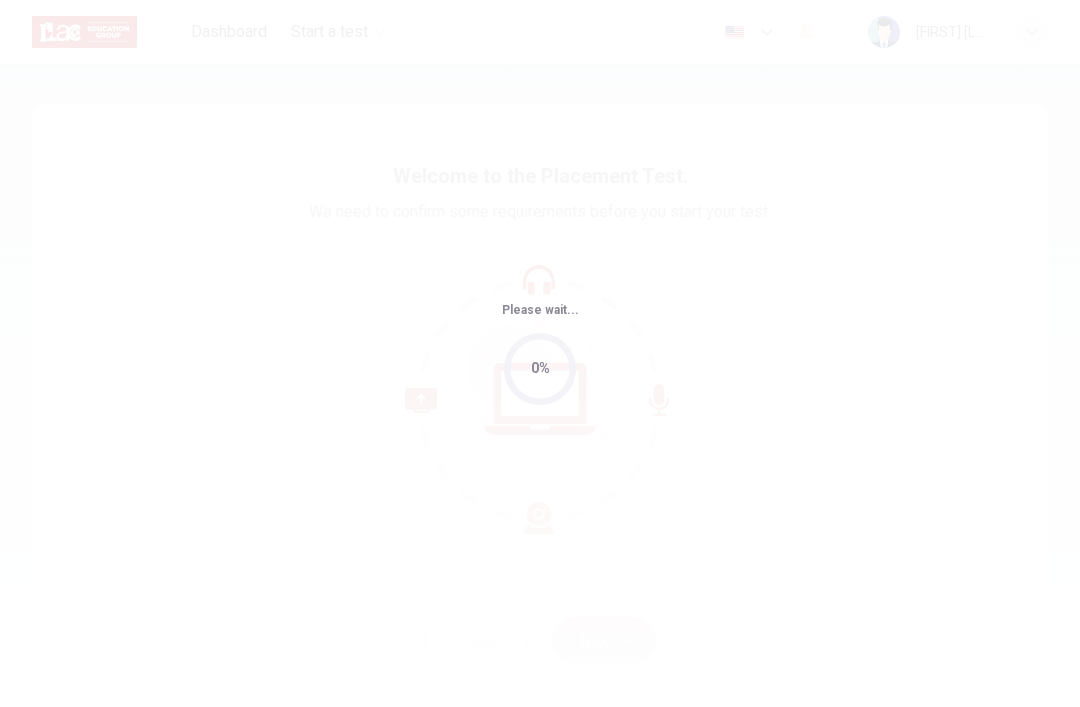 scroll, scrollTop: 0, scrollLeft: 0, axis: both 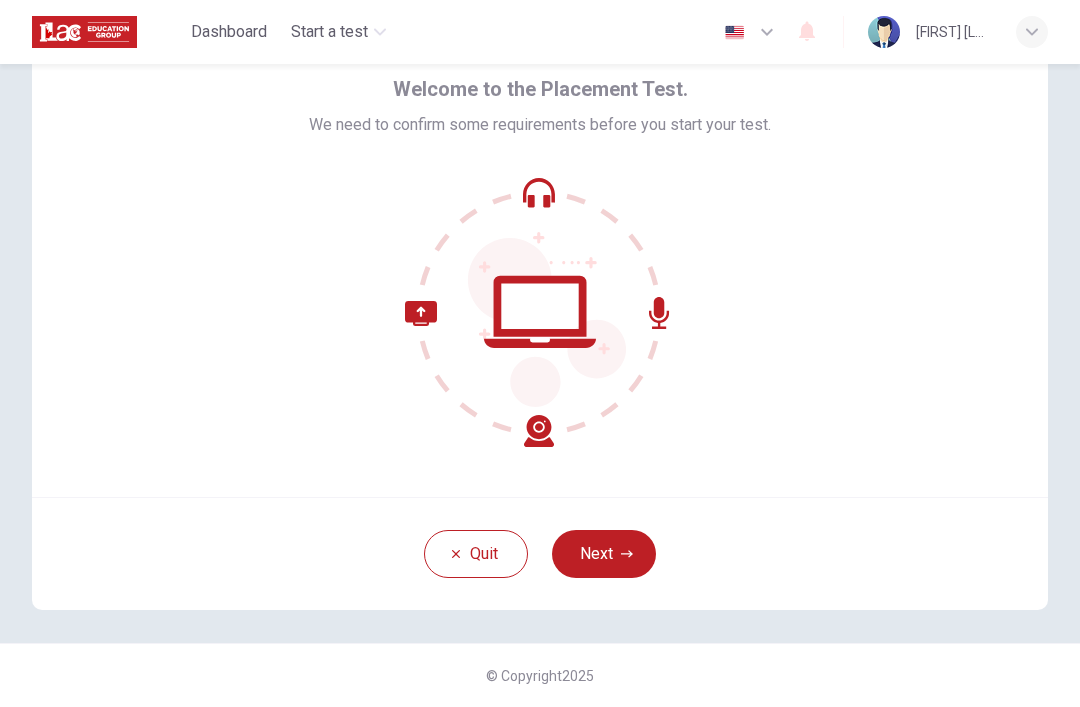 click on "Next" at bounding box center (604, 554) 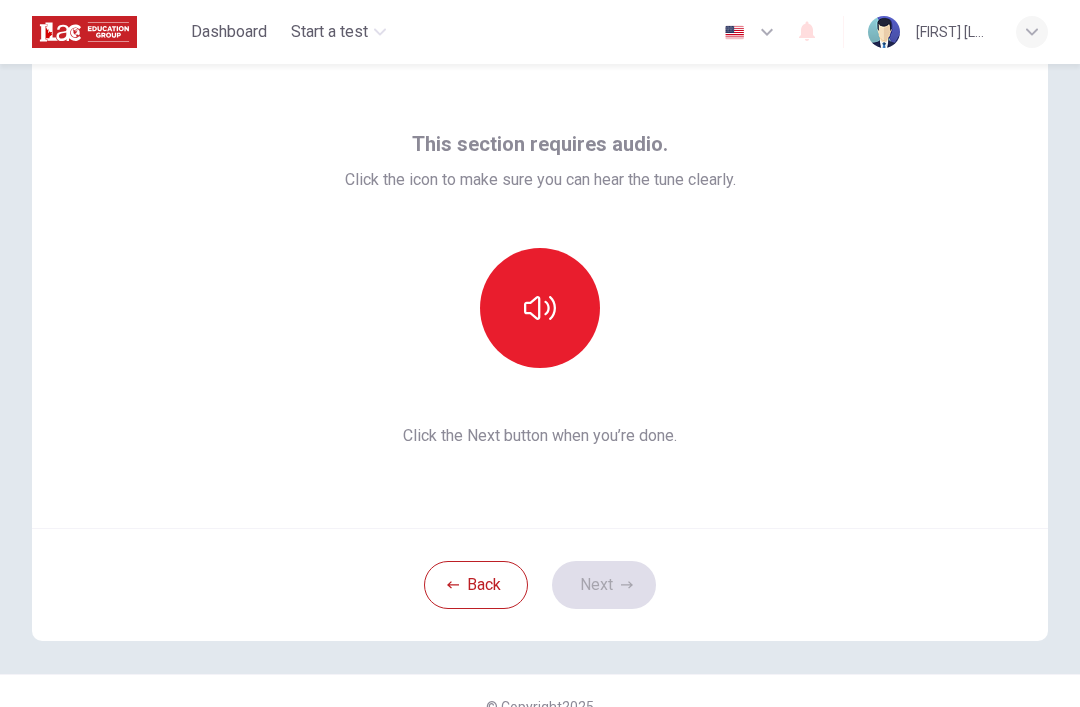 scroll, scrollTop: 54, scrollLeft: 0, axis: vertical 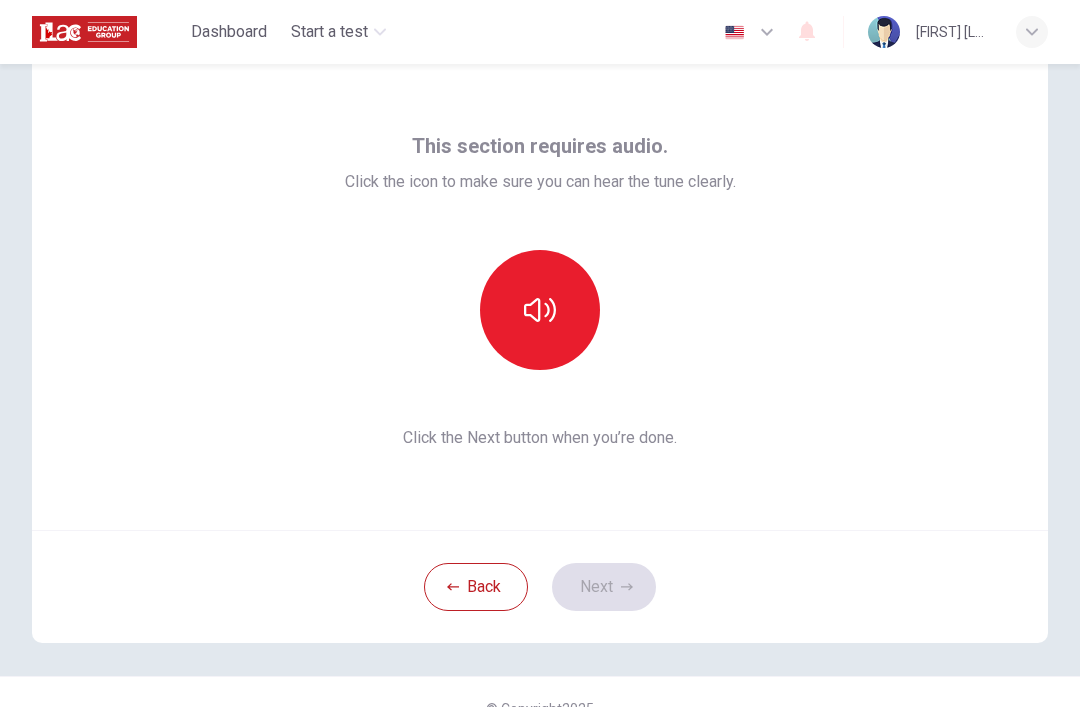 click at bounding box center [540, 310] 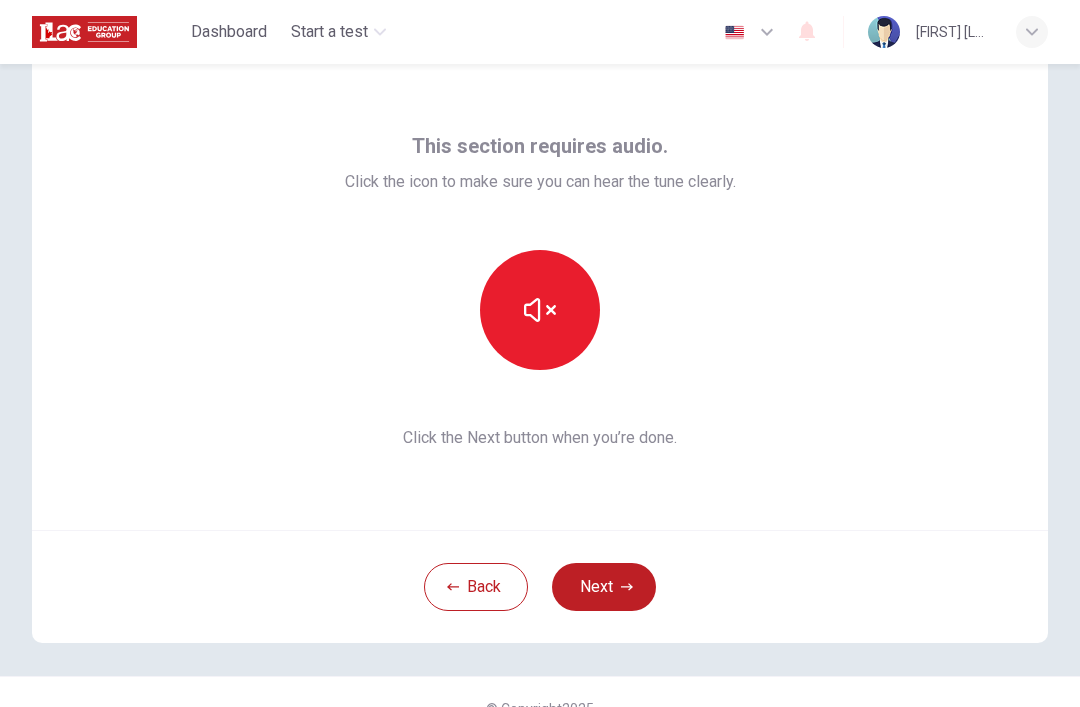 click at bounding box center (540, 310) 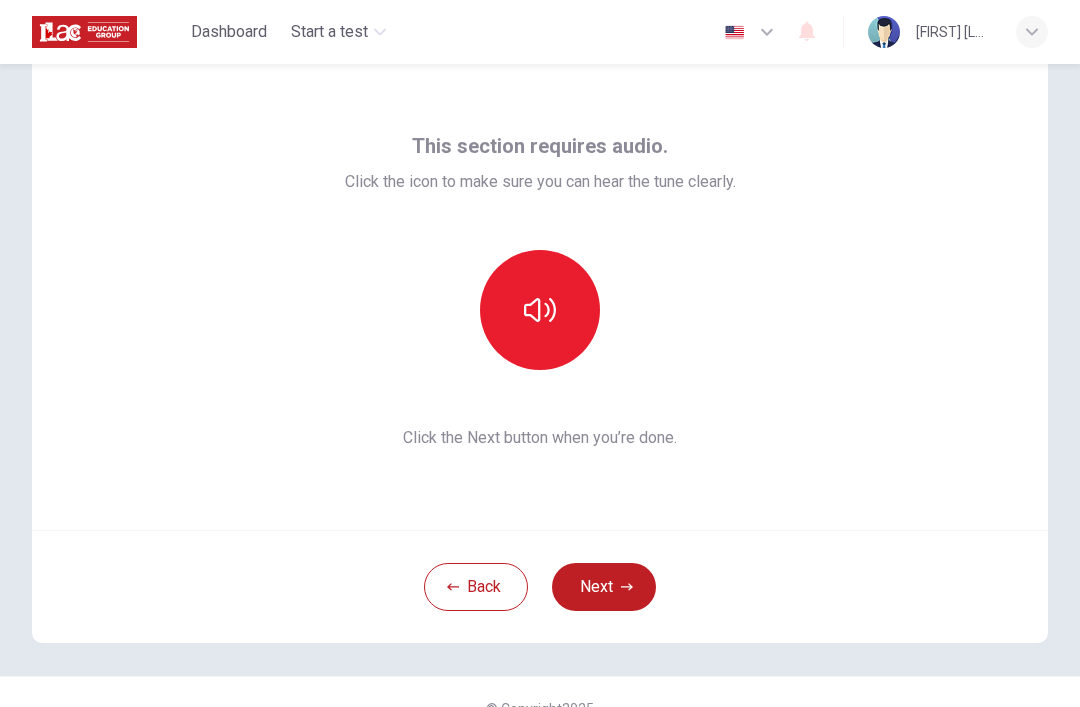 click at bounding box center (540, 310) 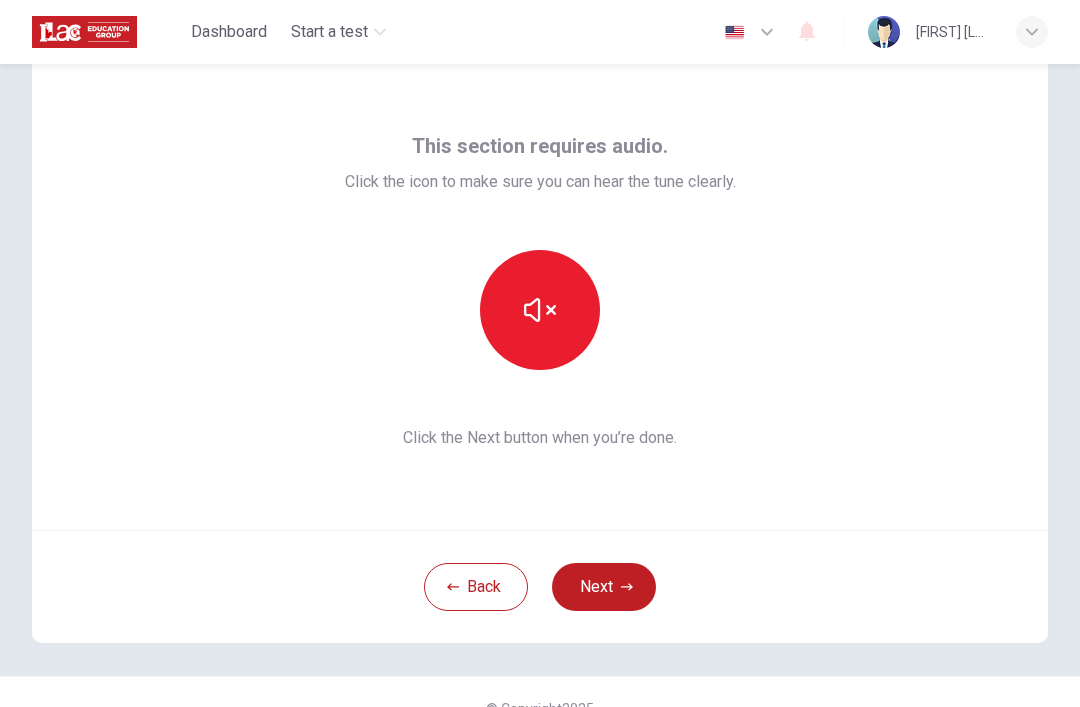 click 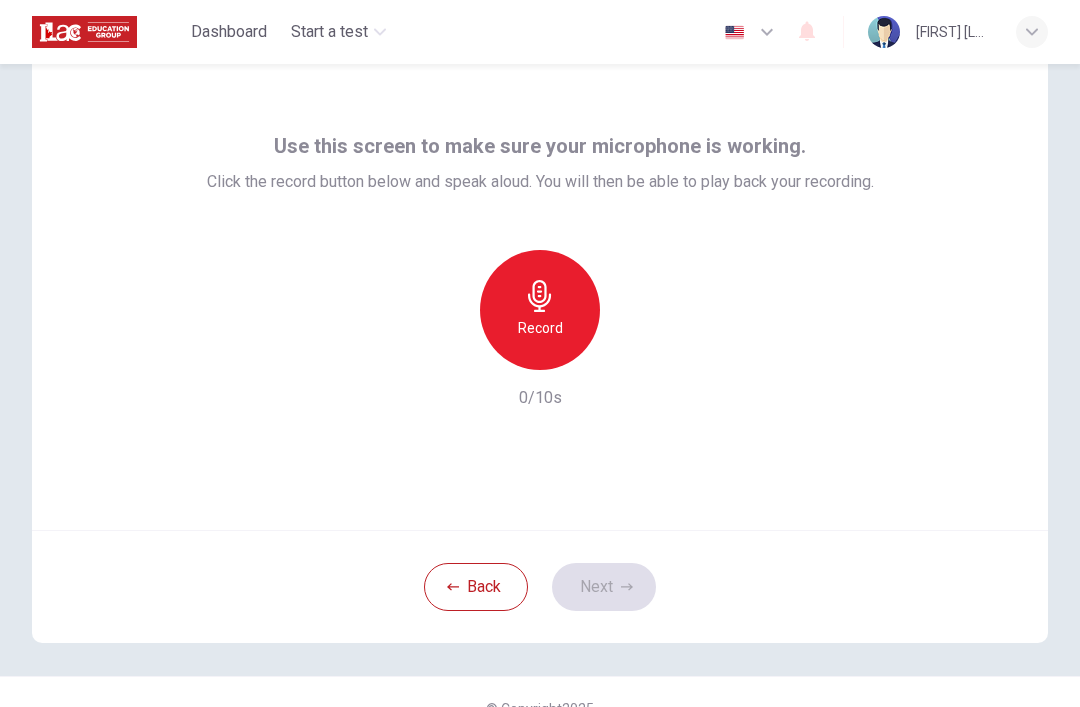 click 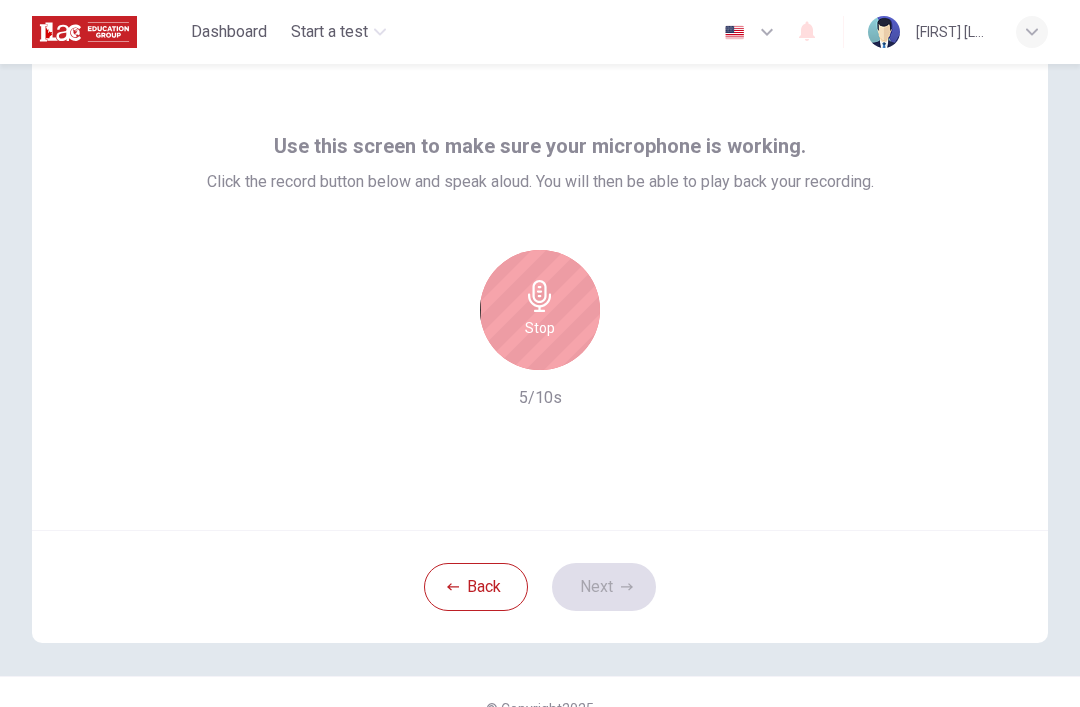 click on "Stop" at bounding box center (540, 310) 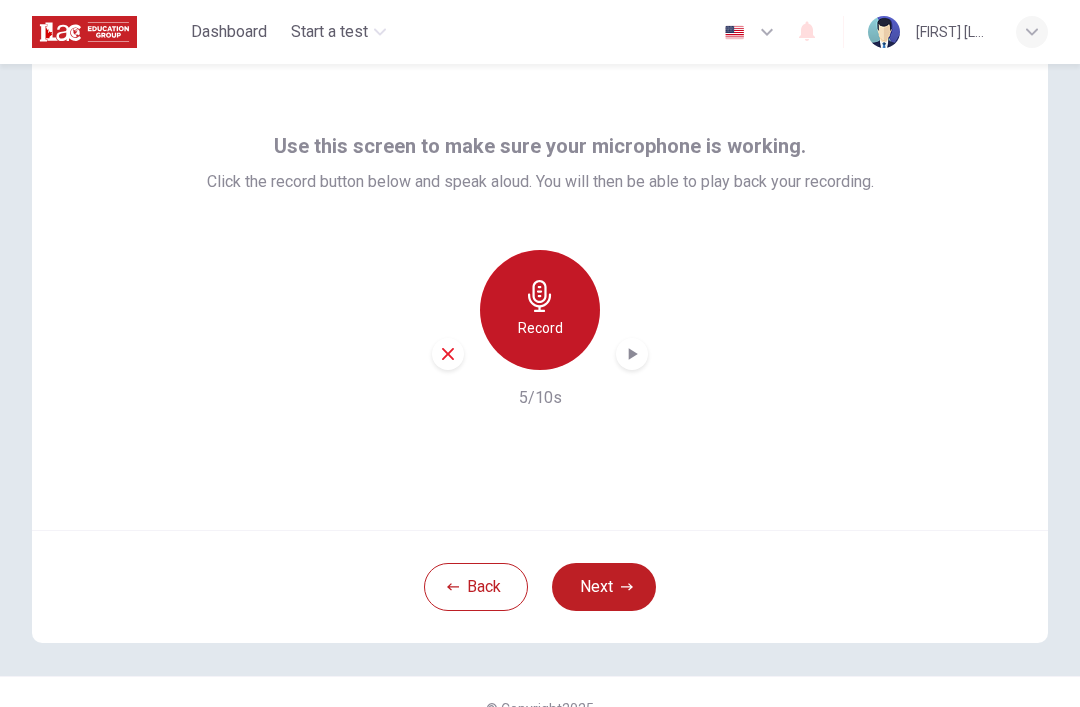 click on "Record" at bounding box center [540, 328] 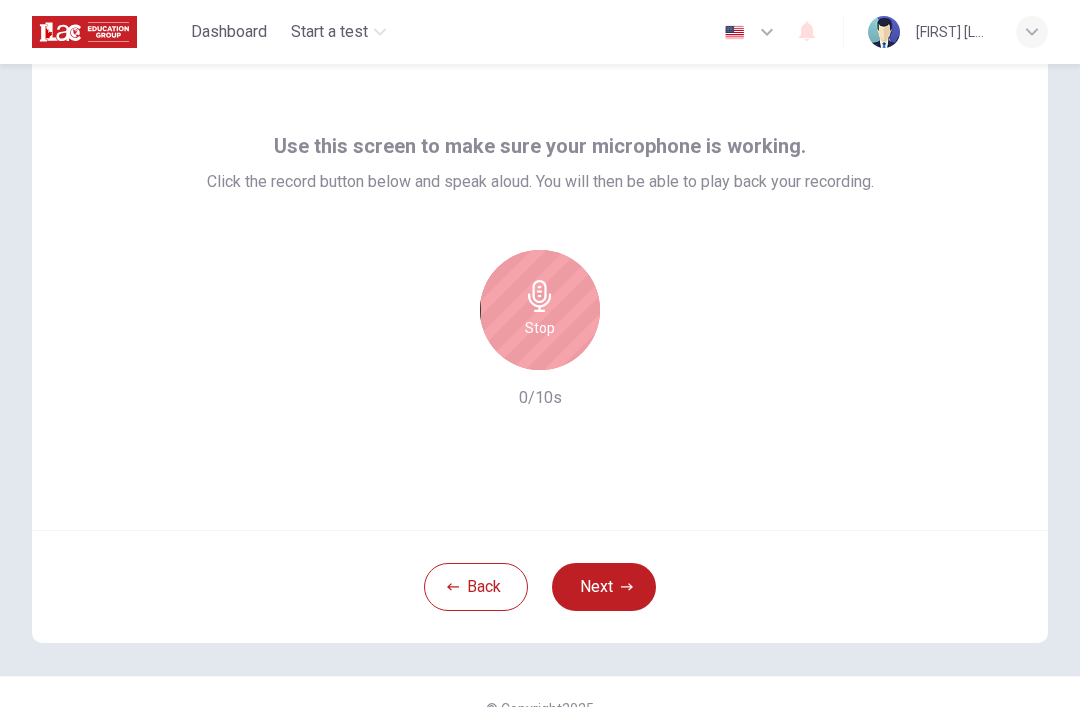 click on "Stop" at bounding box center (540, 310) 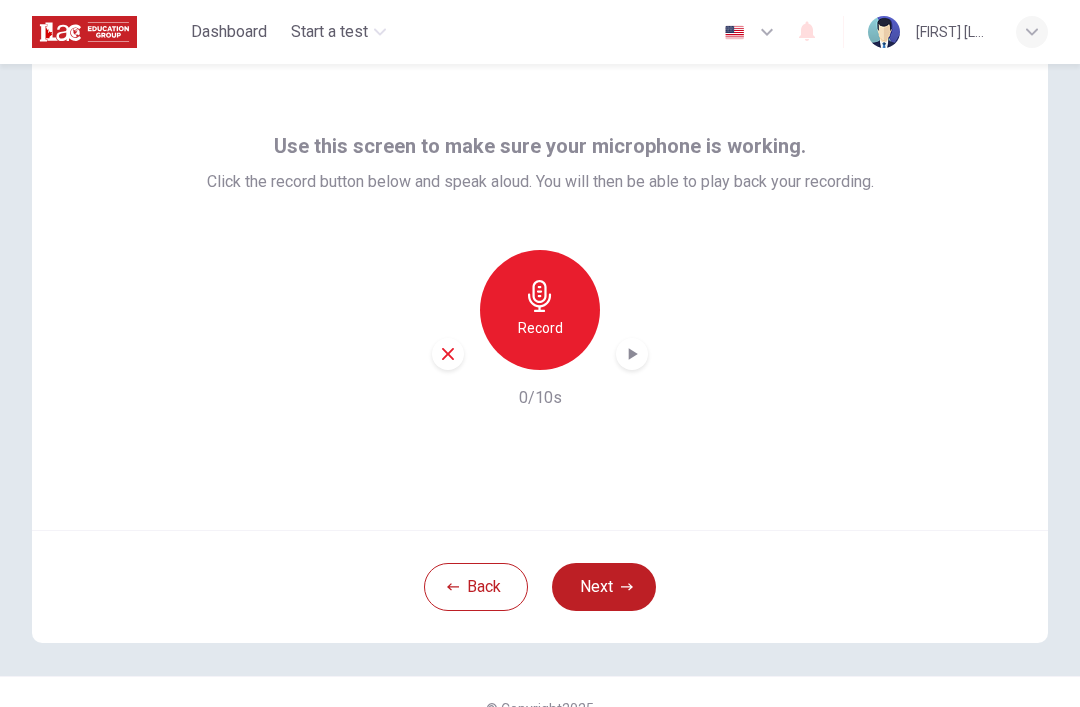 click 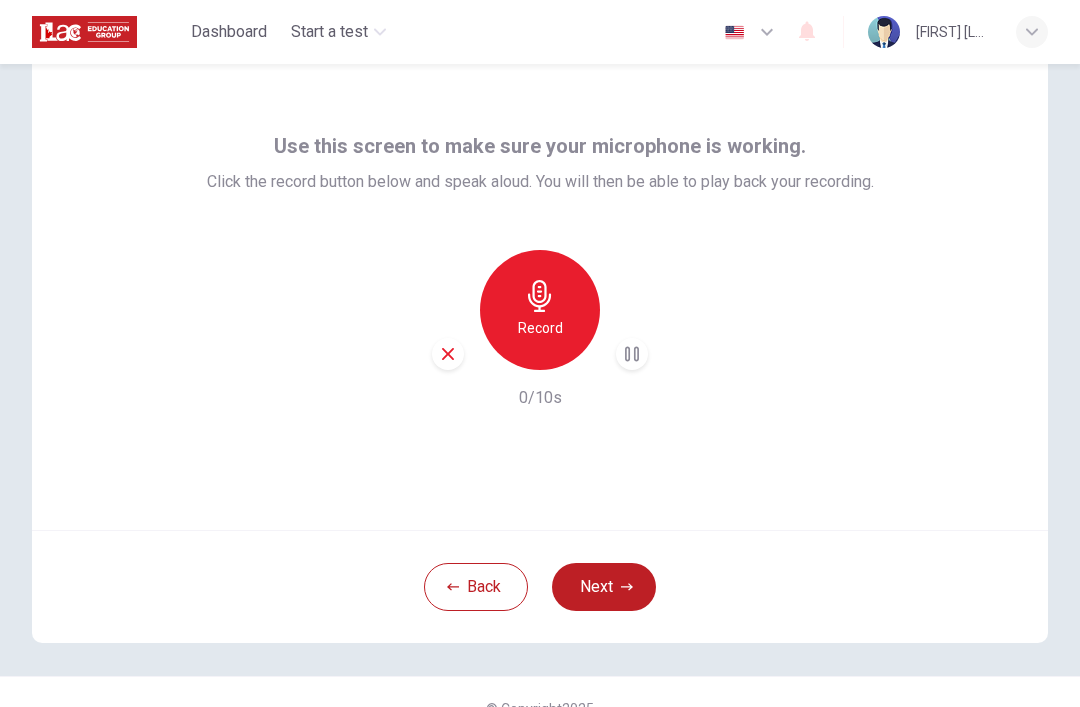 click 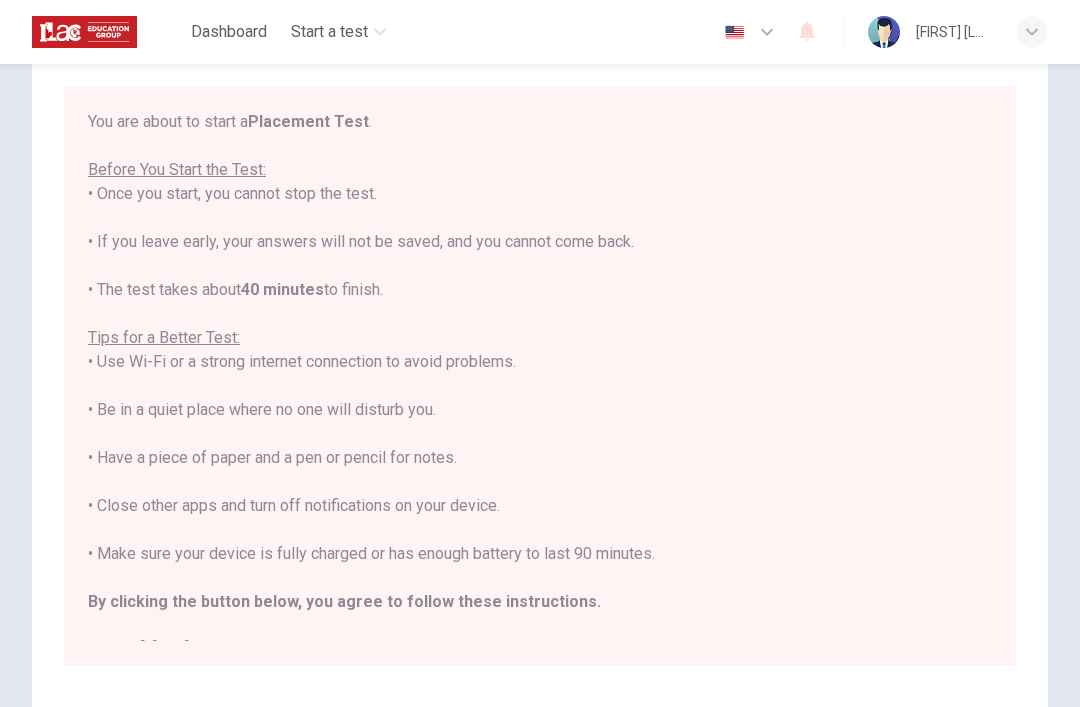 scroll, scrollTop: 84, scrollLeft: 0, axis: vertical 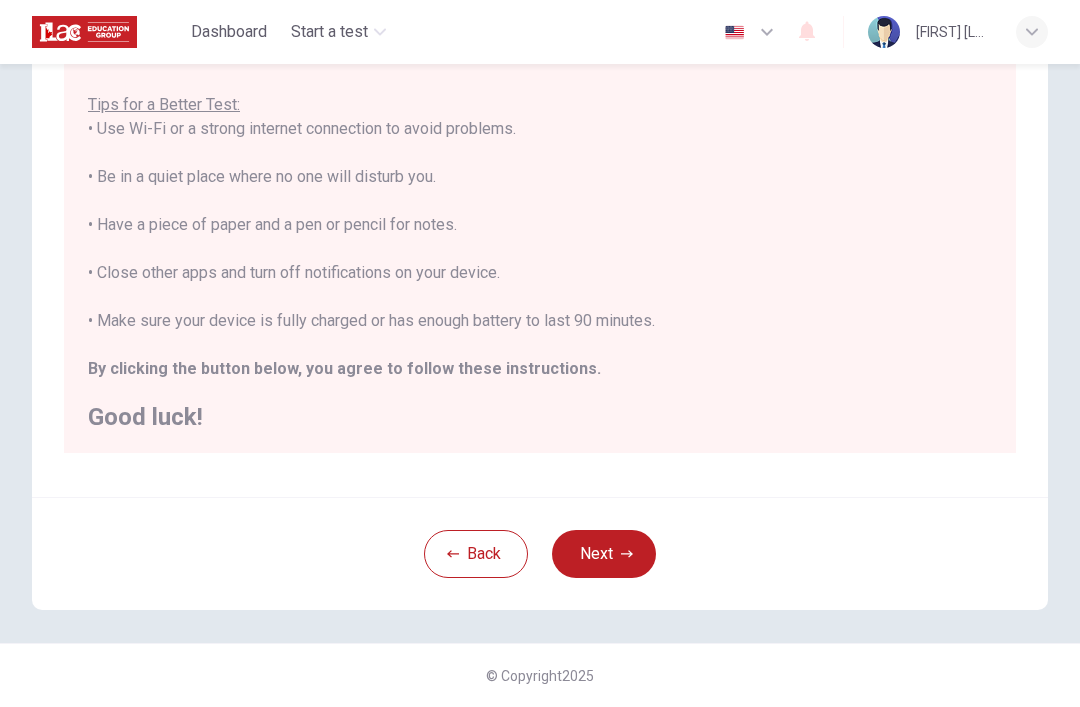 click on "Next" at bounding box center [604, 554] 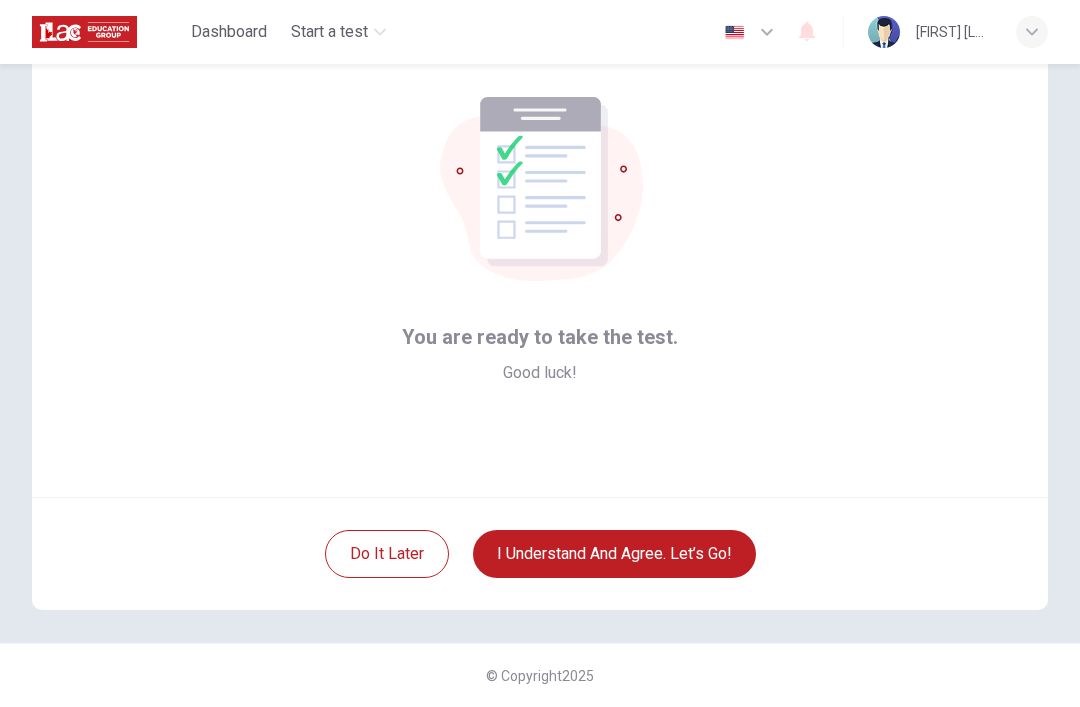 click on "I understand and agree. Let’s go!" at bounding box center (614, 554) 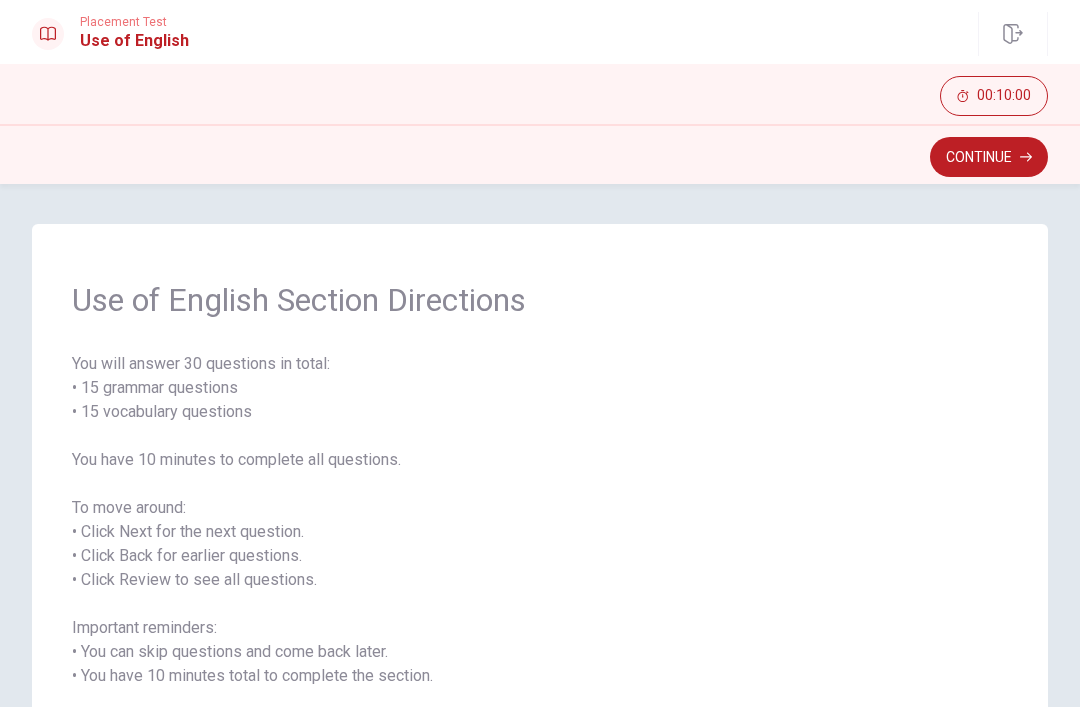 scroll, scrollTop: 0, scrollLeft: 0, axis: both 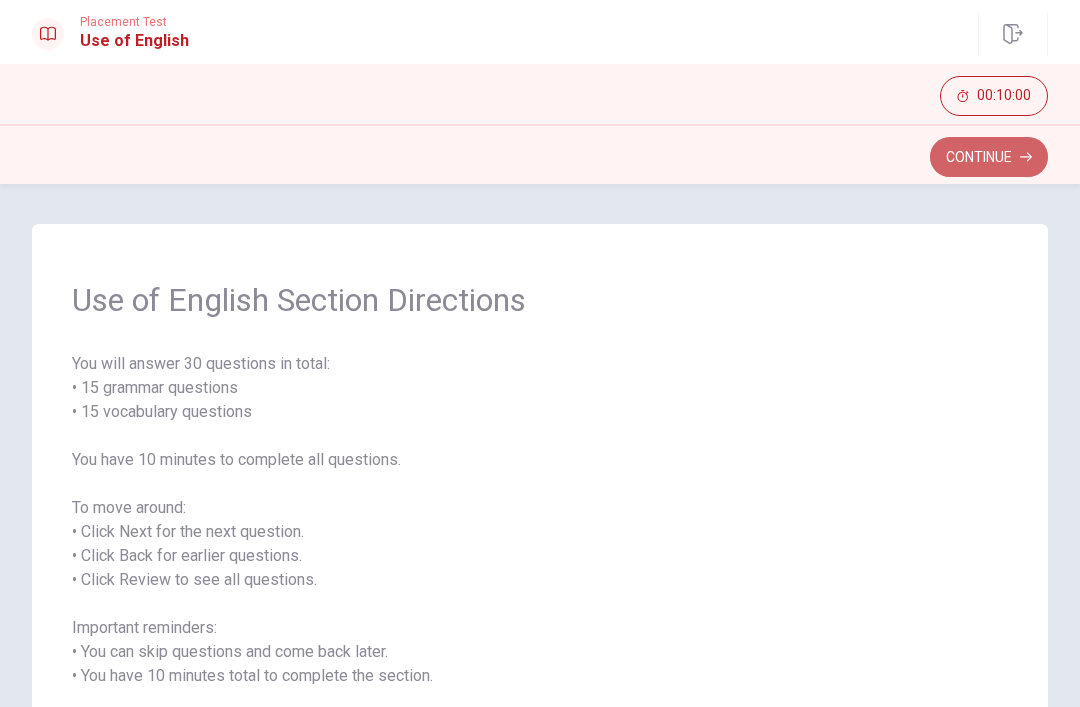 click on "Continue" at bounding box center (989, 157) 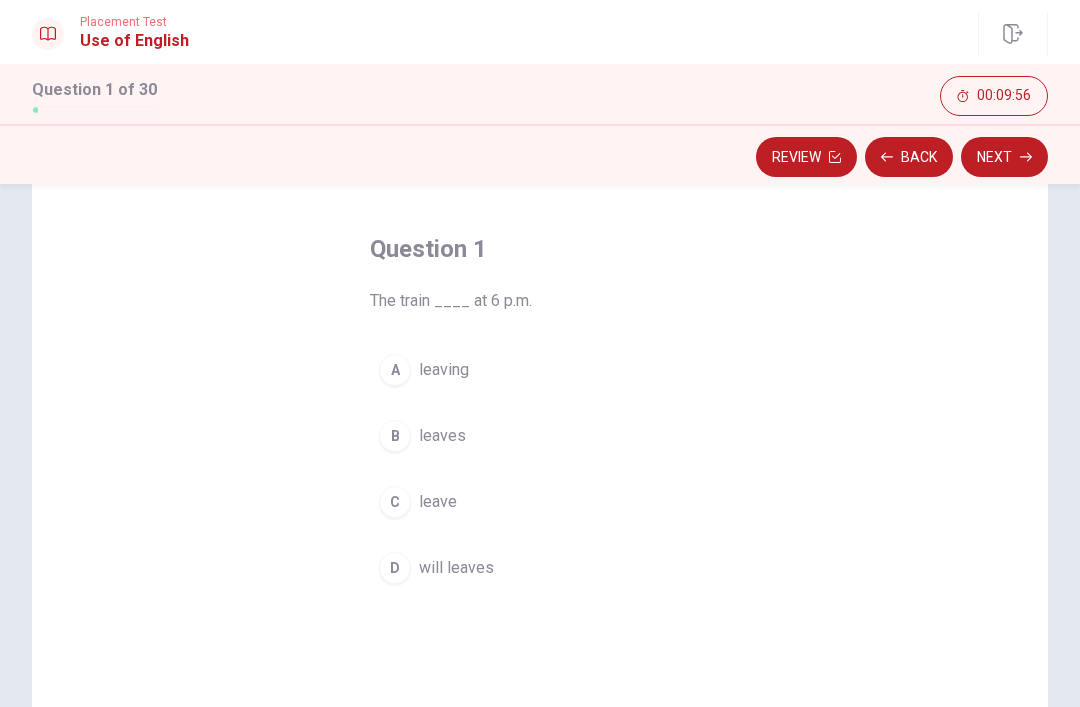 scroll, scrollTop: 80, scrollLeft: 0, axis: vertical 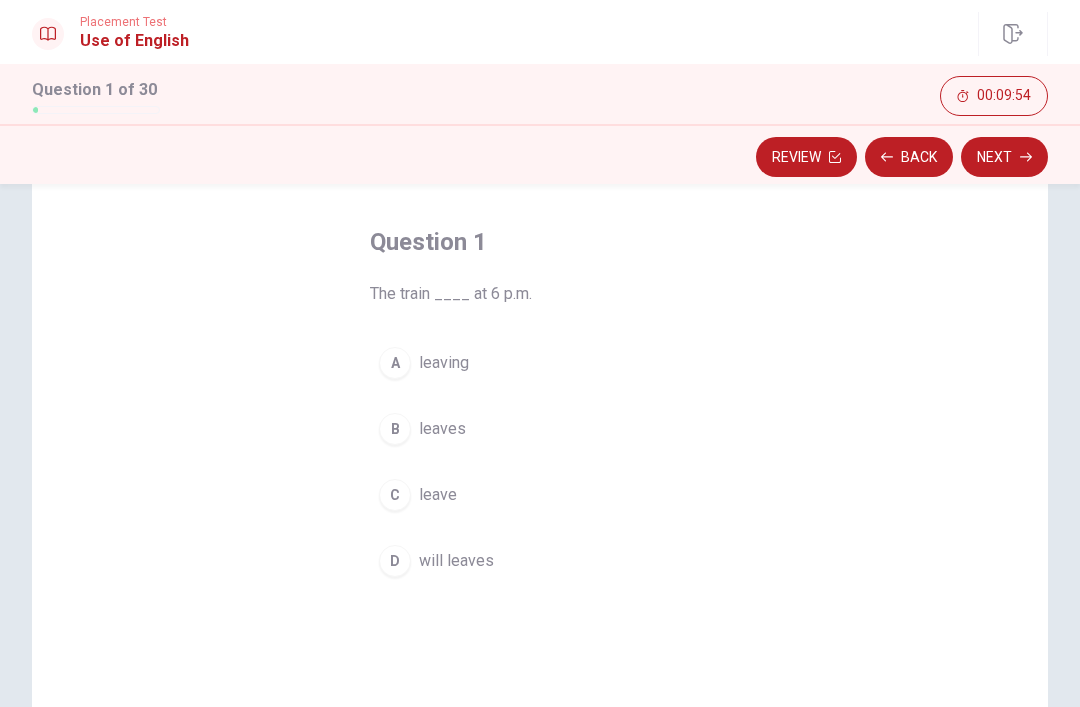 click on "B leaves" at bounding box center (540, 429) 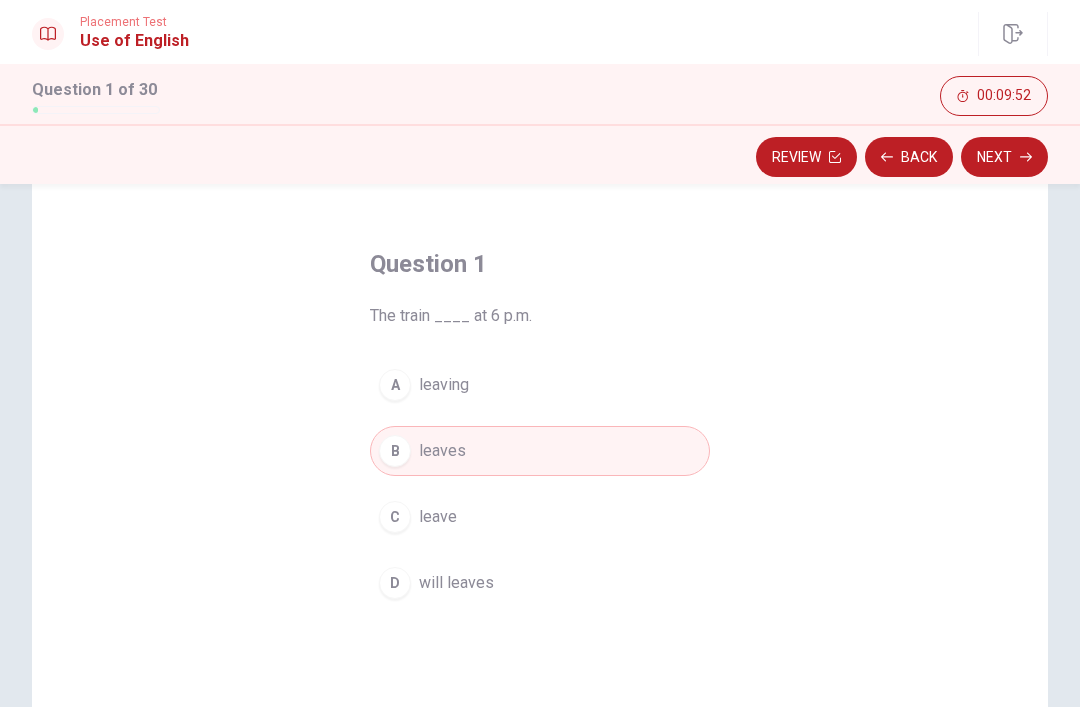 scroll, scrollTop: 50, scrollLeft: 0, axis: vertical 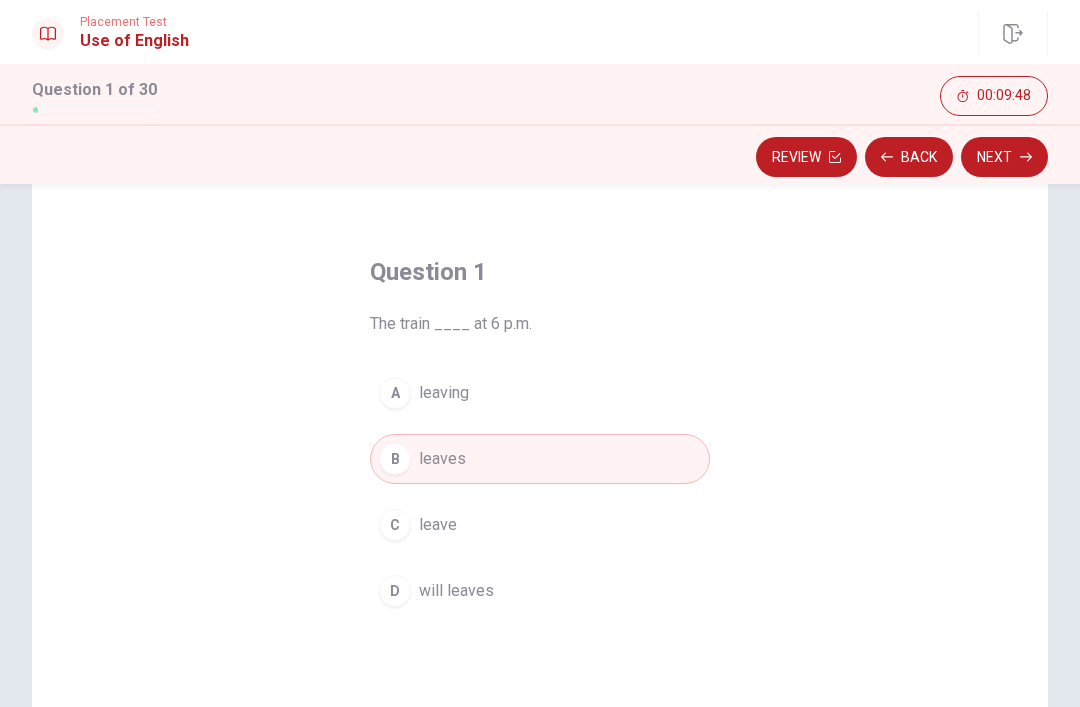 click on "Next" at bounding box center [1004, 157] 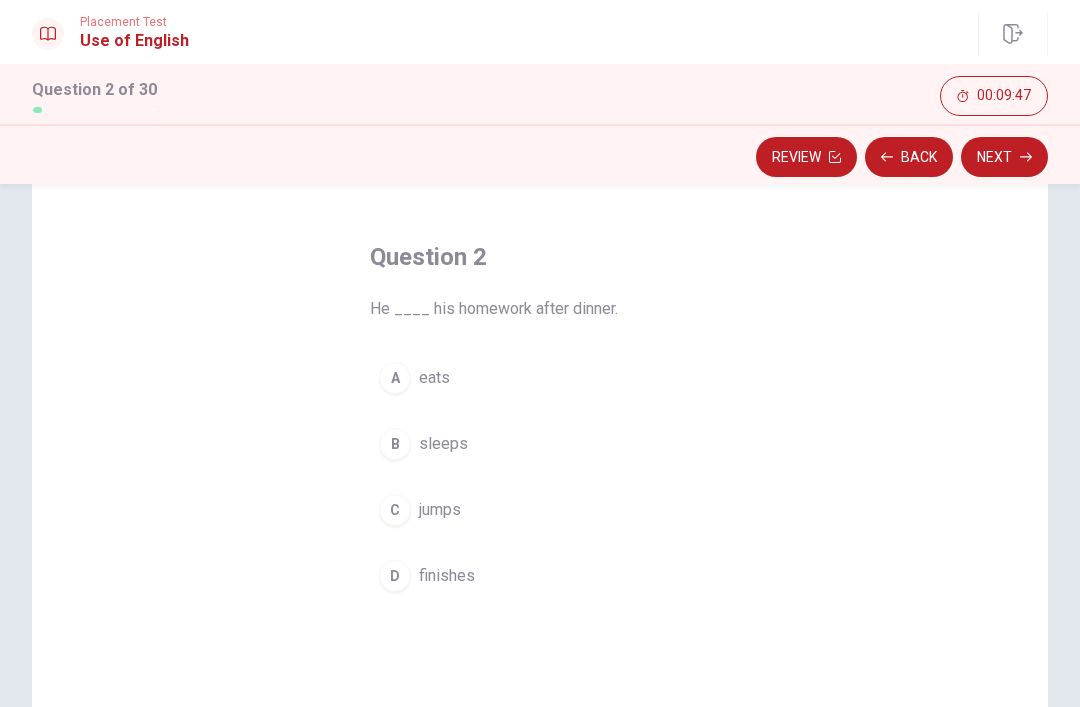scroll, scrollTop: 68, scrollLeft: 0, axis: vertical 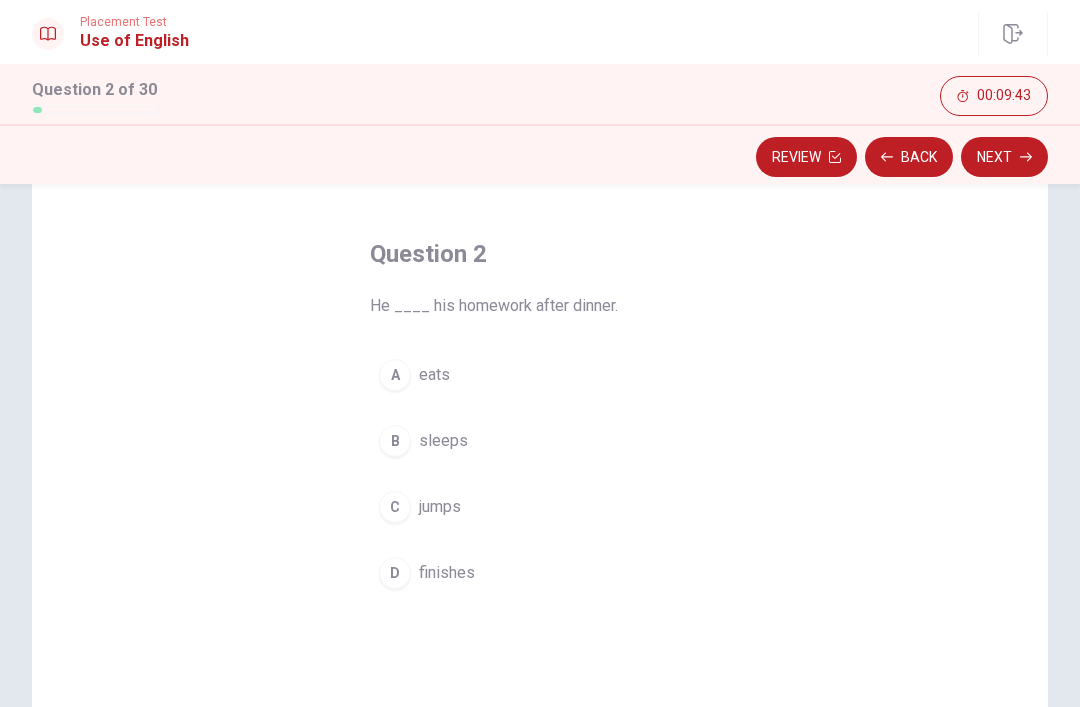 click on "finishes" at bounding box center (447, 573) 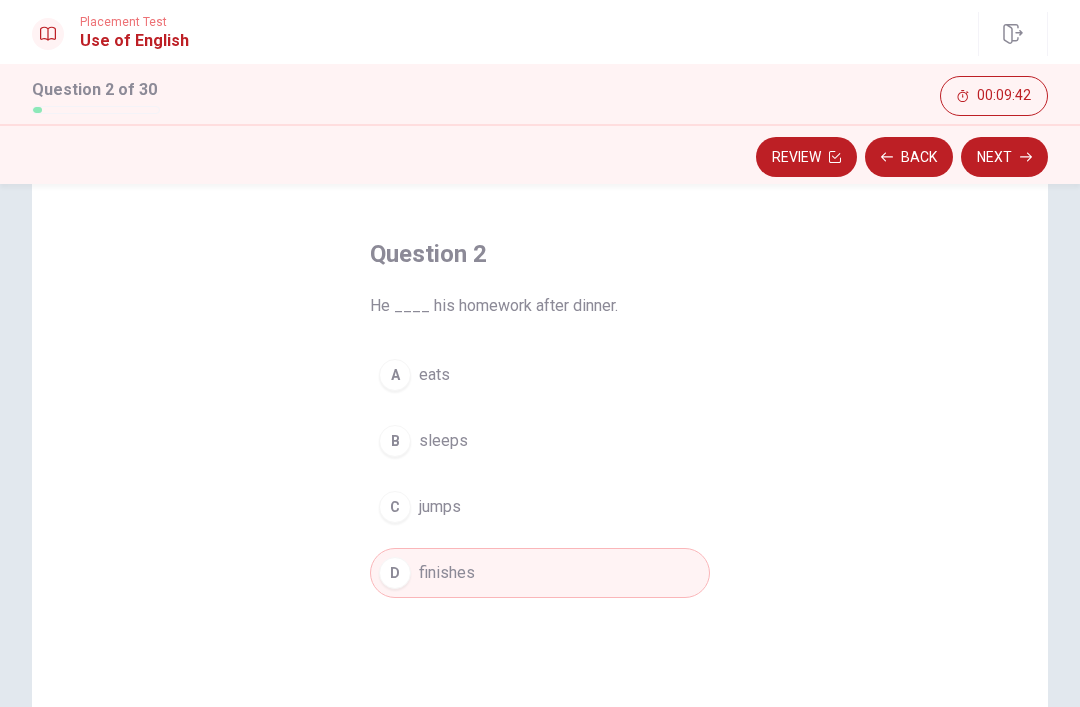 click on "Next" at bounding box center [1004, 157] 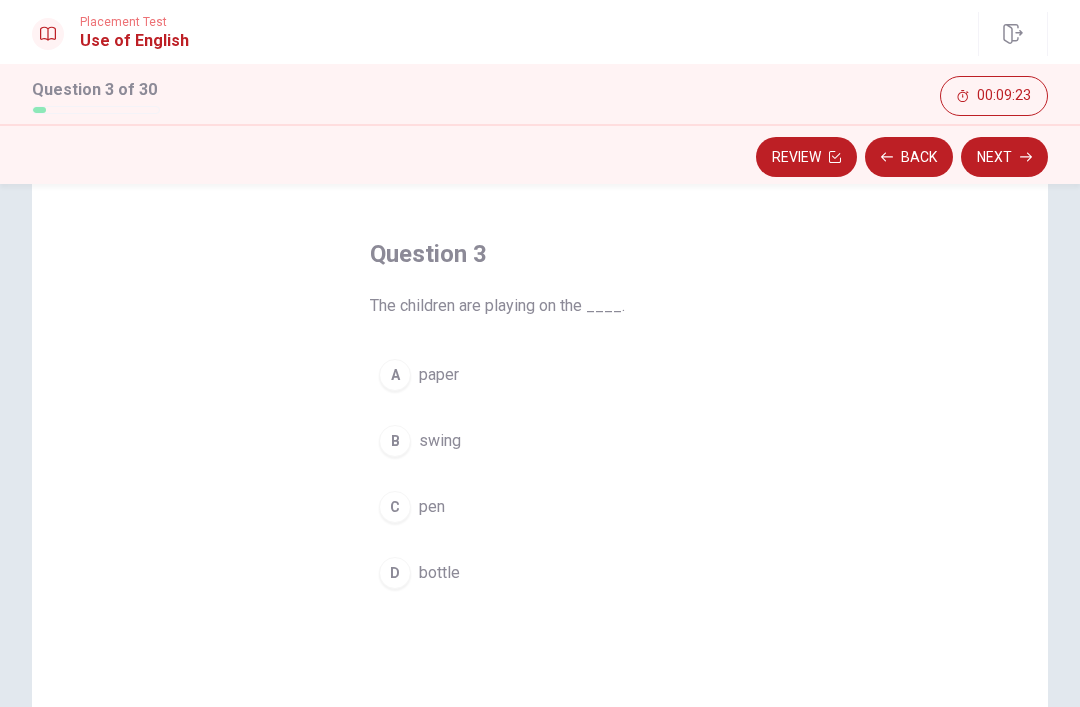 click on "A paper" at bounding box center (540, 375) 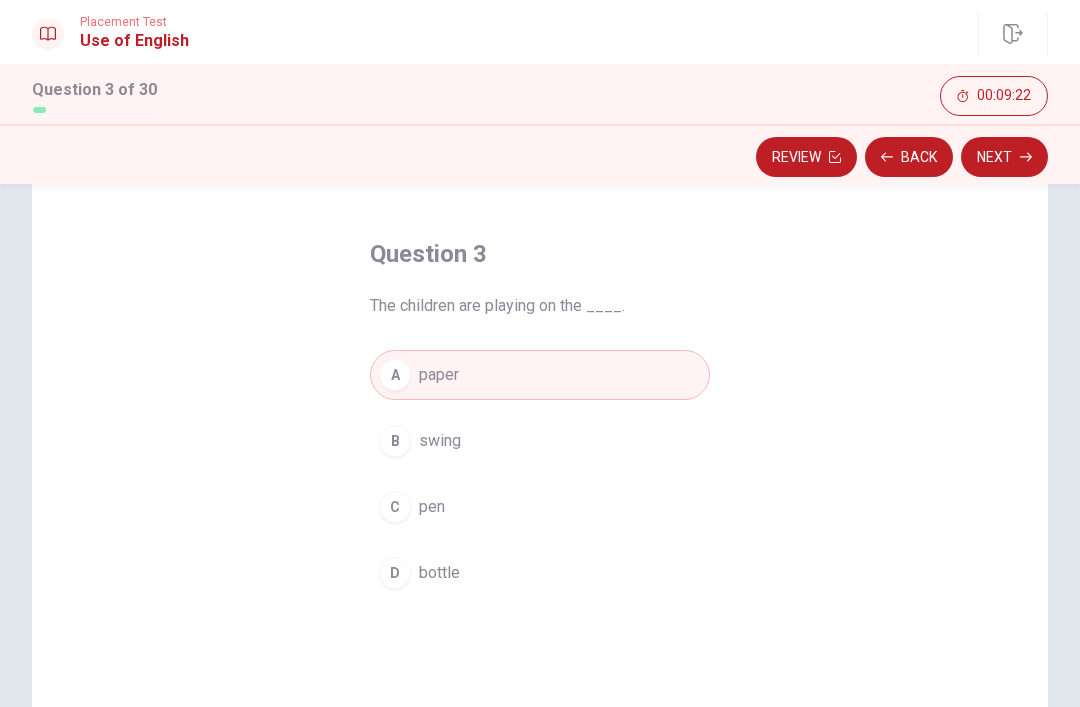 click on "Next" at bounding box center (1004, 157) 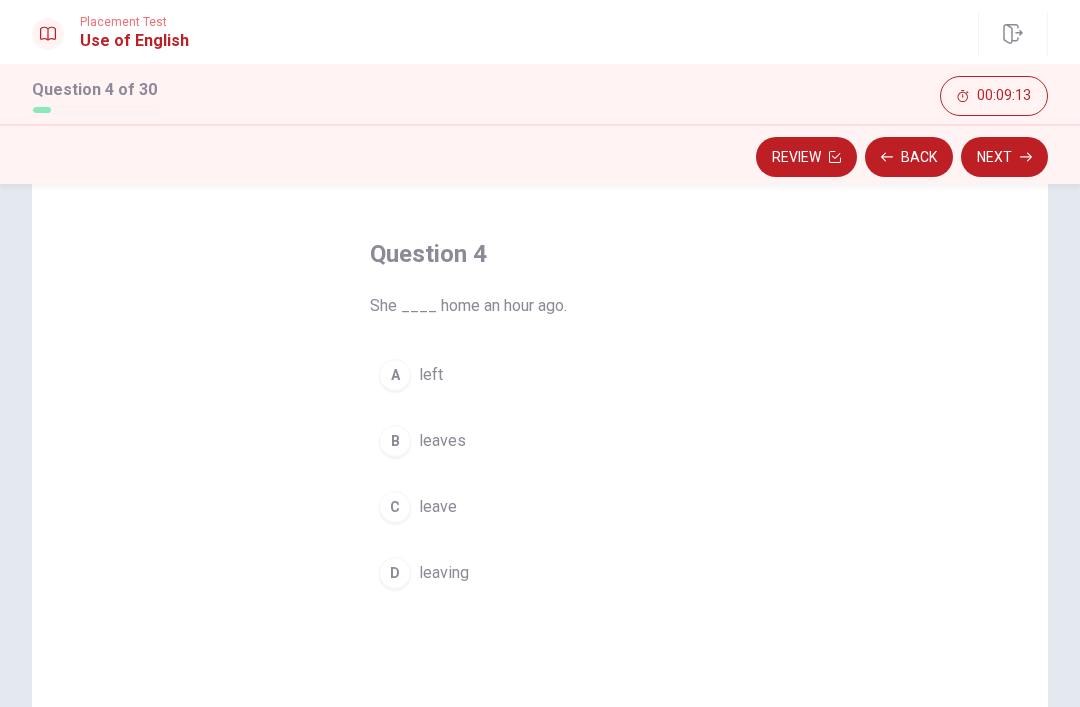 click on "A left" at bounding box center [540, 375] 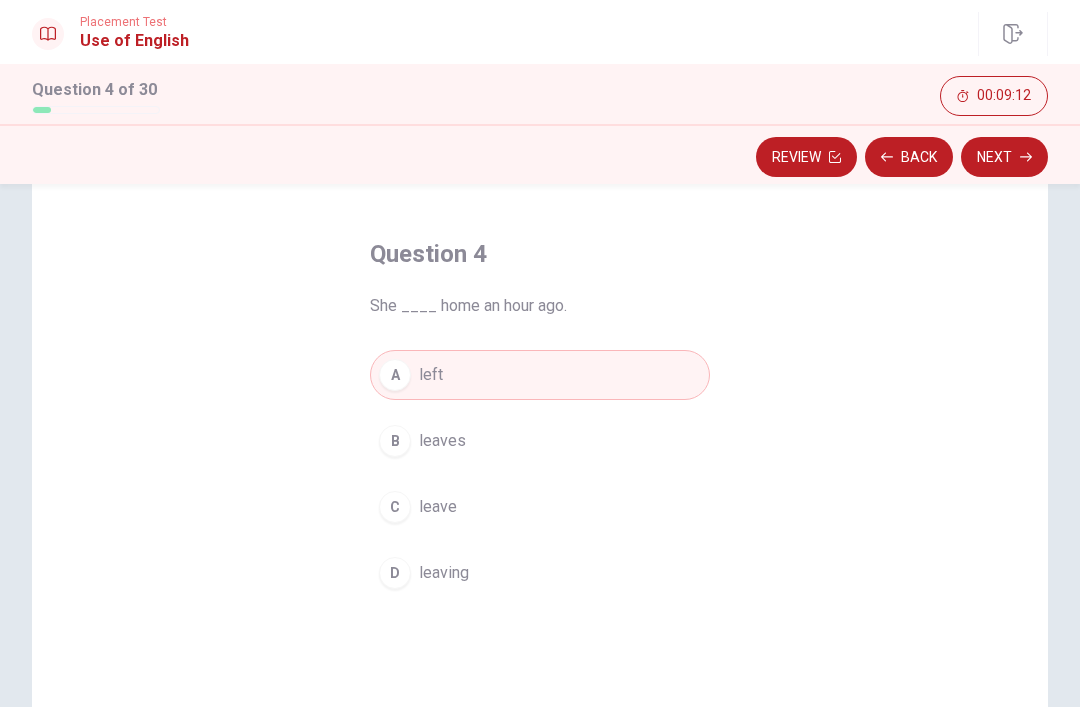 click on "Next" at bounding box center (1004, 157) 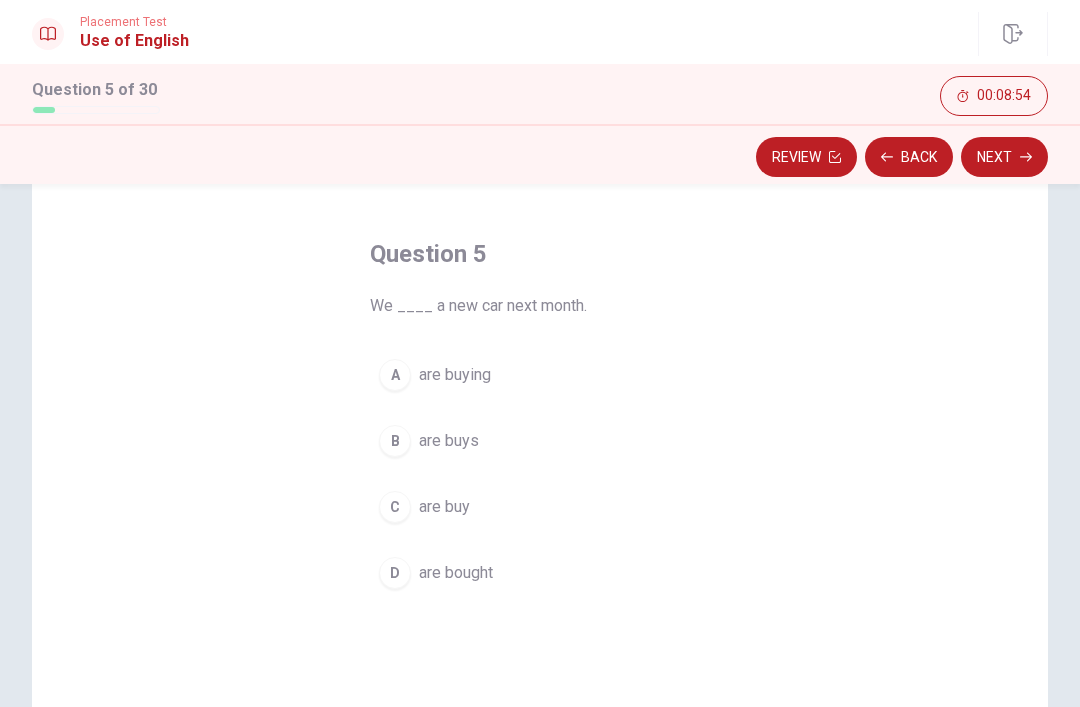 click on "are buying" at bounding box center (455, 375) 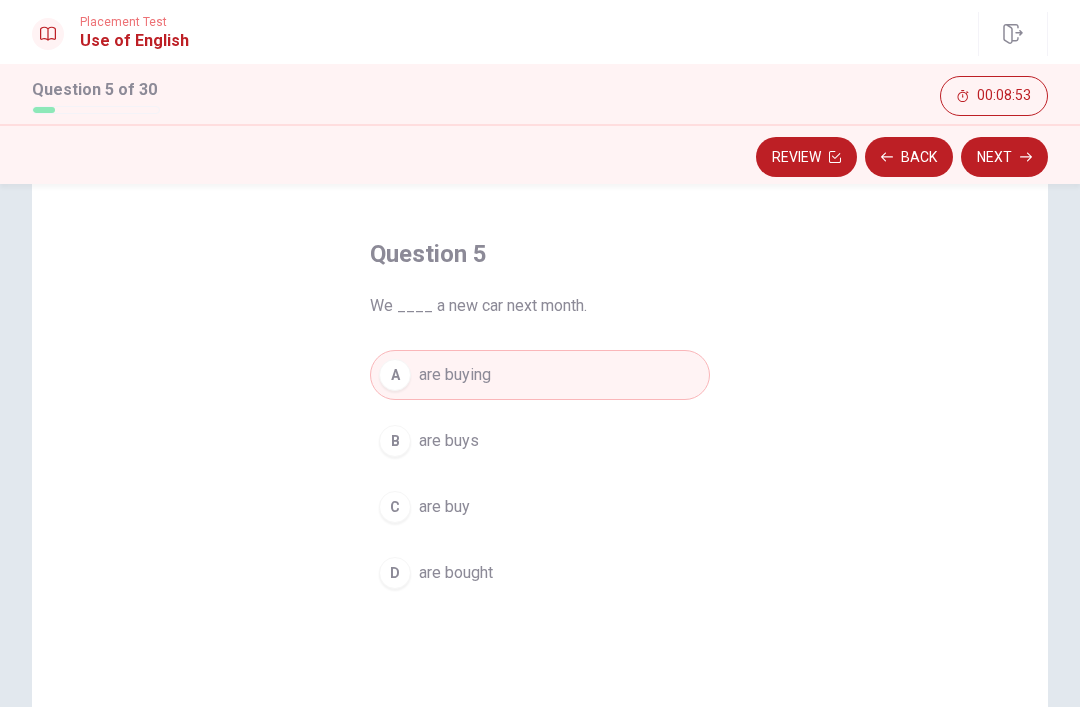 click on "Next" at bounding box center [1004, 157] 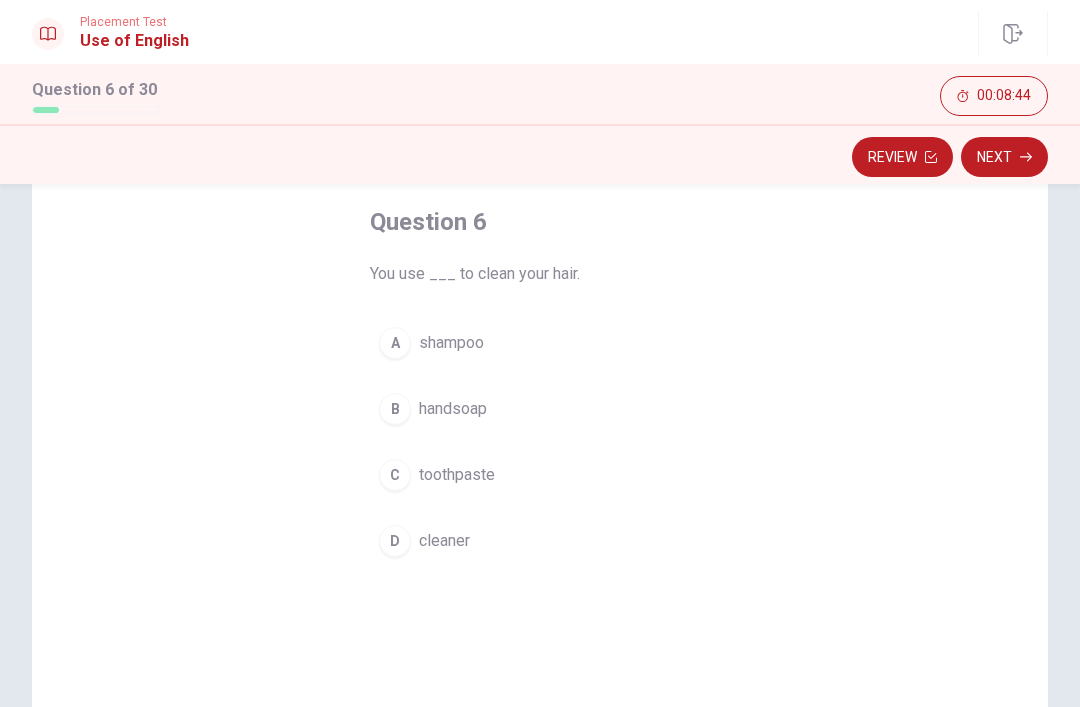 scroll, scrollTop: 104, scrollLeft: 0, axis: vertical 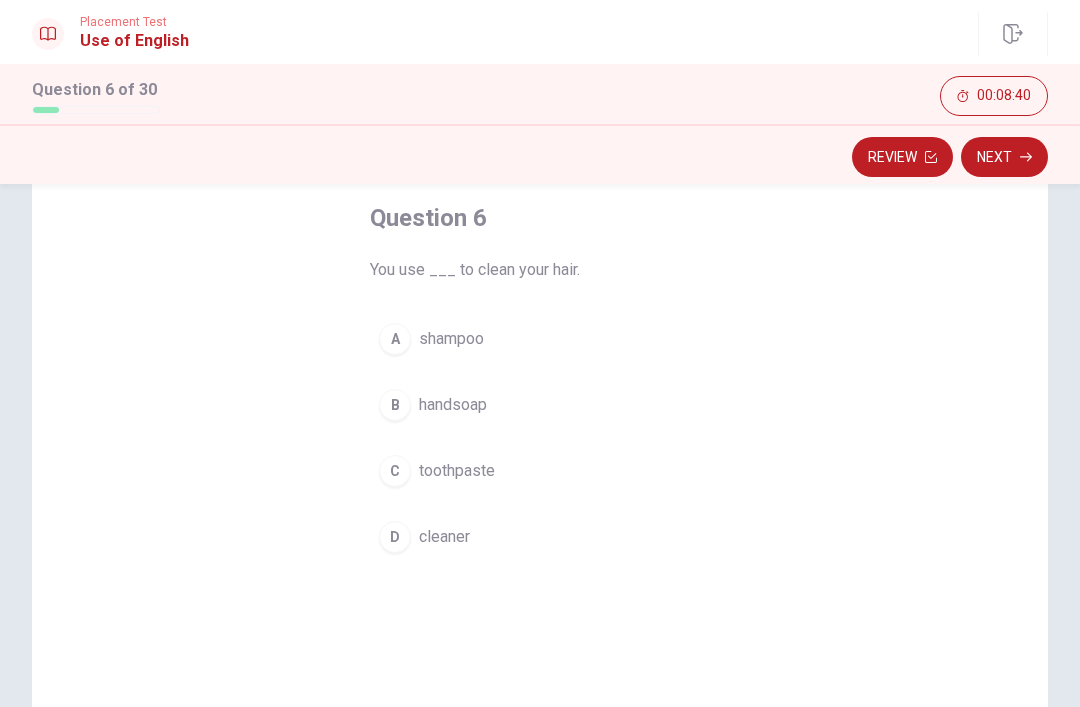 click on "shampoo" at bounding box center (451, 339) 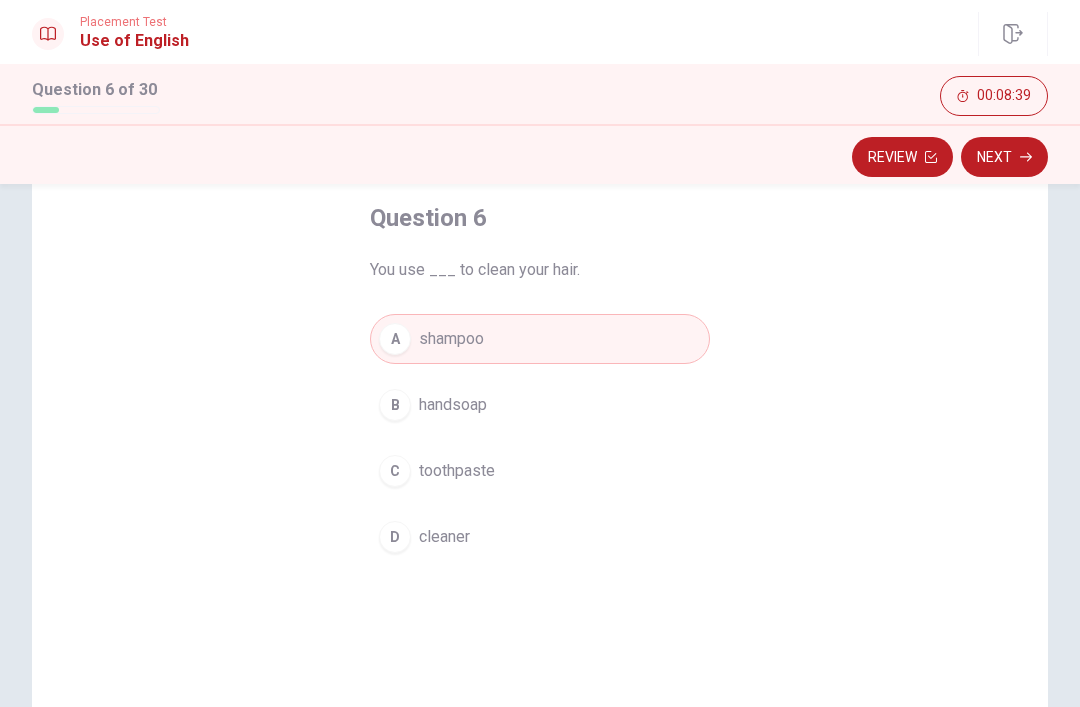 click on "Next" at bounding box center (1004, 157) 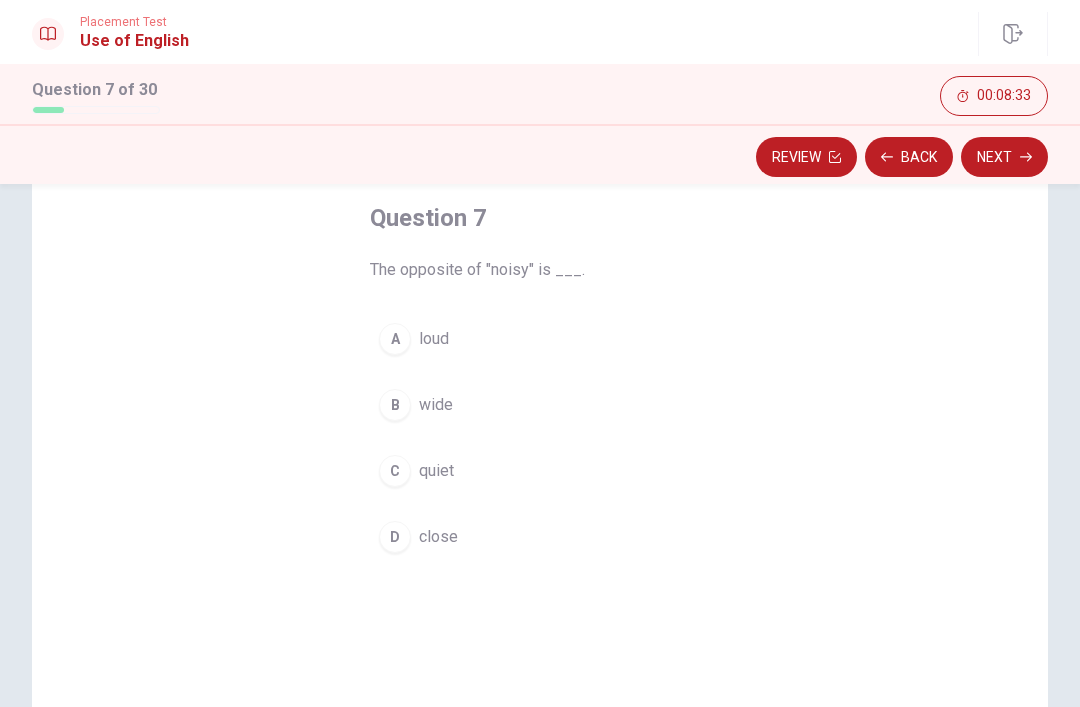 click on "loud" at bounding box center [434, 339] 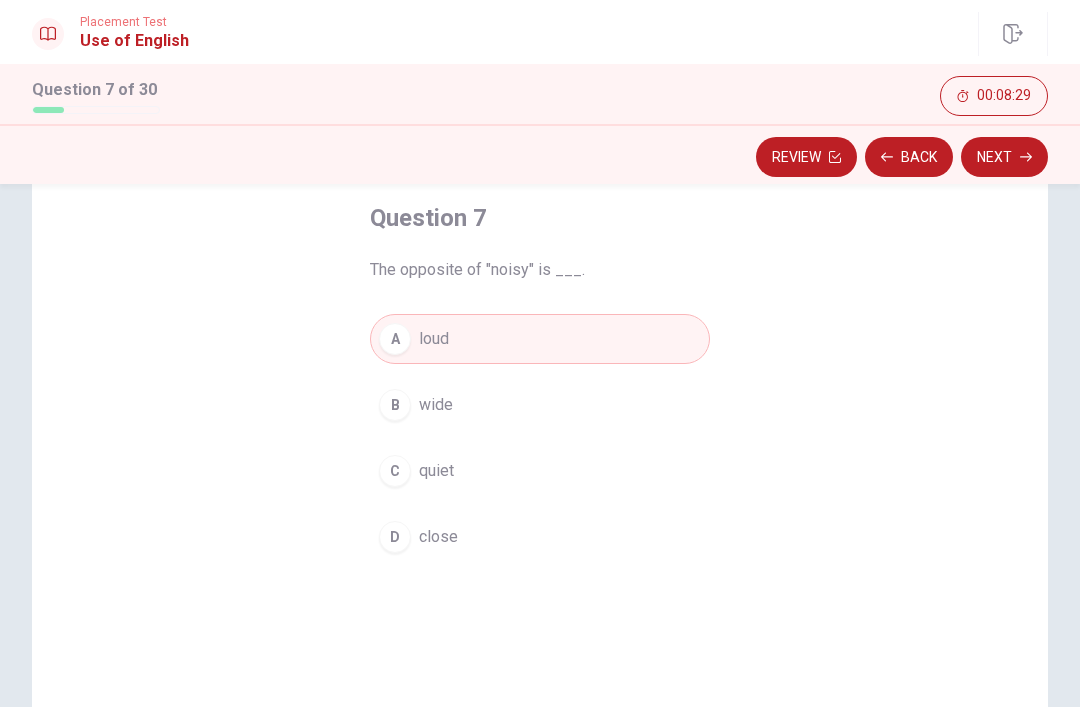 click on "C quiet" at bounding box center (540, 471) 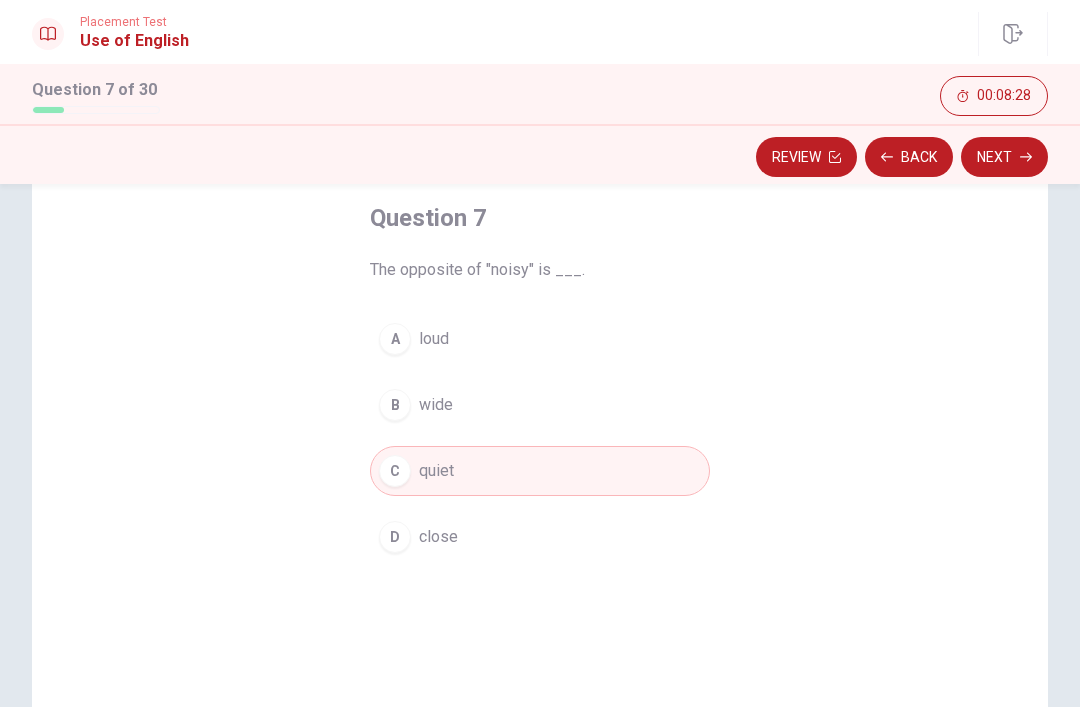 click on "Next" at bounding box center [1004, 157] 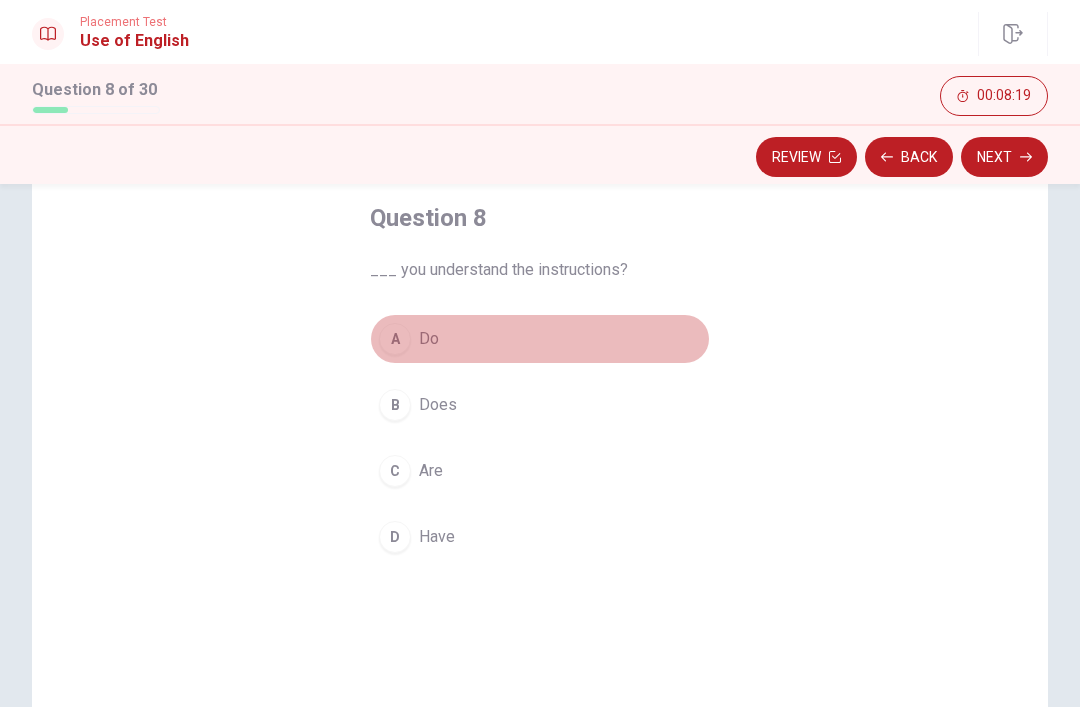 click on "Do" at bounding box center (429, 339) 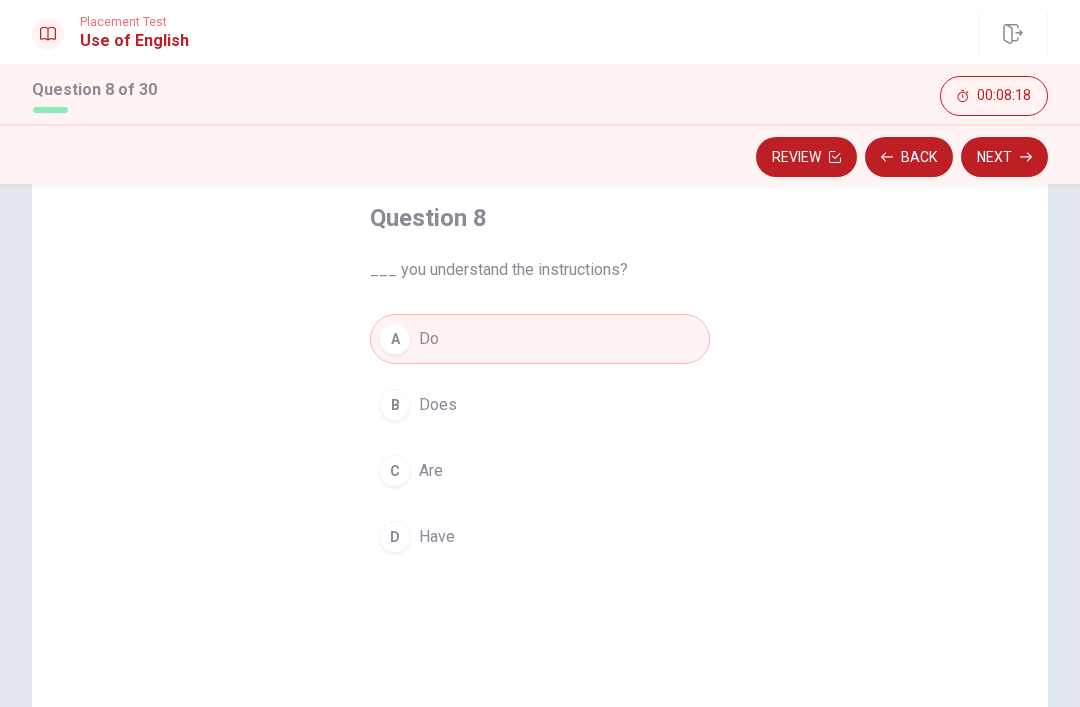 click 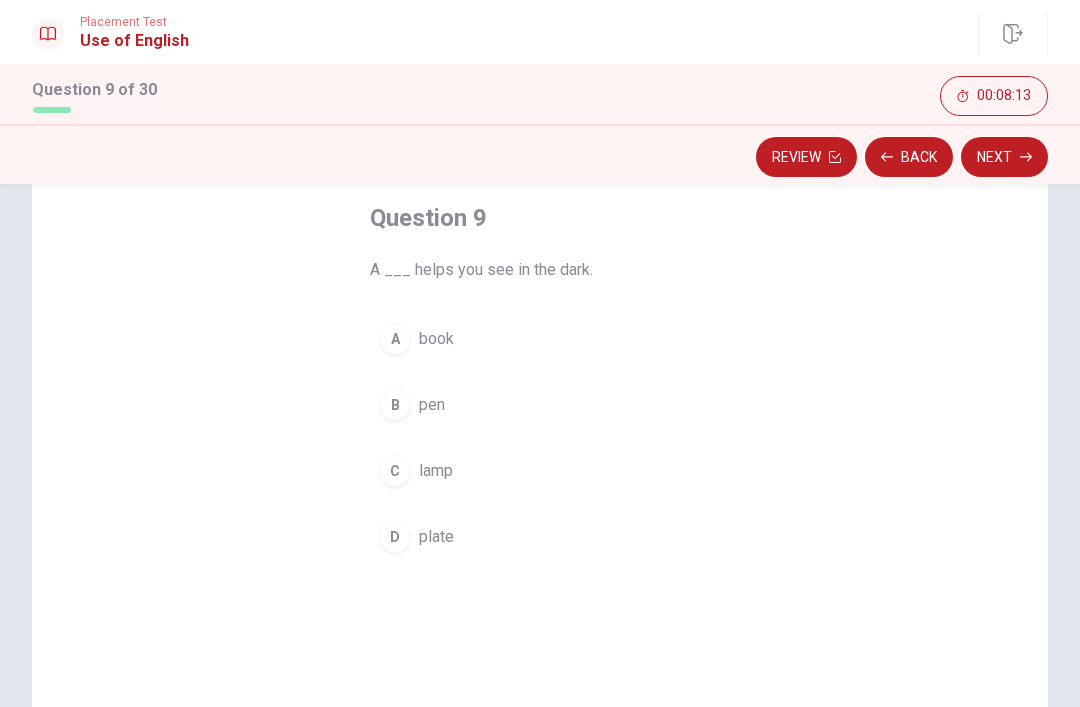 click on "lamp" at bounding box center [436, 471] 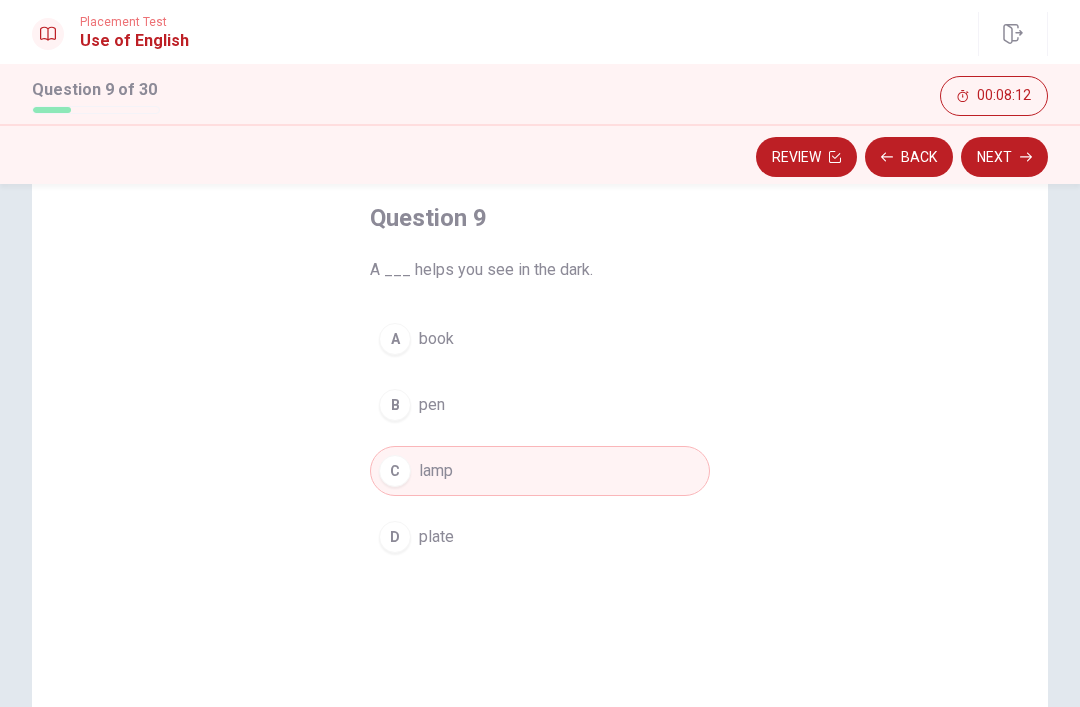 click on "Next" at bounding box center [1004, 157] 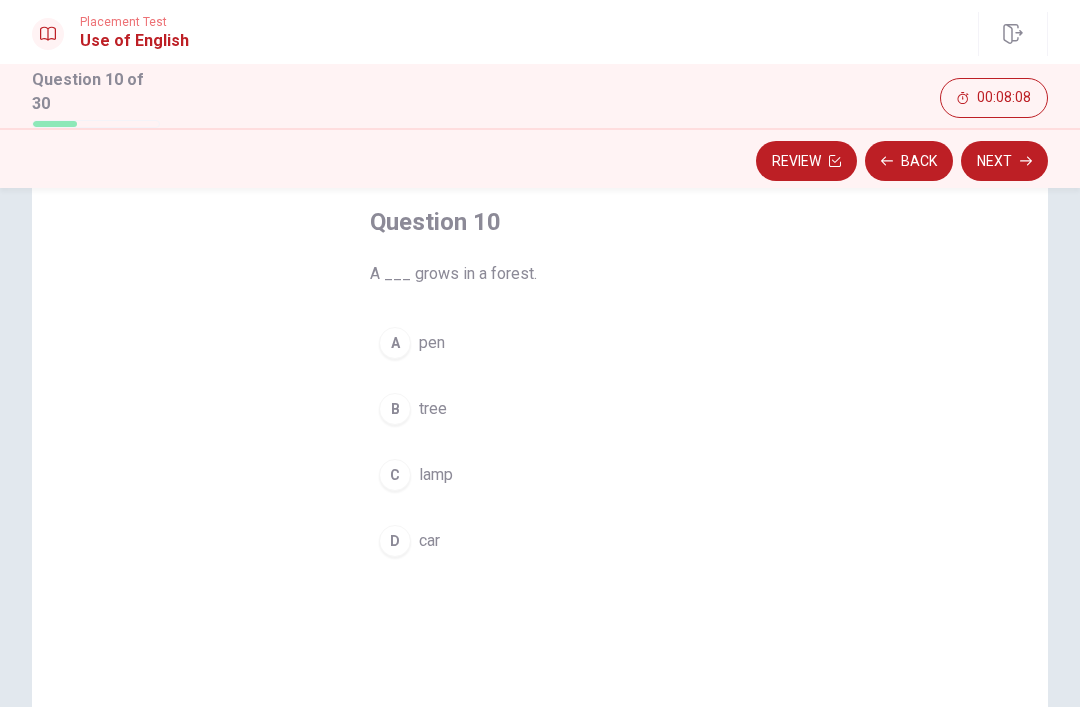click on "tree" at bounding box center (433, 409) 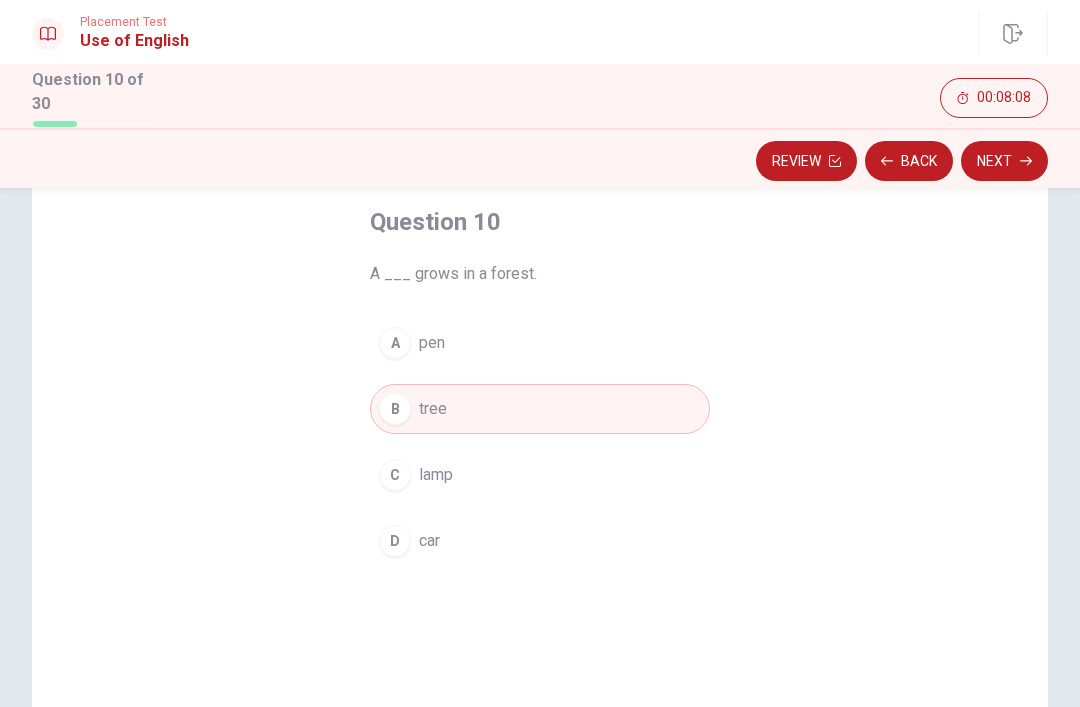click 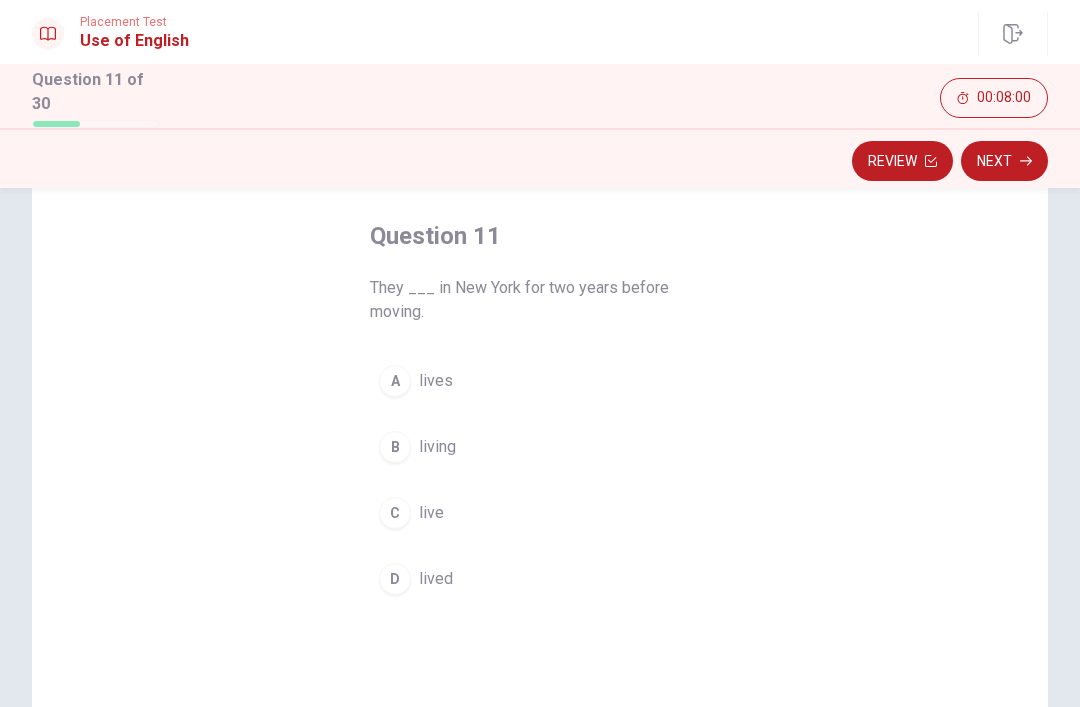 scroll, scrollTop: 91, scrollLeft: 0, axis: vertical 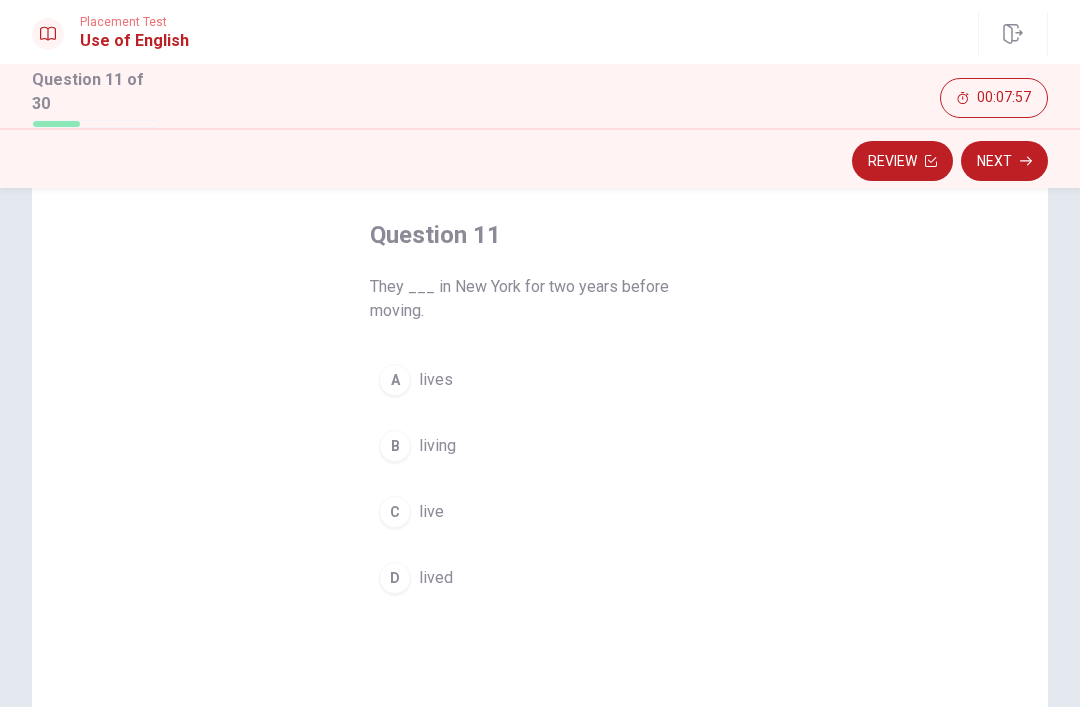 click on "D lived" at bounding box center (540, 578) 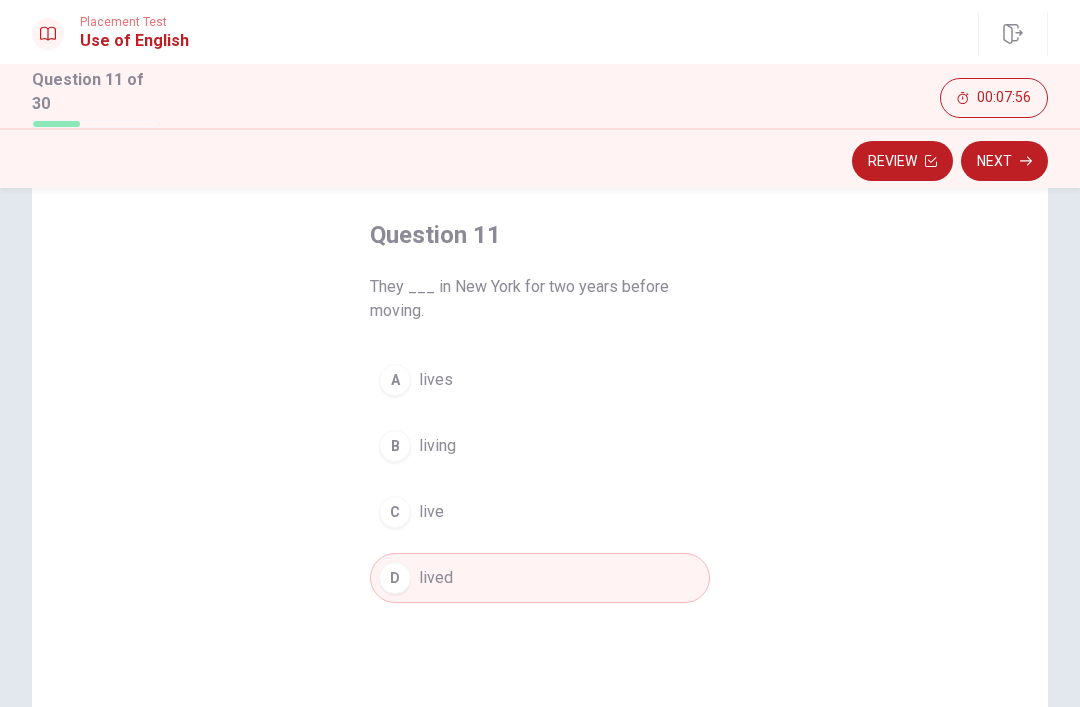 click on "Next" at bounding box center [1004, 161] 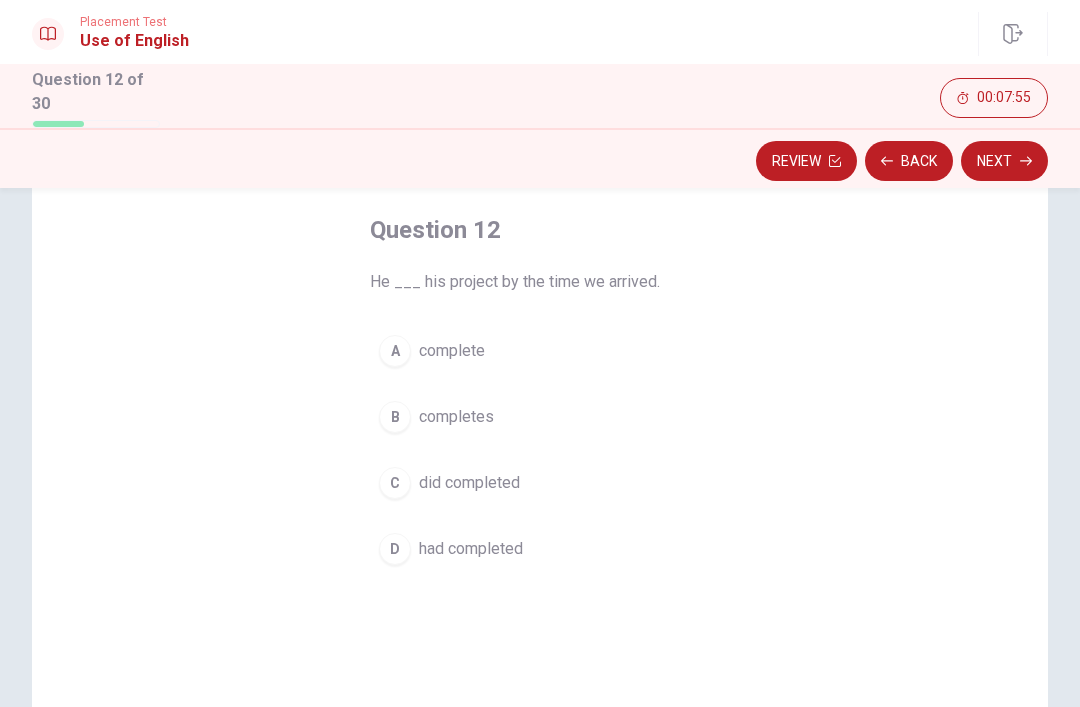 scroll, scrollTop: 97, scrollLeft: 0, axis: vertical 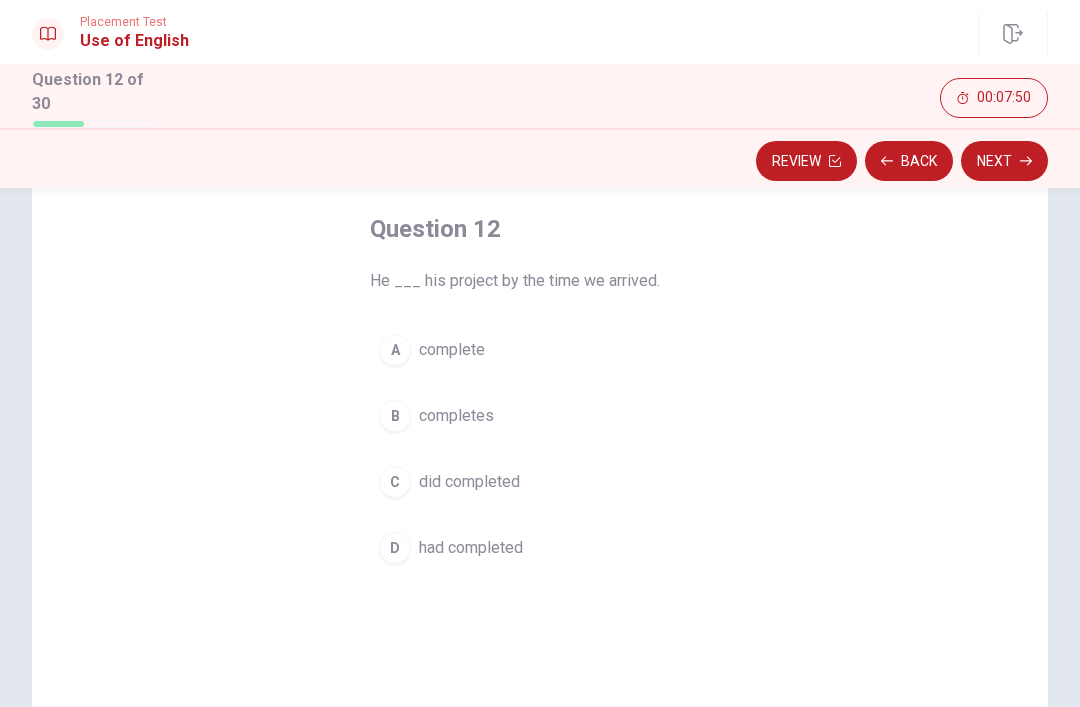 click on "had completed" at bounding box center [471, 548] 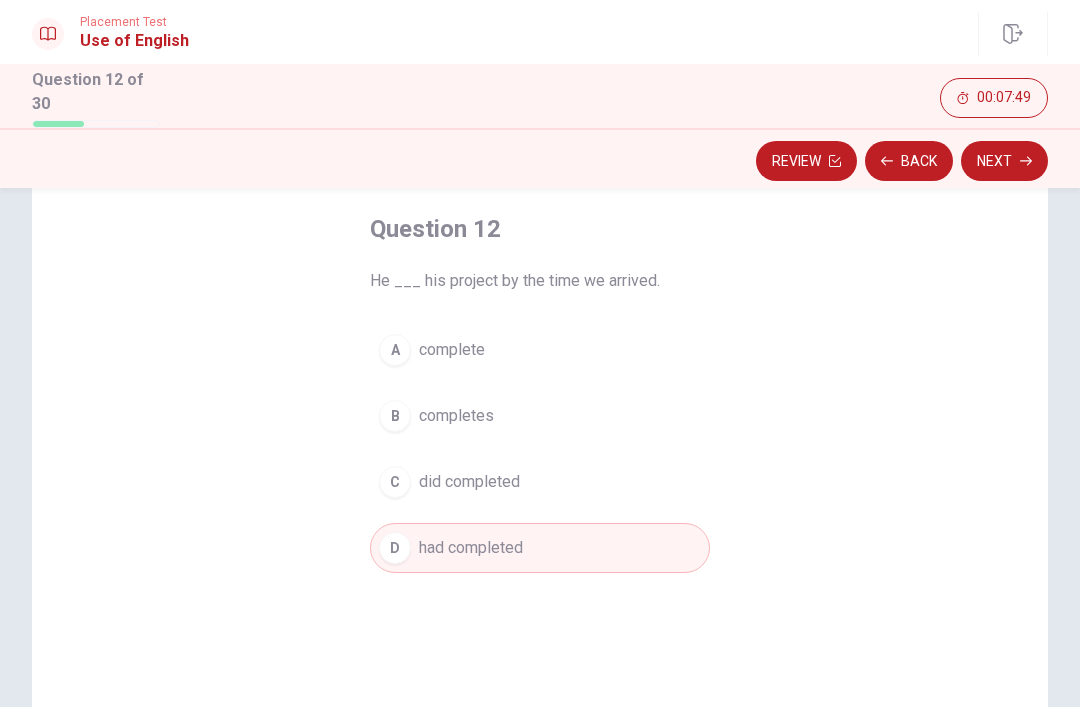 click on "Next" at bounding box center [1004, 161] 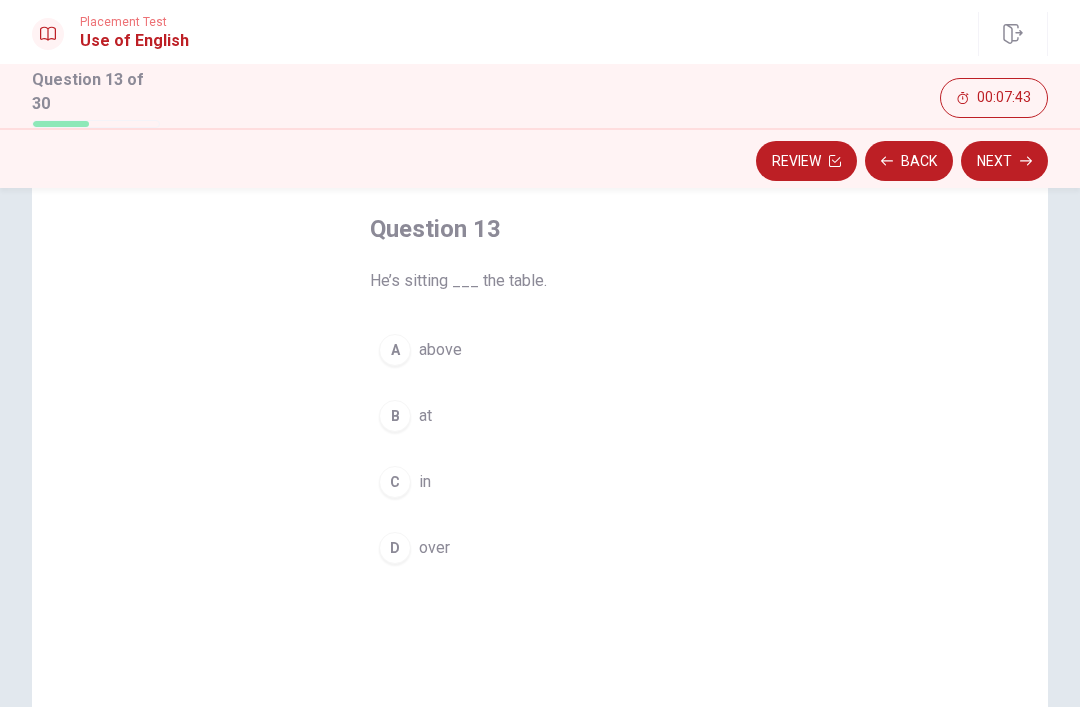 click on "B at" at bounding box center [540, 416] 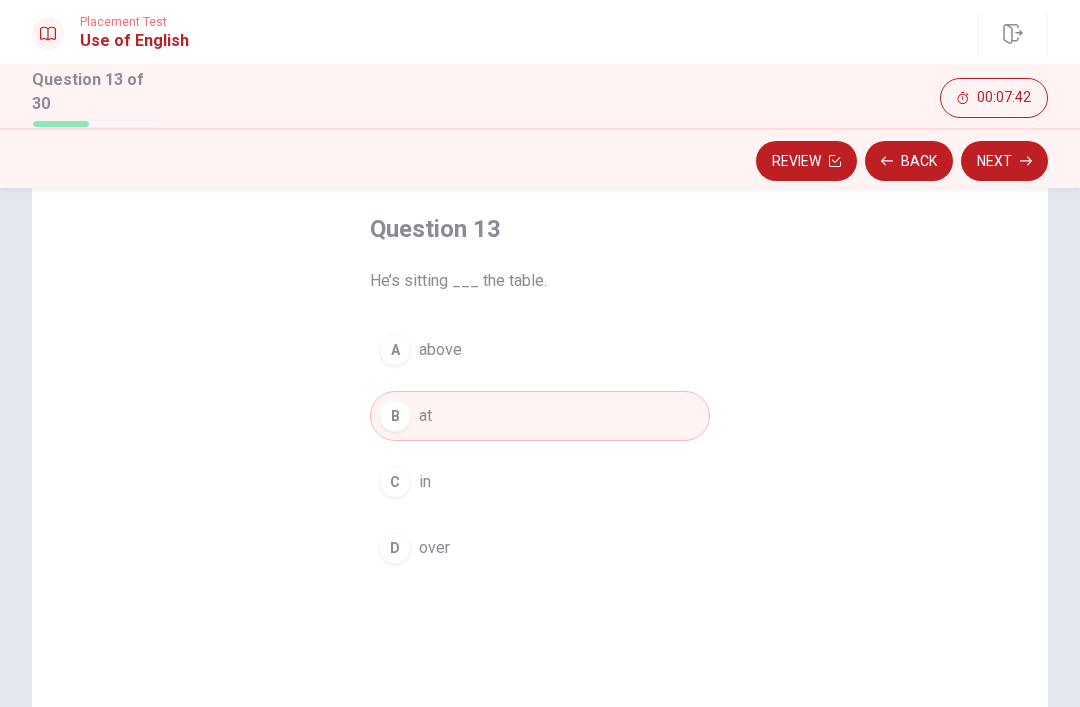 click 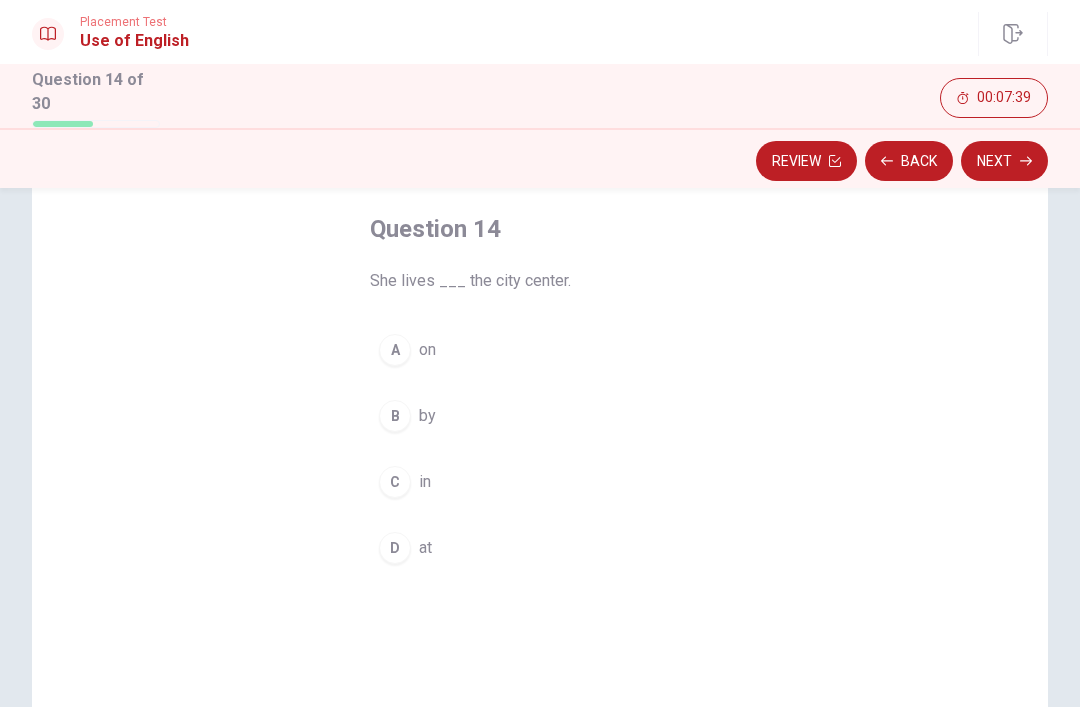 click on "C in" at bounding box center [540, 482] 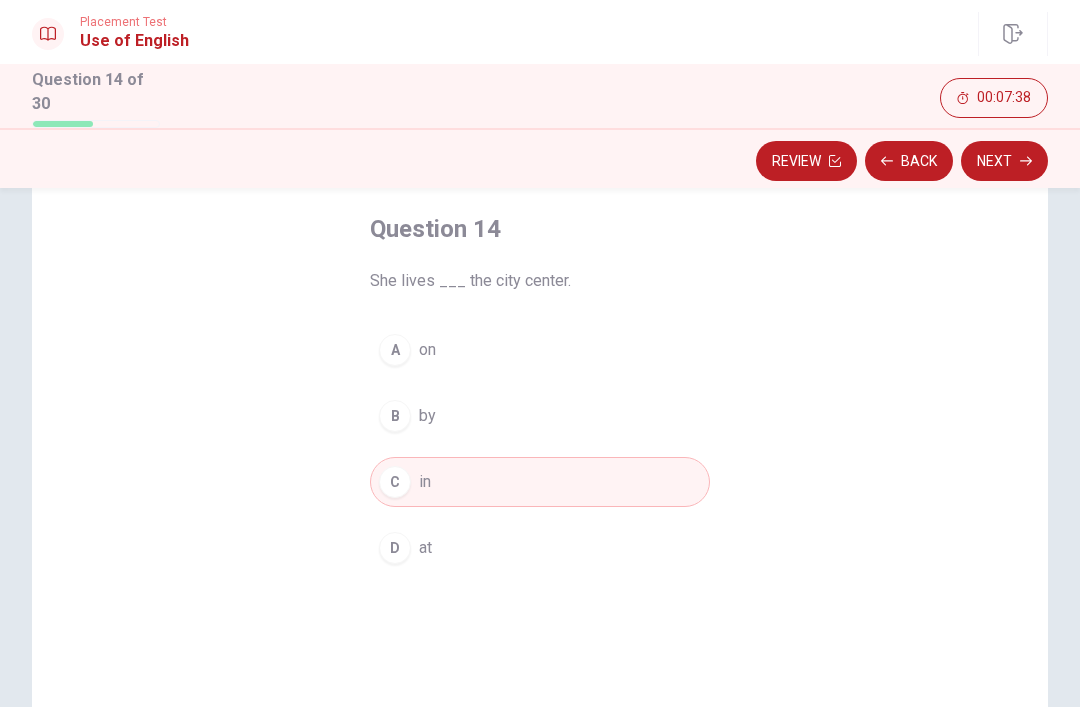 click on "Next" at bounding box center [1004, 161] 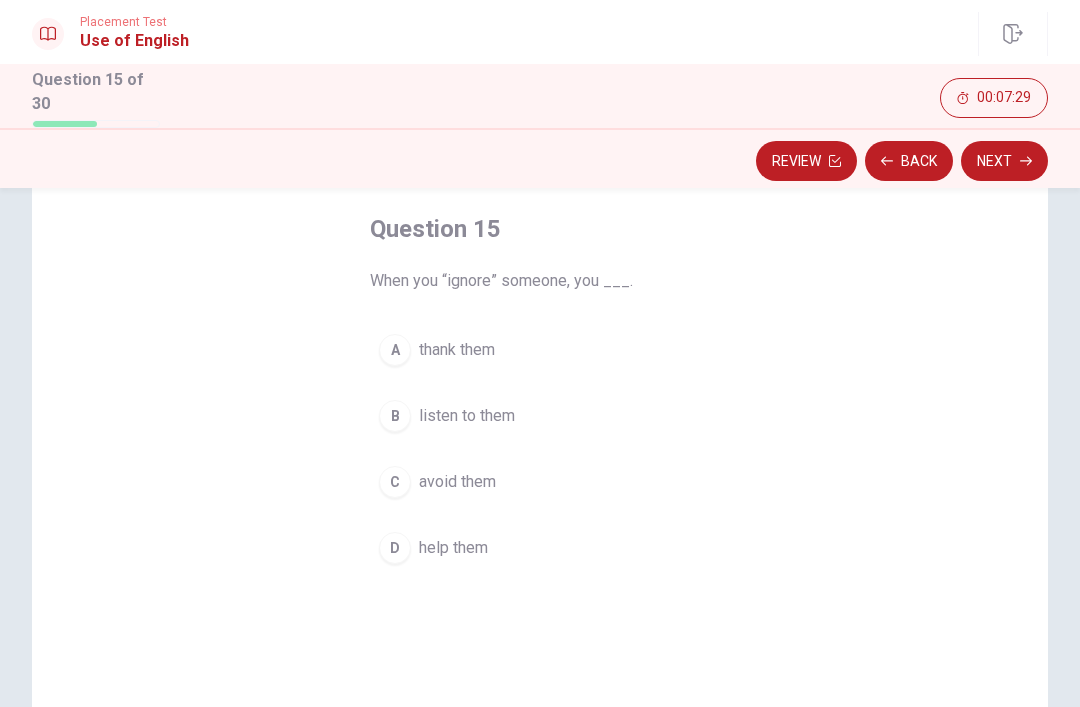 click on "C avoid them" at bounding box center [540, 482] 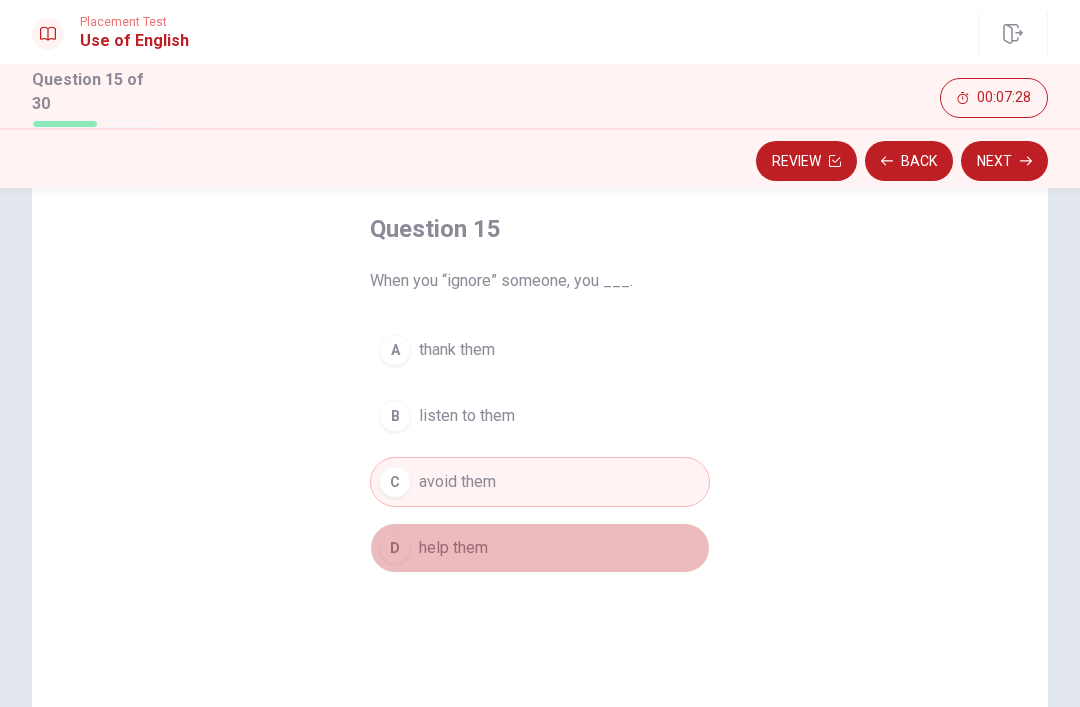 click on "help them" at bounding box center [453, 548] 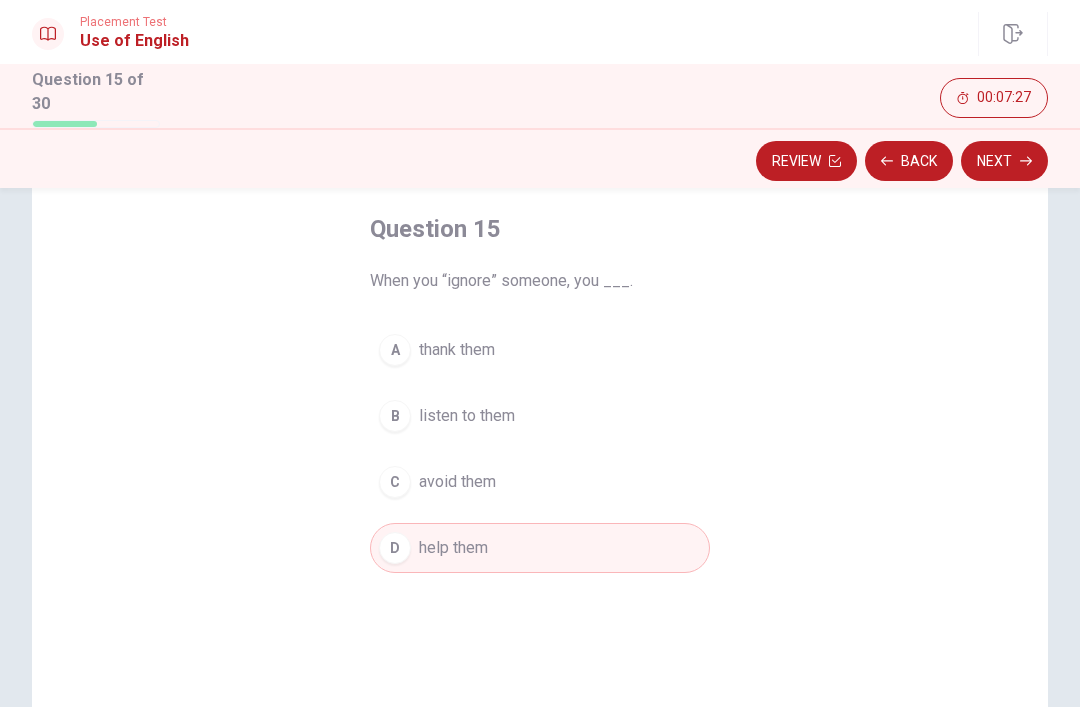 click on "Next" at bounding box center [1004, 161] 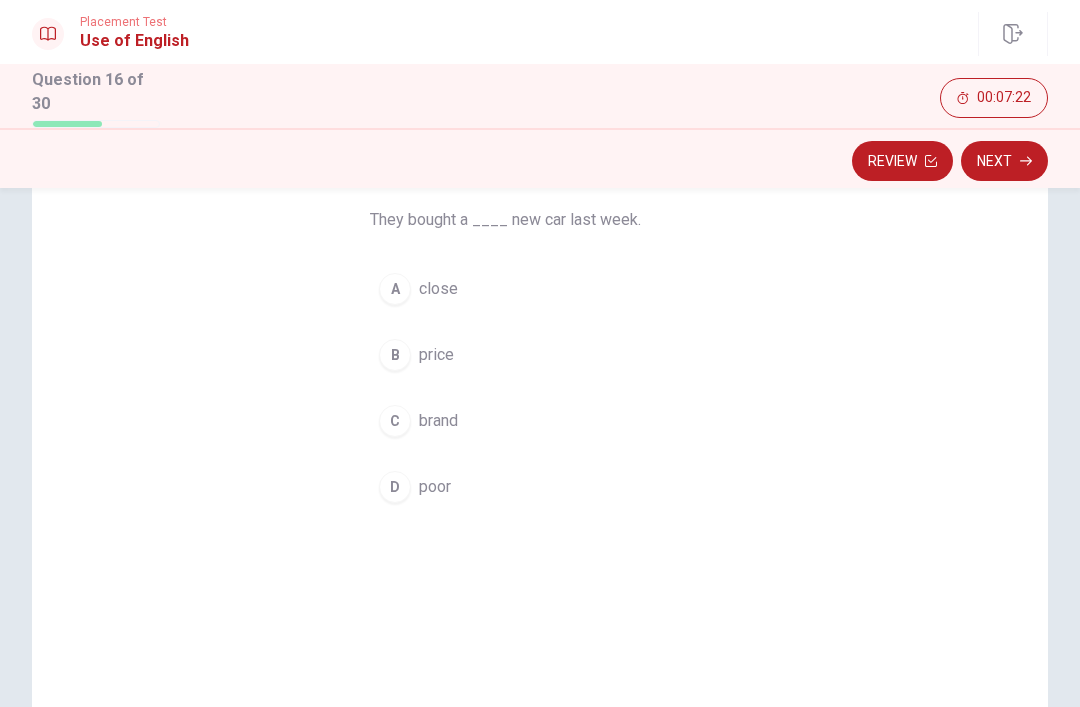 scroll, scrollTop: 155, scrollLeft: 0, axis: vertical 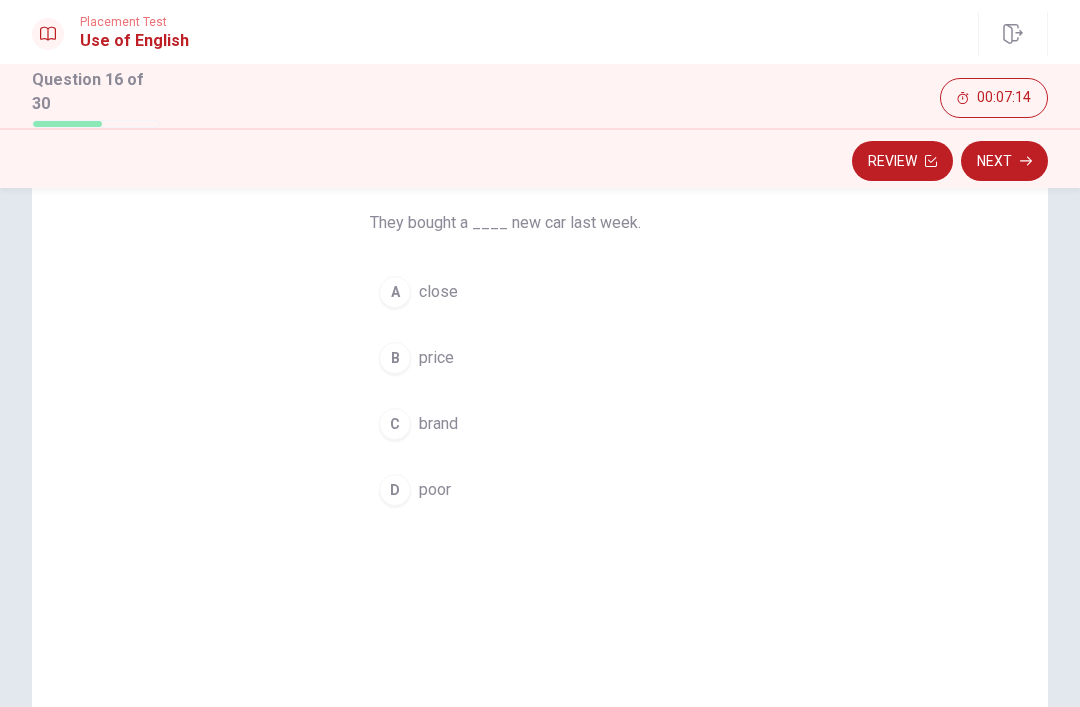 click on "brand" at bounding box center [438, 424] 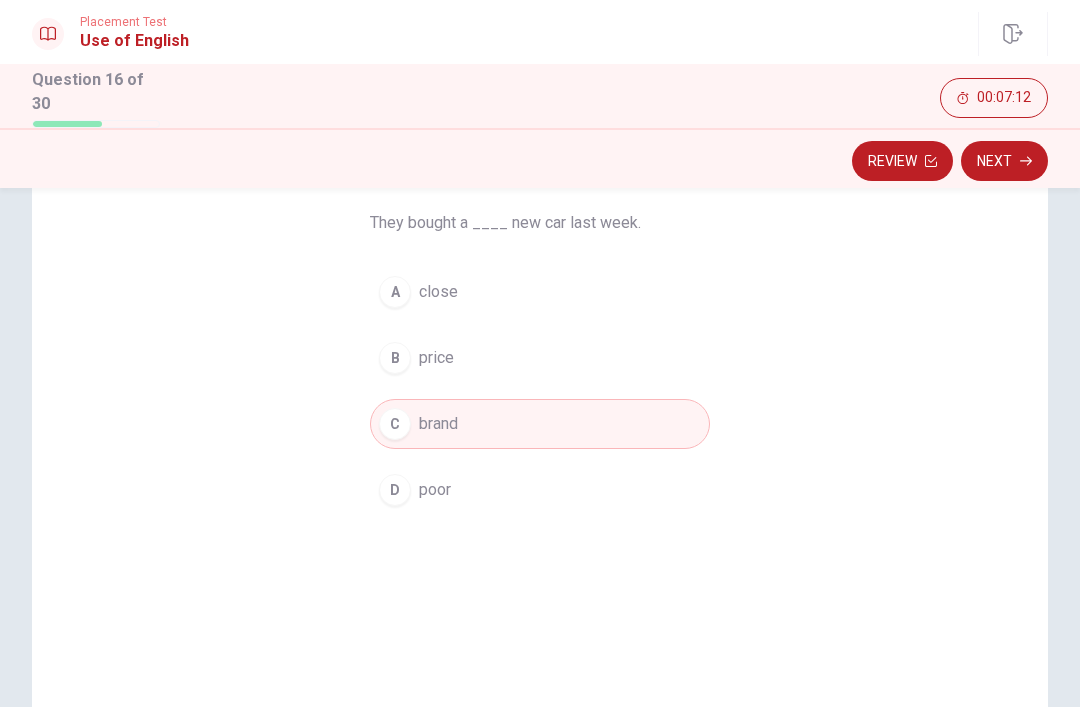 click on "Next" at bounding box center (1004, 161) 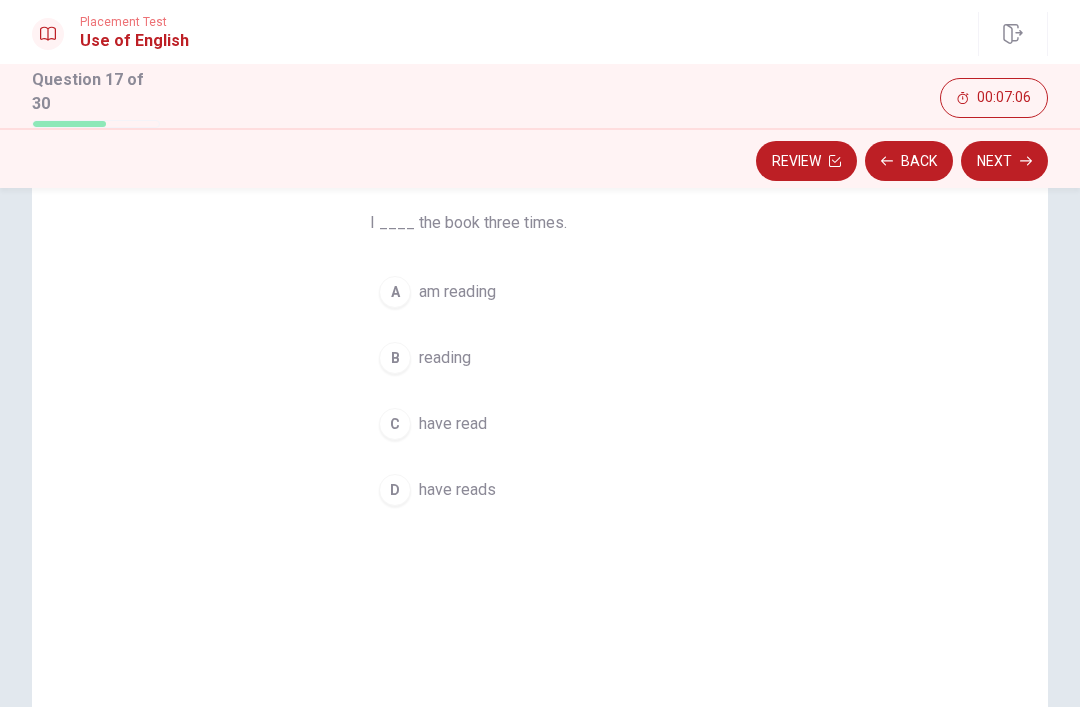 click on "C have read" at bounding box center (540, 424) 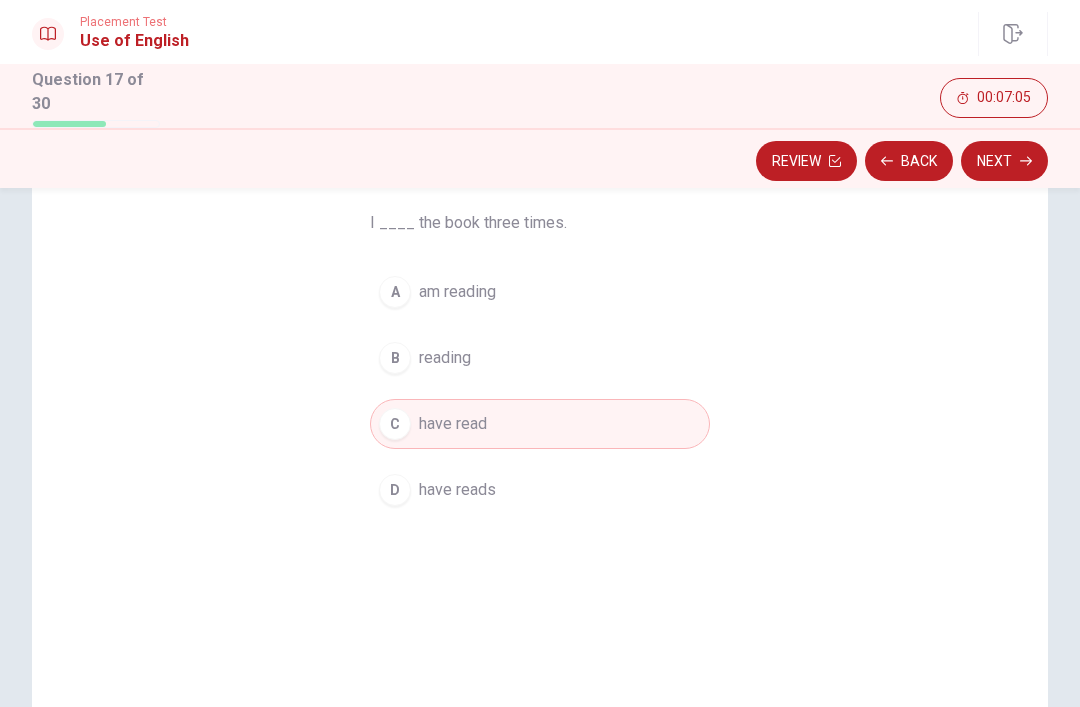 click on "Next" at bounding box center (1004, 161) 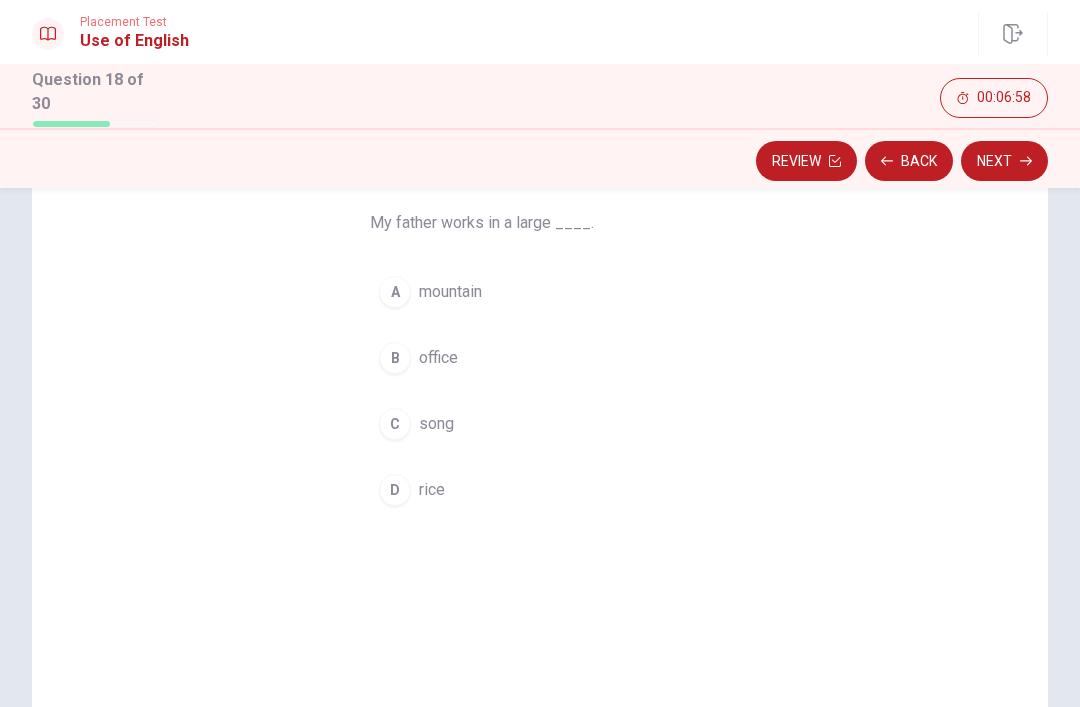 click on "[LOCATION] office" at bounding box center [540, 358] 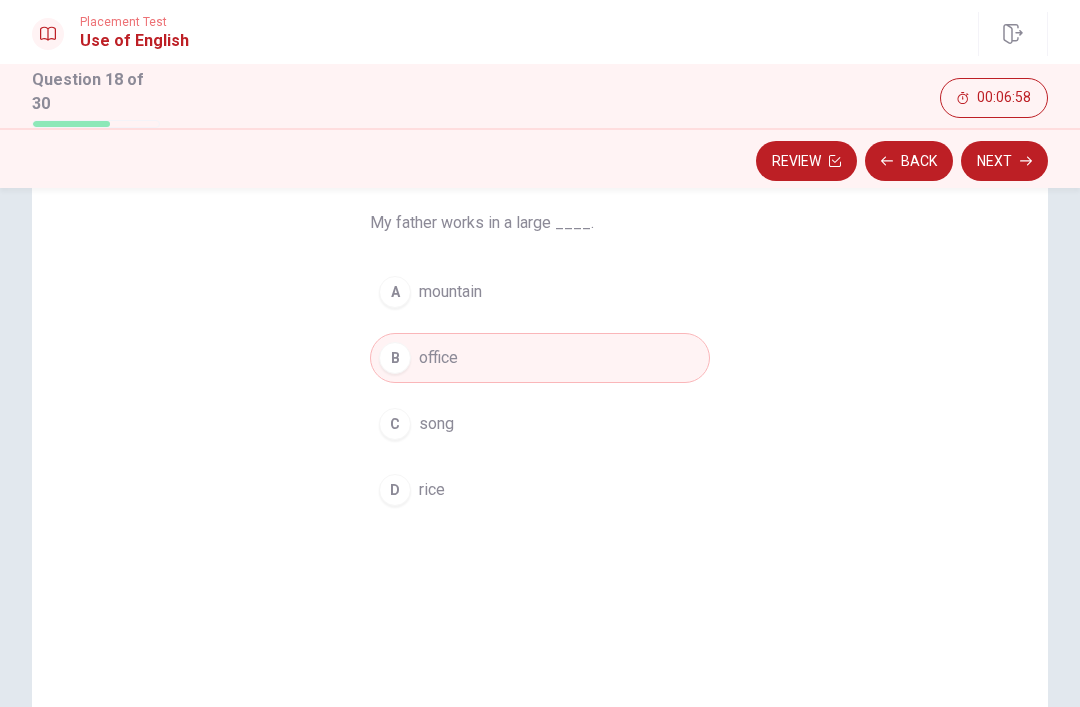 click on "Next" at bounding box center (1004, 161) 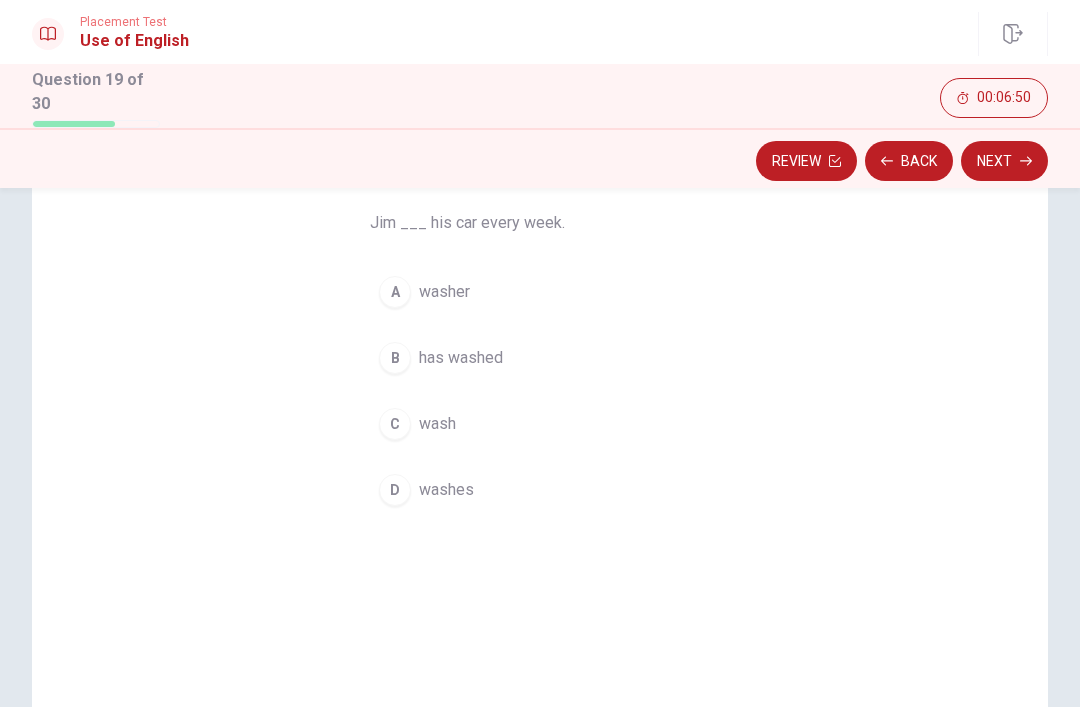 click on "C wash" at bounding box center [540, 424] 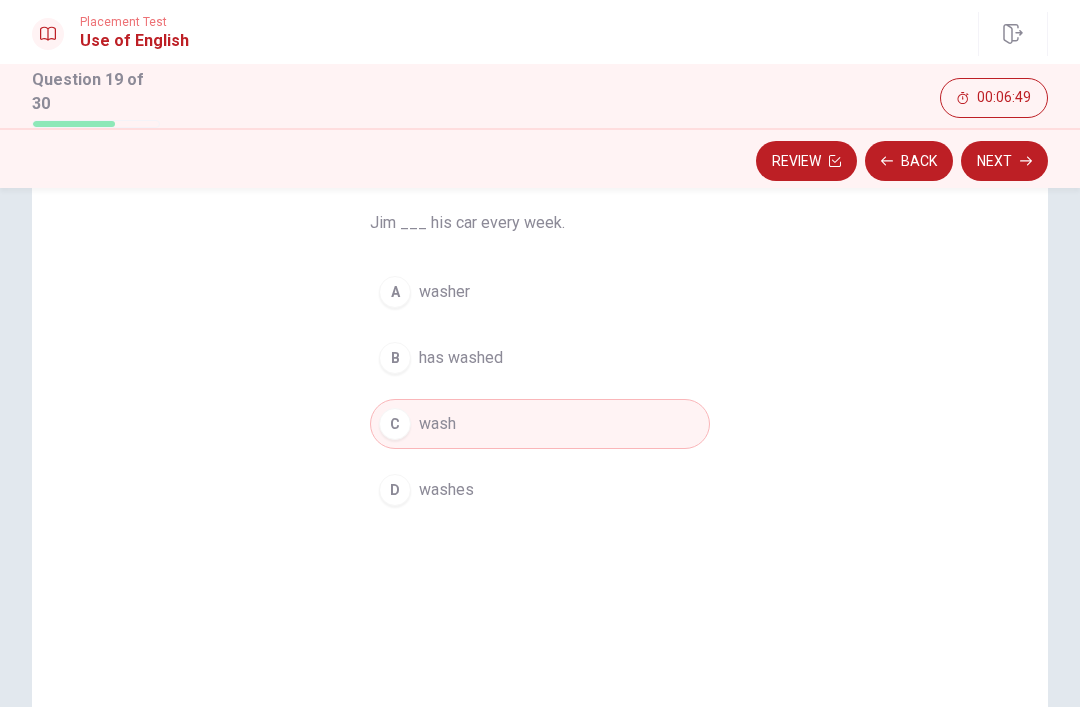 click on "washes" at bounding box center [446, 490] 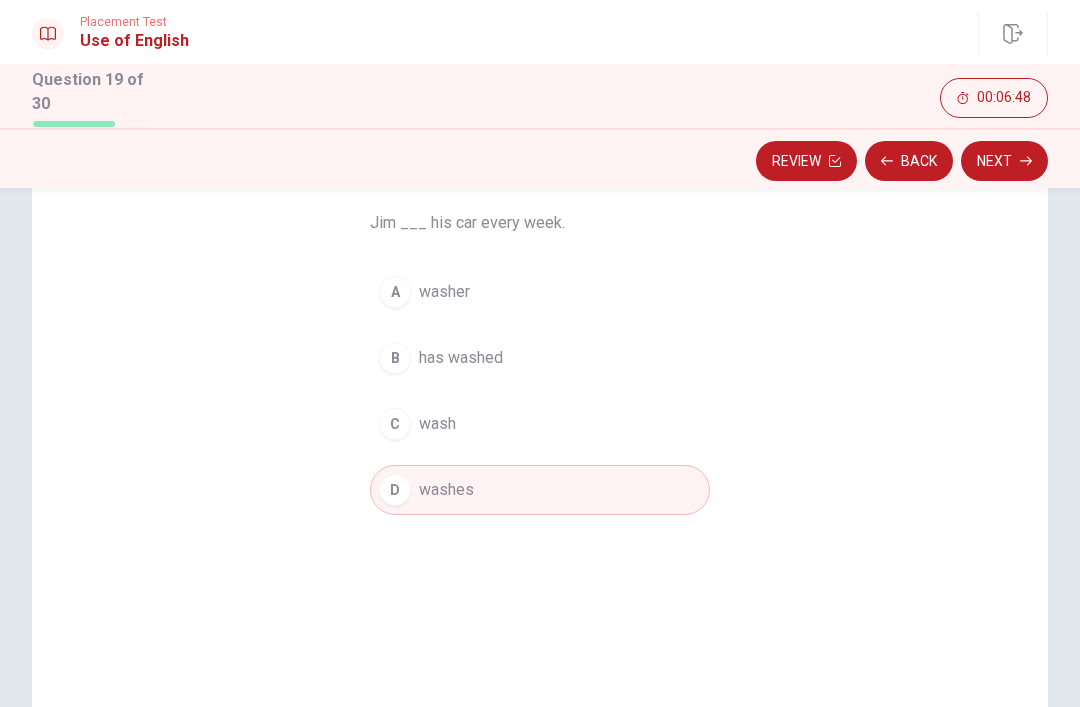 click on "Next" at bounding box center (1004, 161) 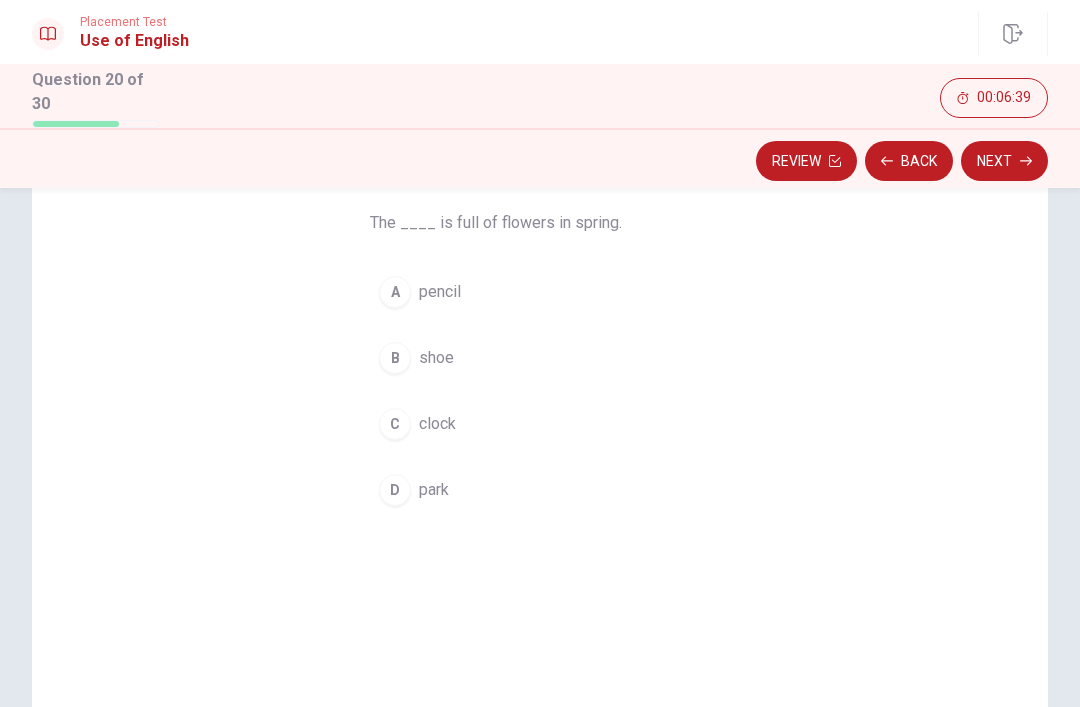 click on "D park" at bounding box center [540, 490] 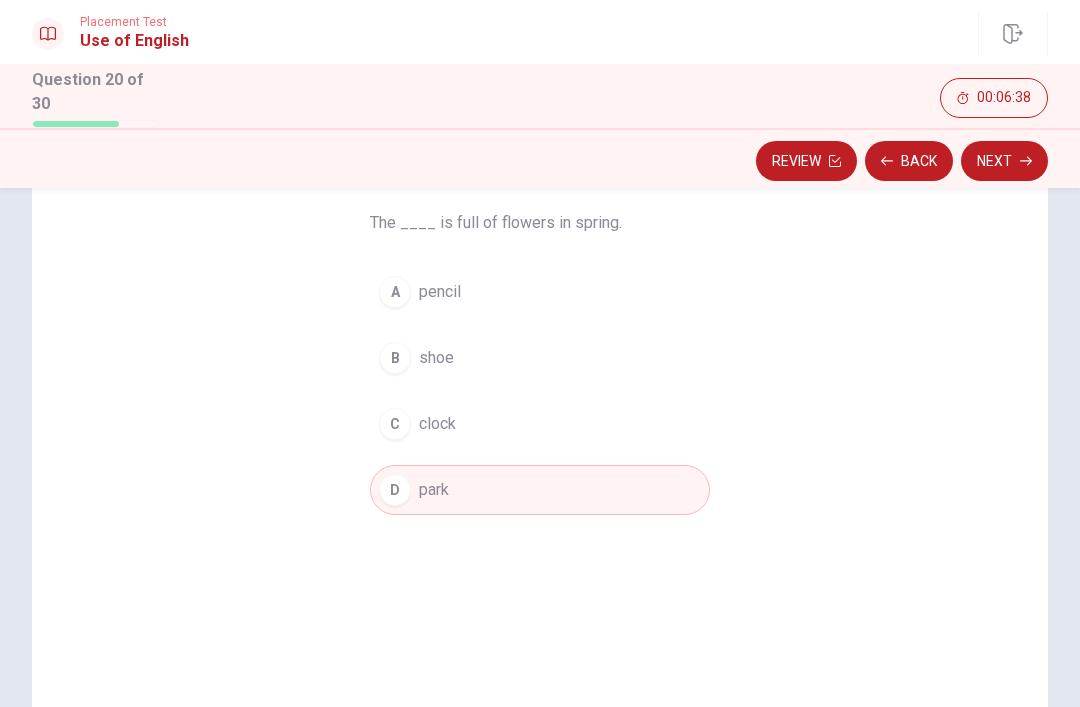 click on "Next" at bounding box center (1004, 161) 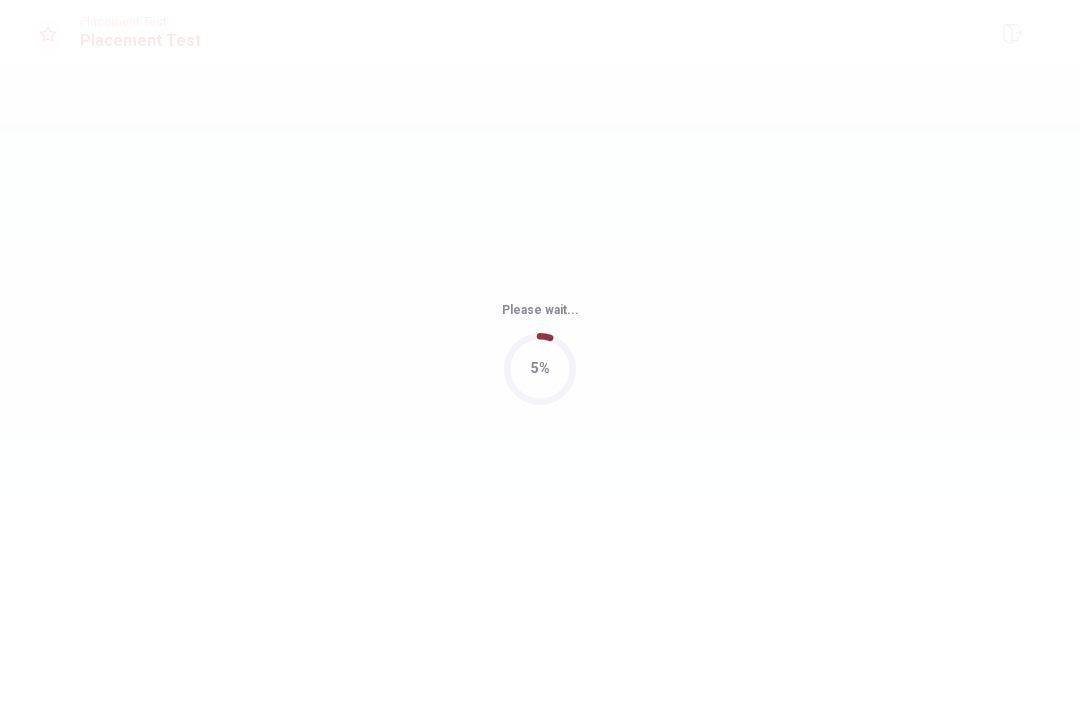scroll, scrollTop: 0, scrollLeft: 0, axis: both 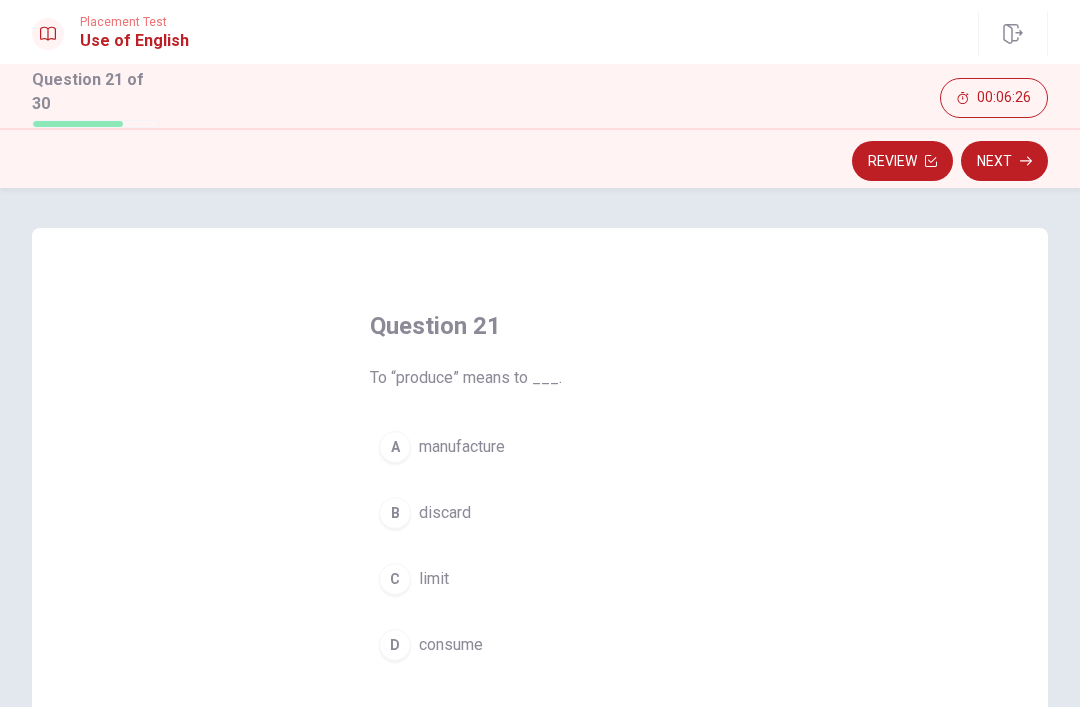 click on "A" at bounding box center (395, 447) 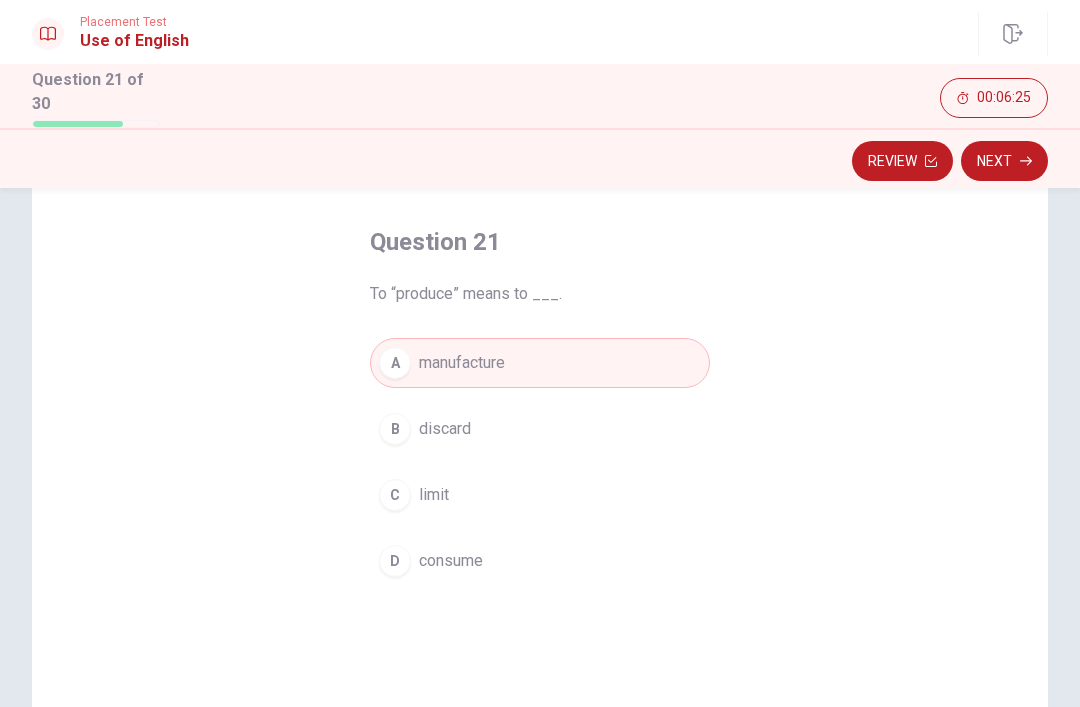 scroll, scrollTop: 86, scrollLeft: 0, axis: vertical 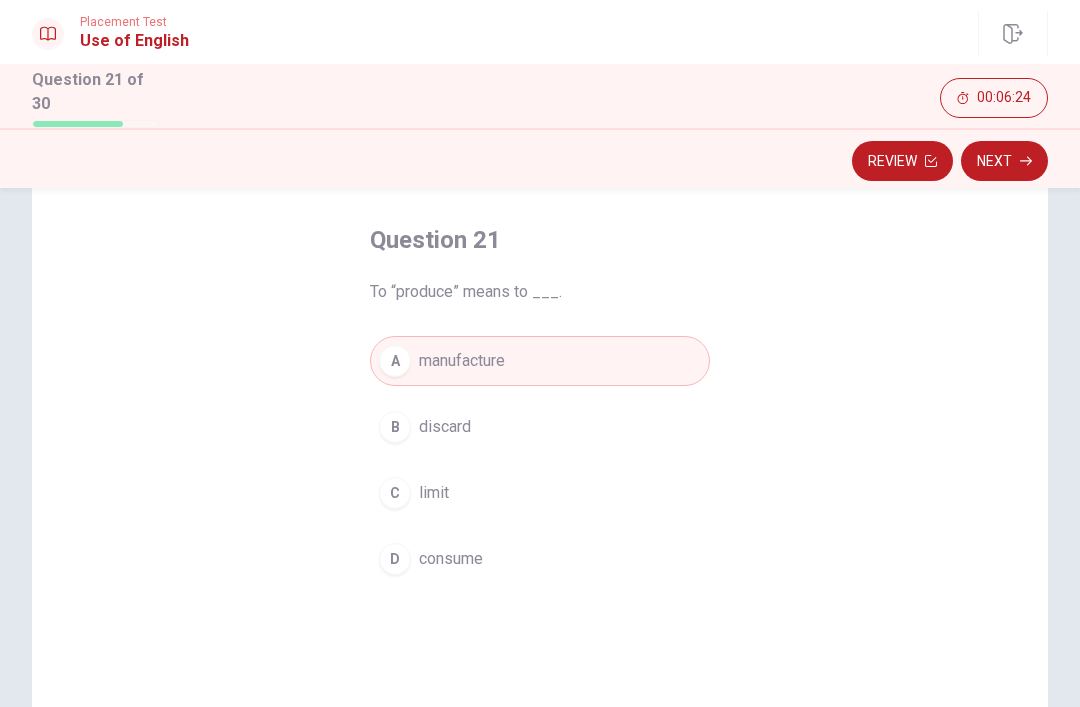 click on "Next" at bounding box center (1004, 161) 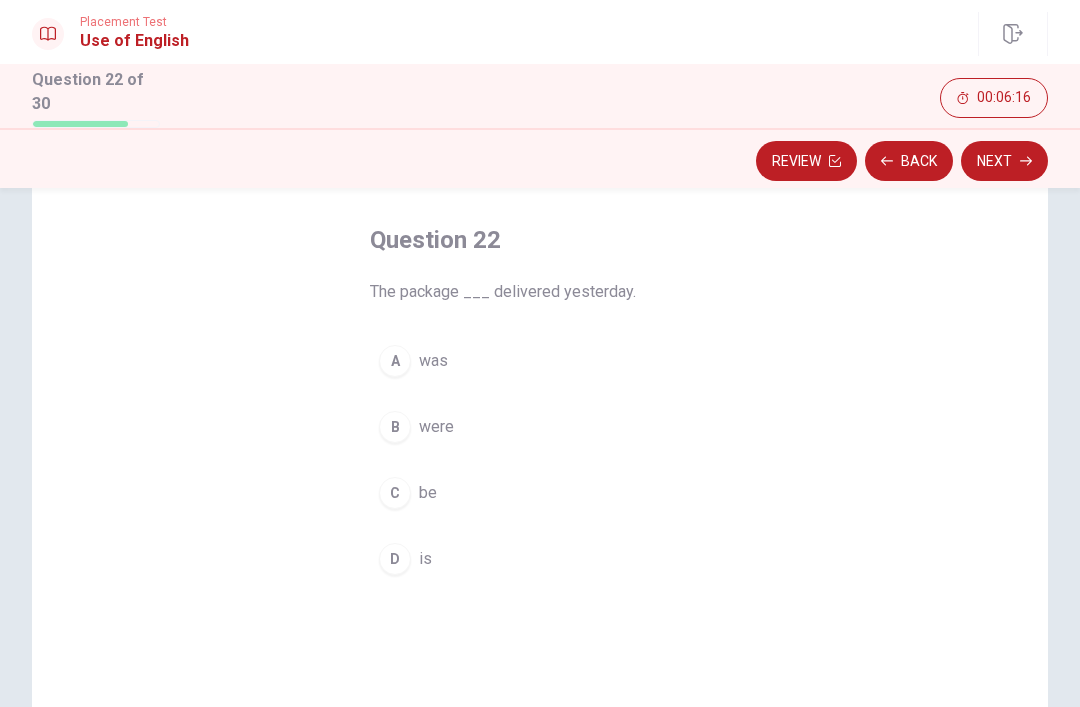 click on "were" at bounding box center [436, 427] 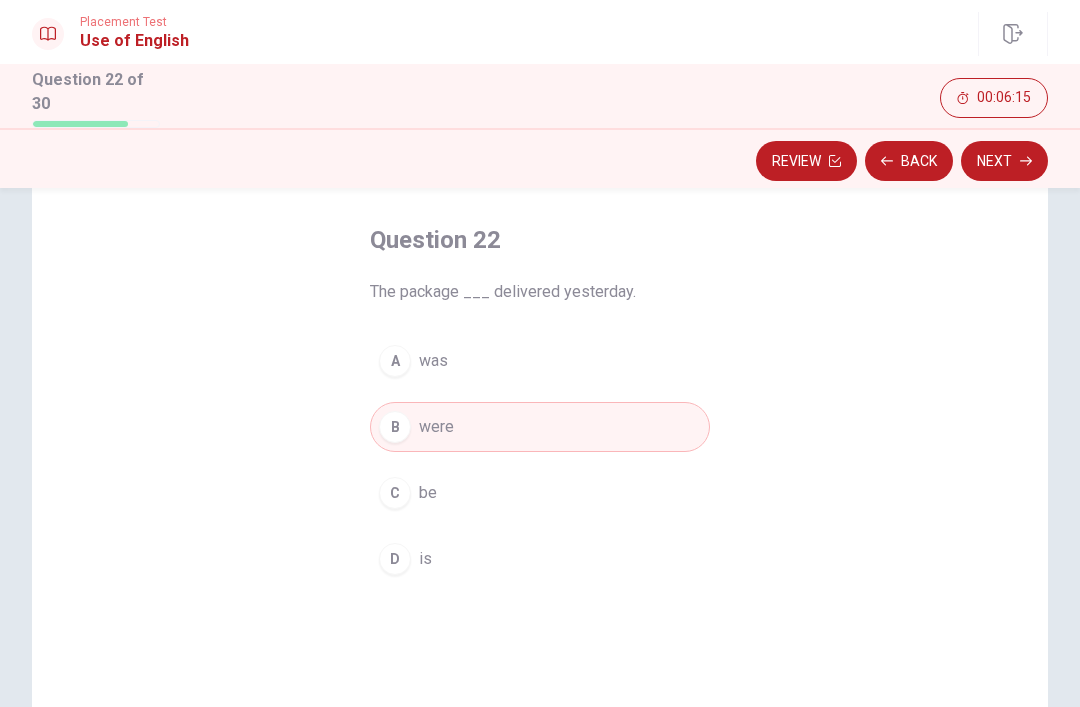 click on "was" at bounding box center [433, 361] 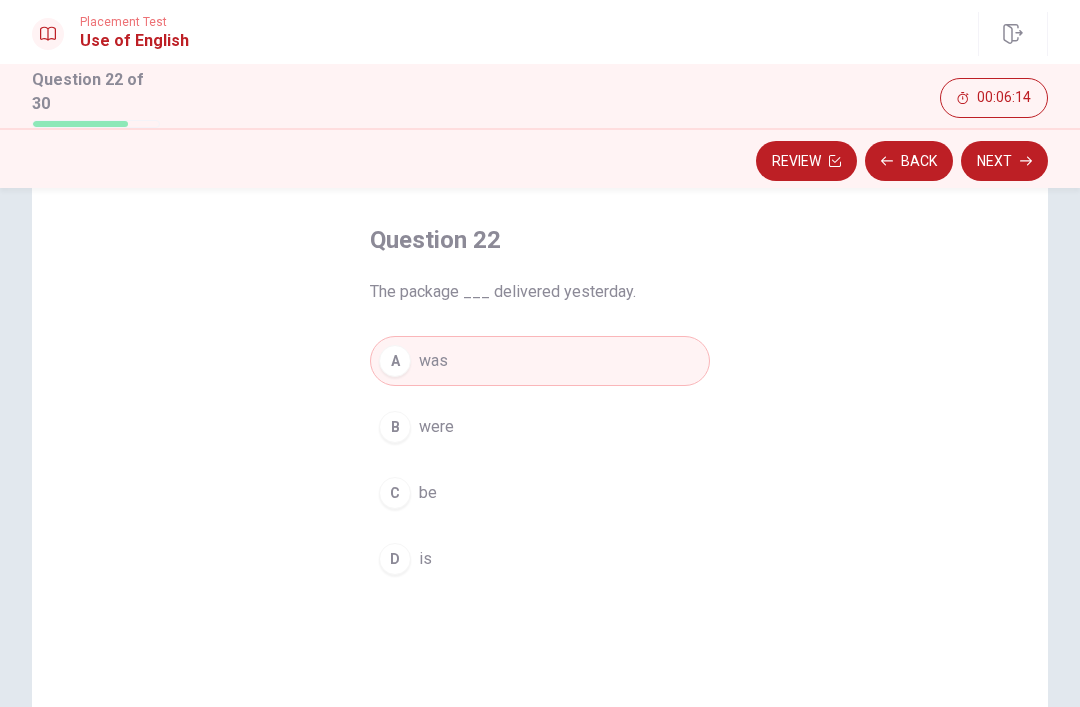 click on "Next" at bounding box center (1004, 161) 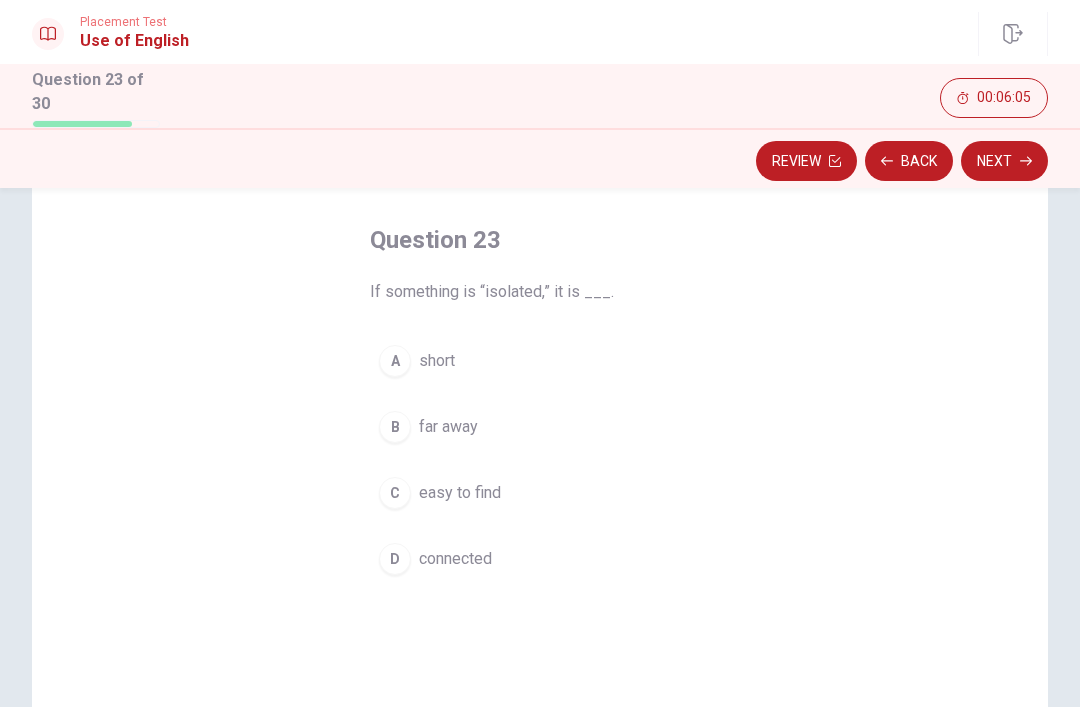 click 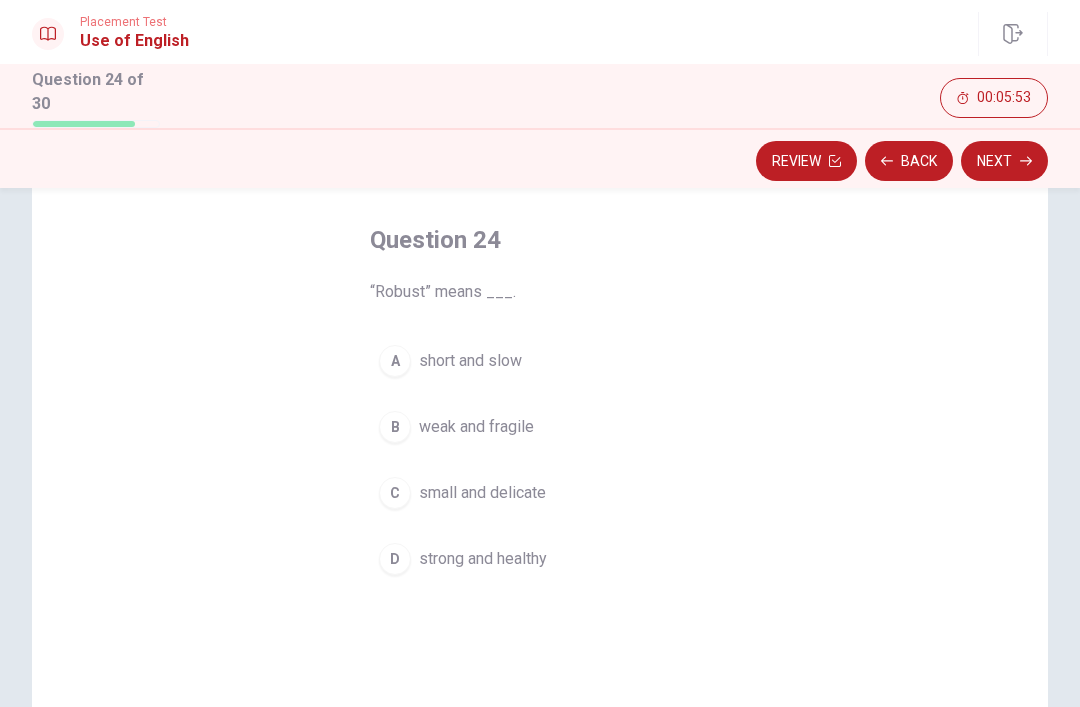 click on "Next" at bounding box center (1004, 161) 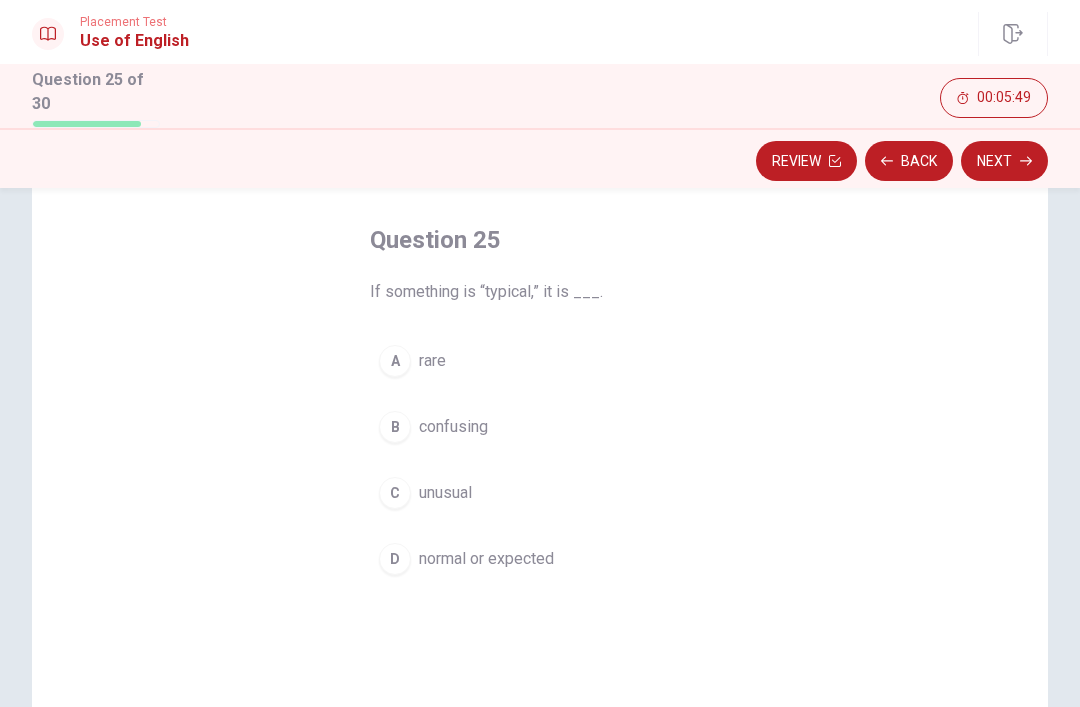 click on "unusual" at bounding box center (445, 493) 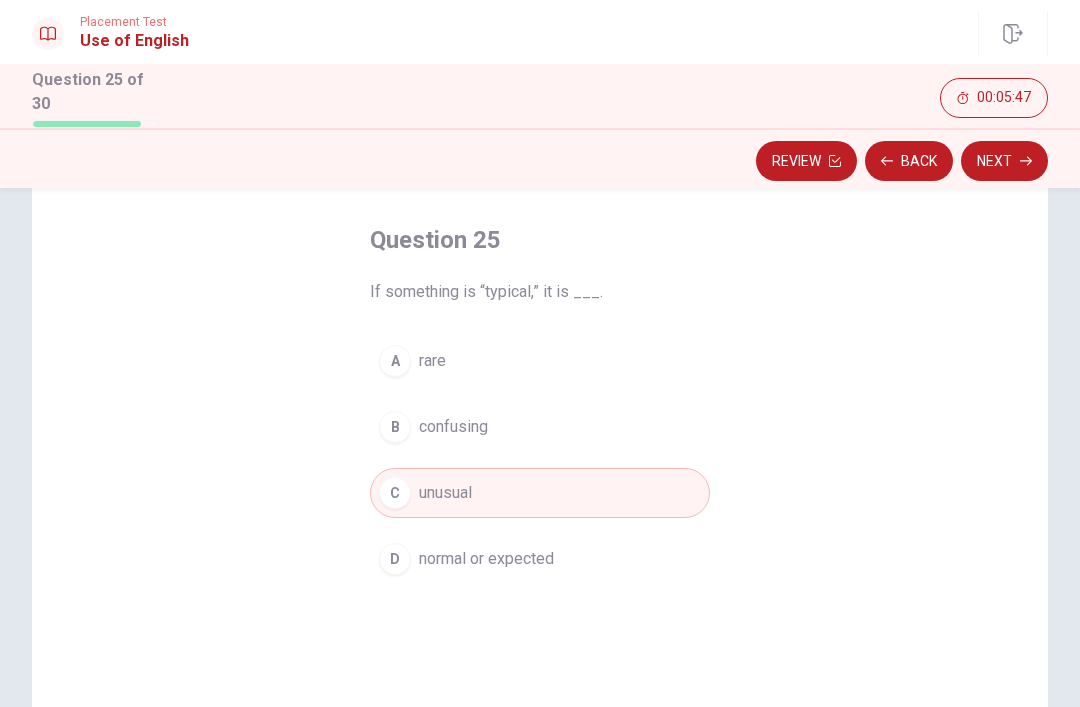 click on "Next" at bounding box center (1004, 161) 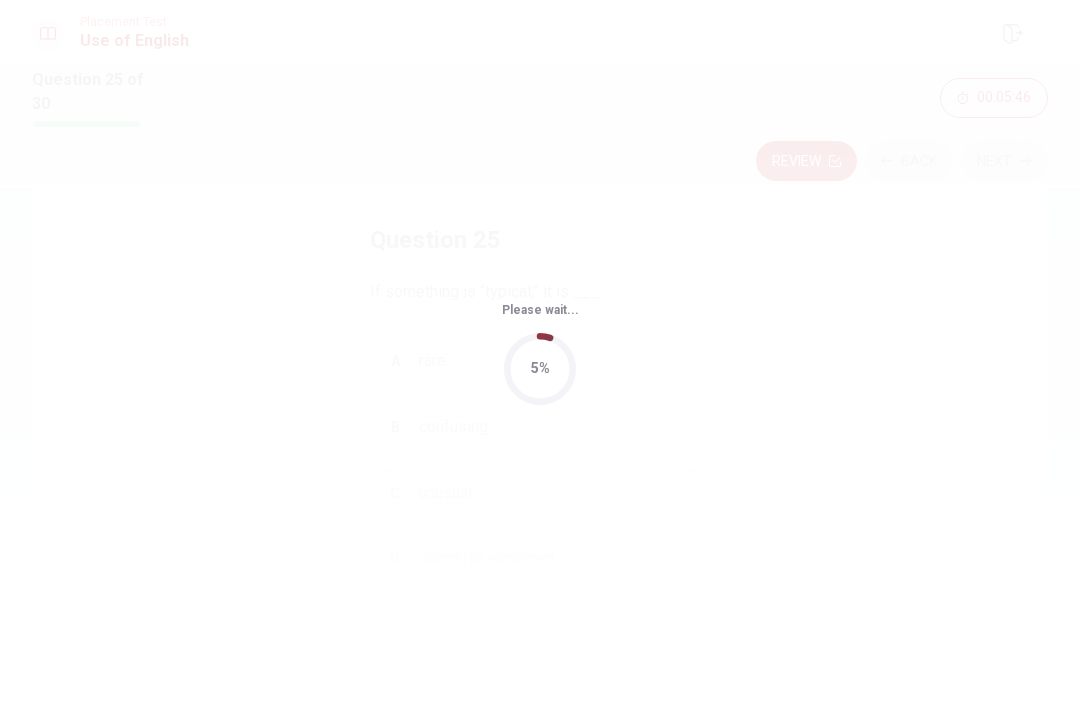 scroll, scrollTop: 0, scrollLeft: 0, axis: both 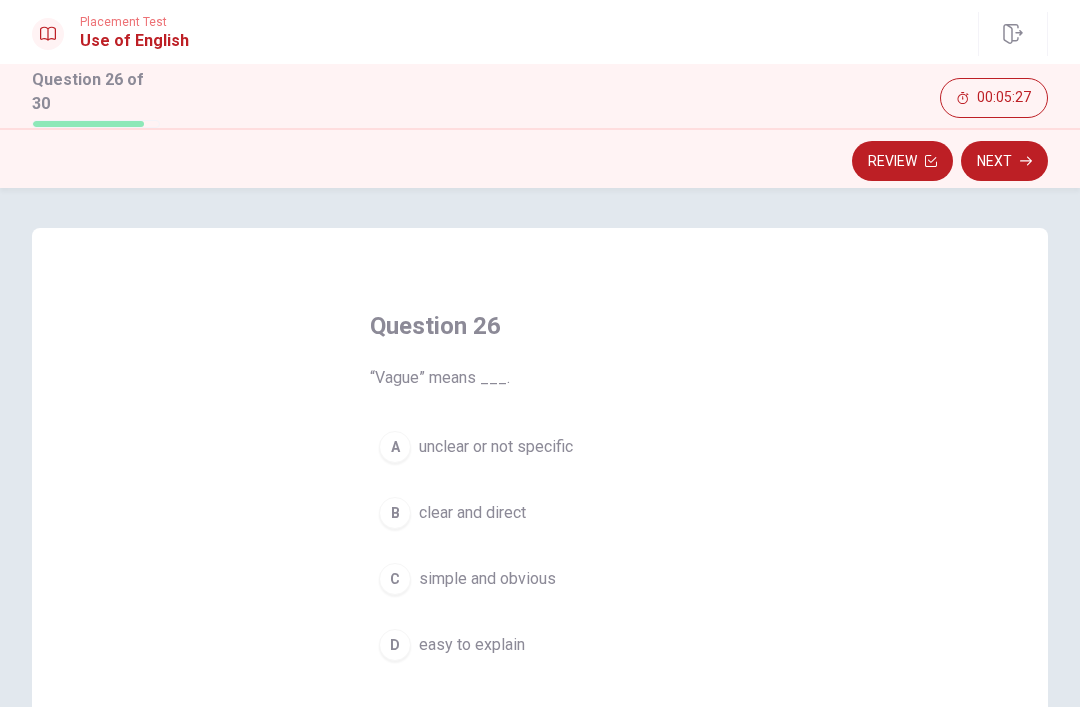 click on "Next" at bounding box center (1004, 161) 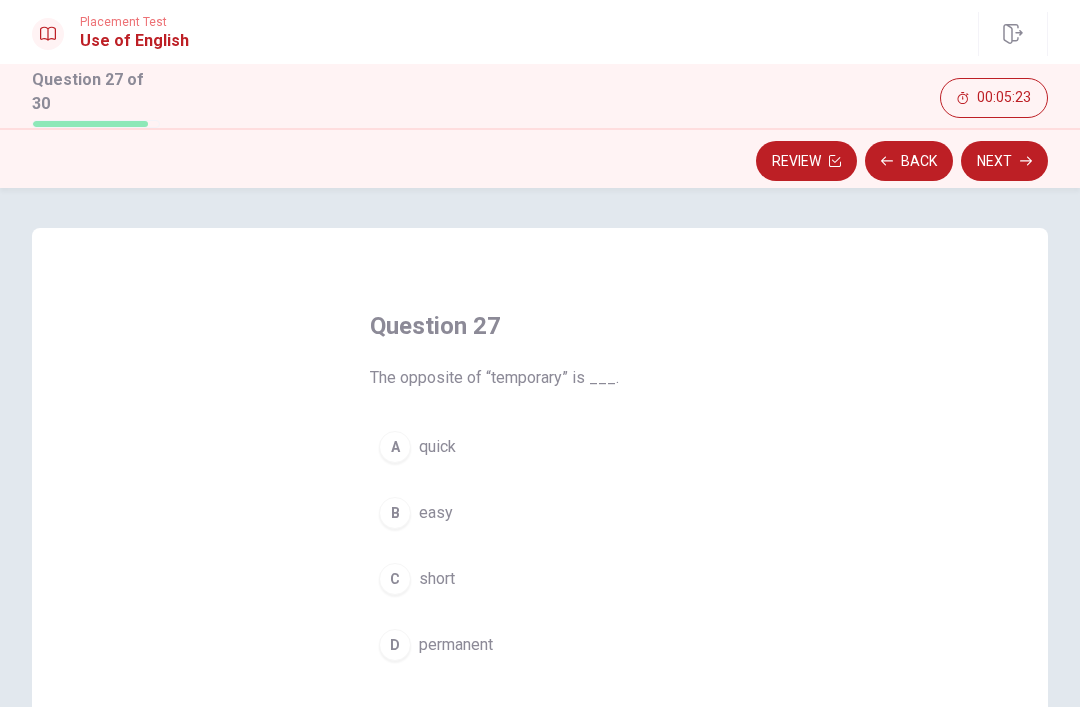 click on "Next" at bounding box center [1004, 161] 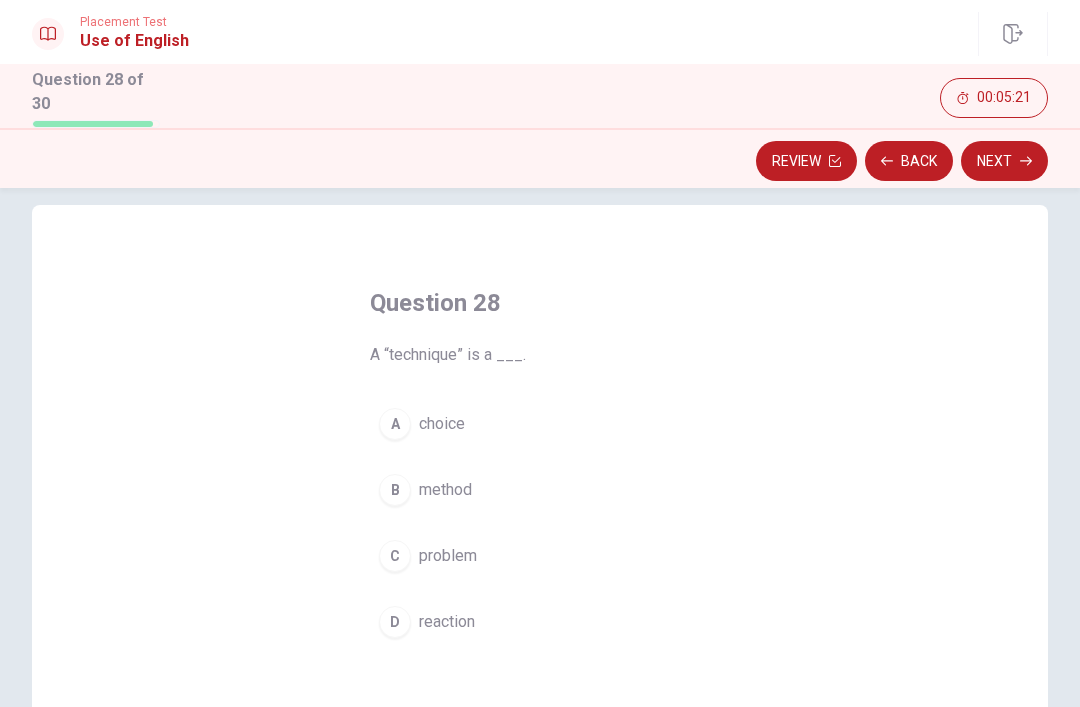 scroll, scrollTop: 26, scrollLeft: 0, axis: vertical 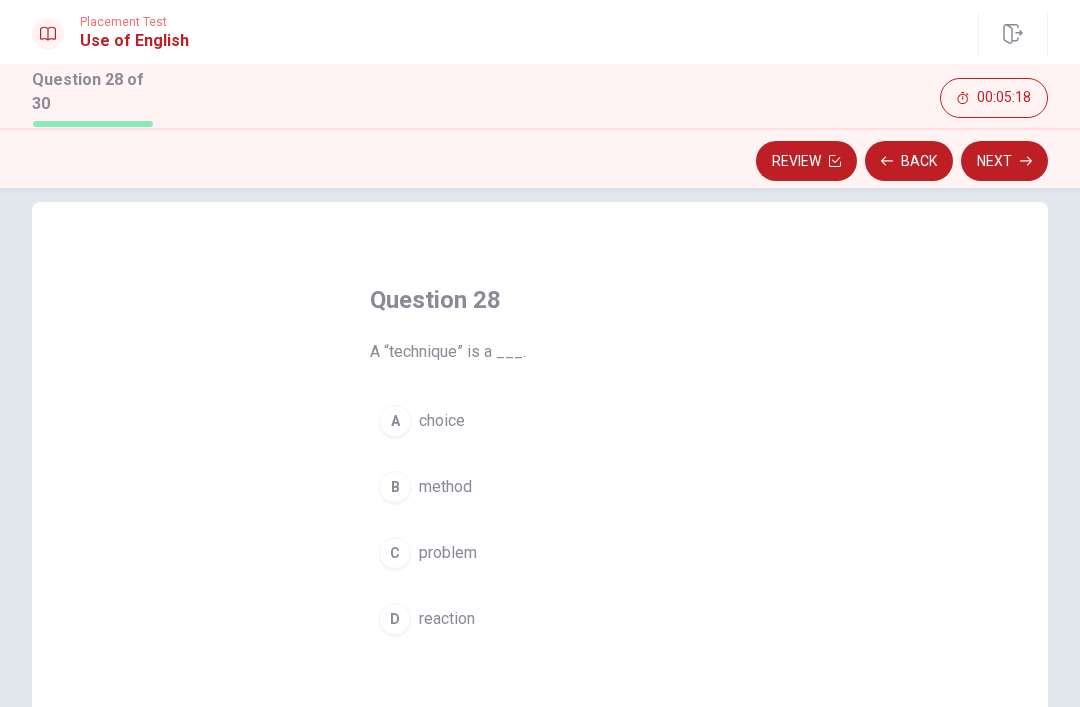 click on "method" at bounding box center [445, 487] 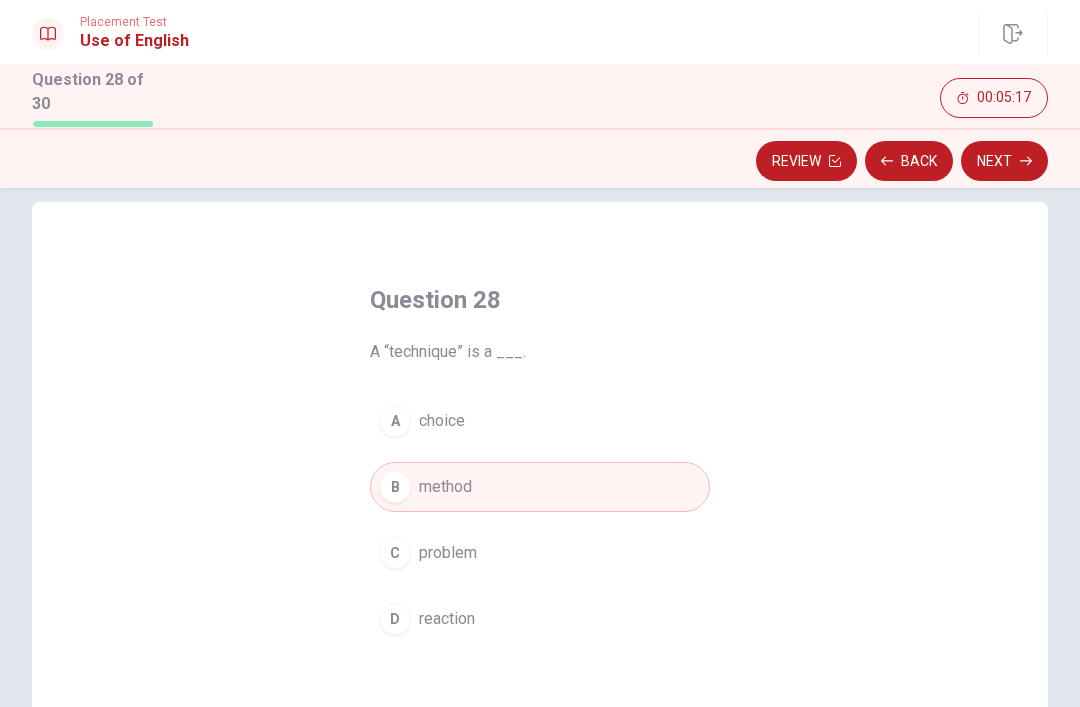 click on "Next" at bounding box center (1004, 161) 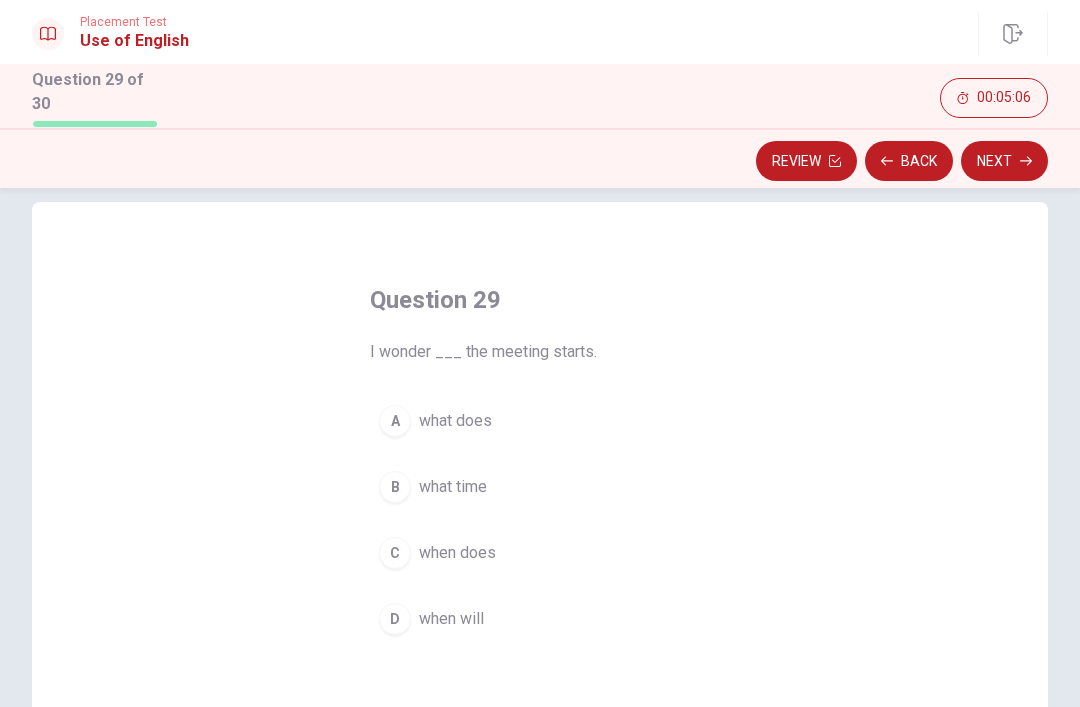 click on "B what time" at bounding box center (540, 487) 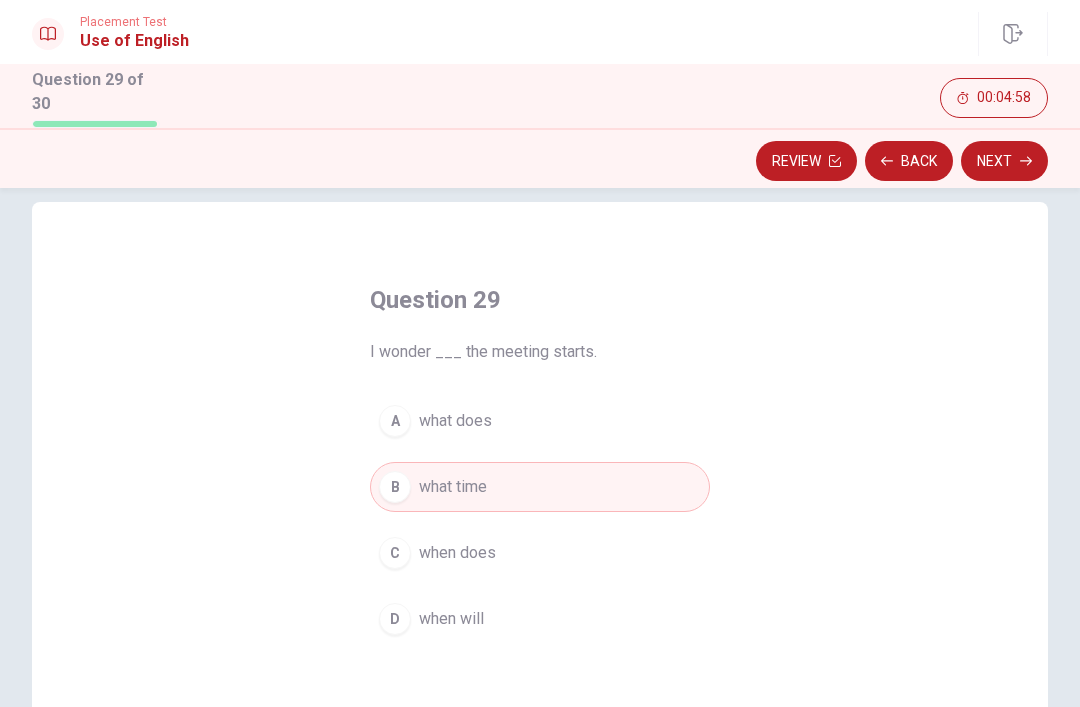 click 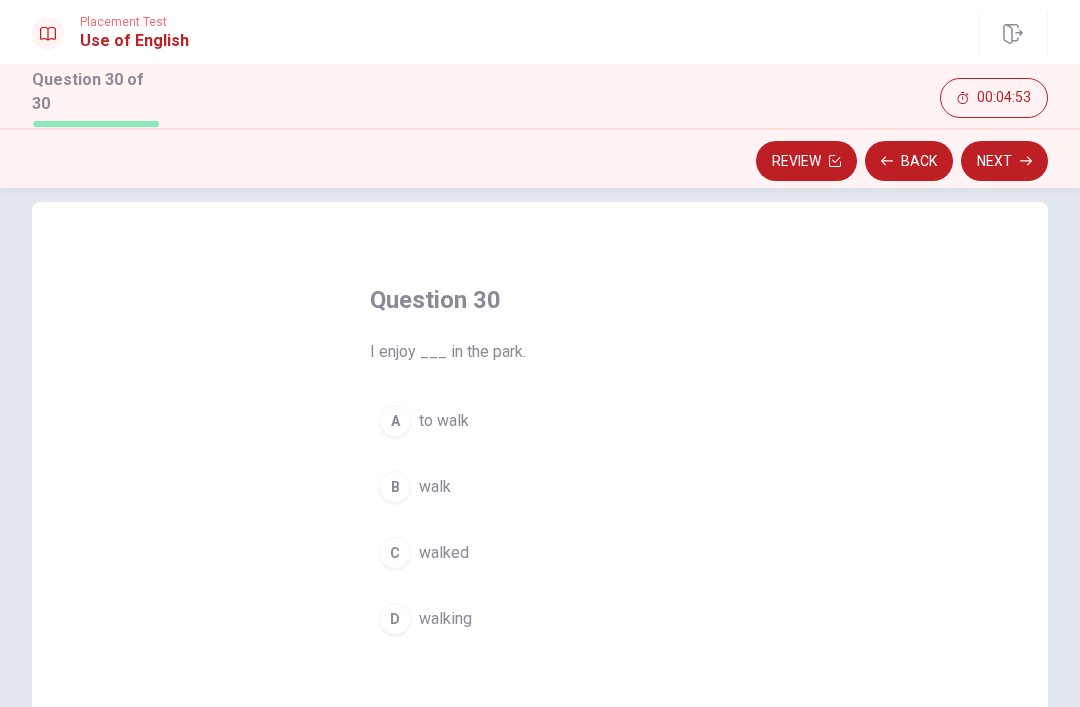 click on "C walked" at bounding box center (540, 553) 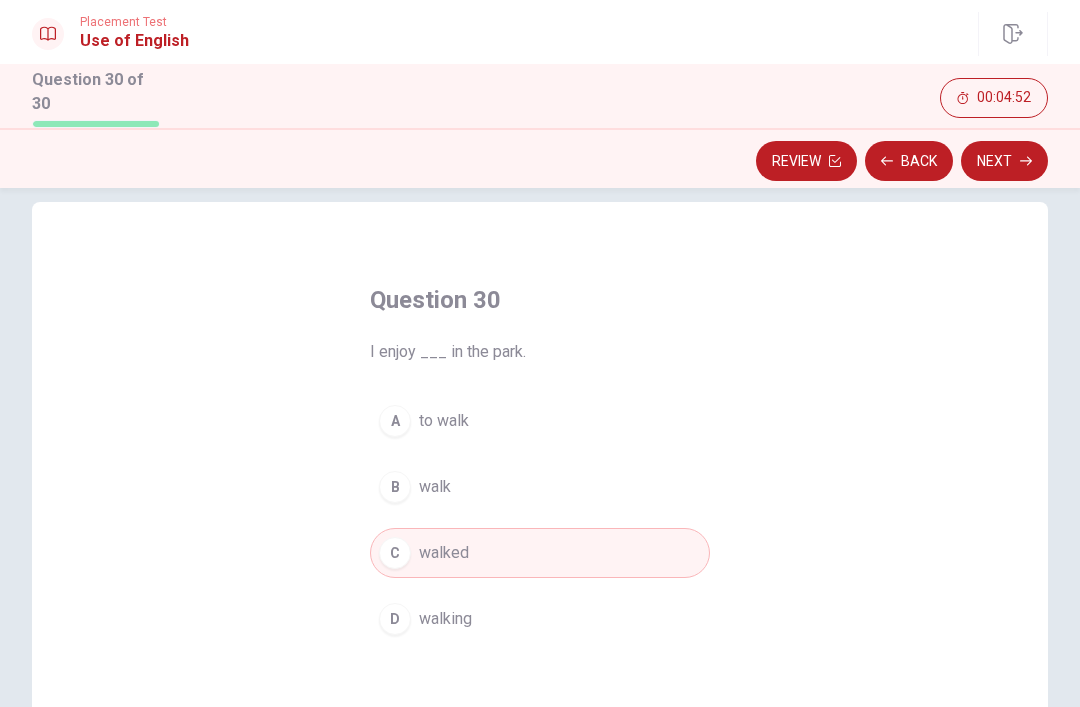 click on "walking" at bounding box center (445, 619) 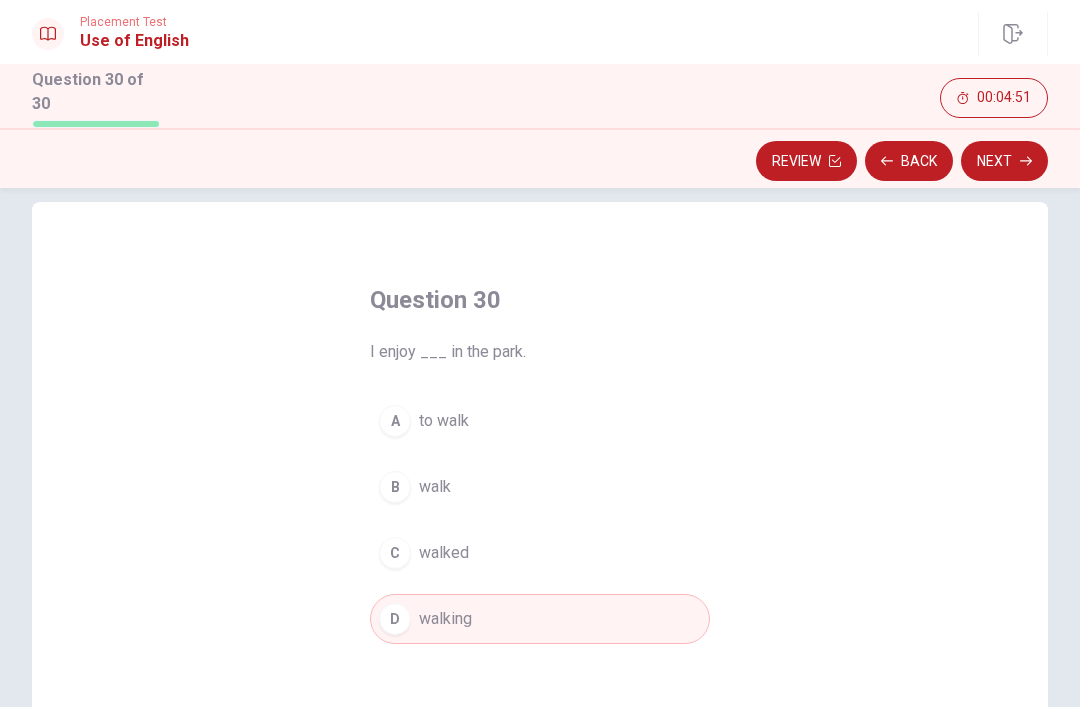 click on "Next" at bounding box center (1004, 161) 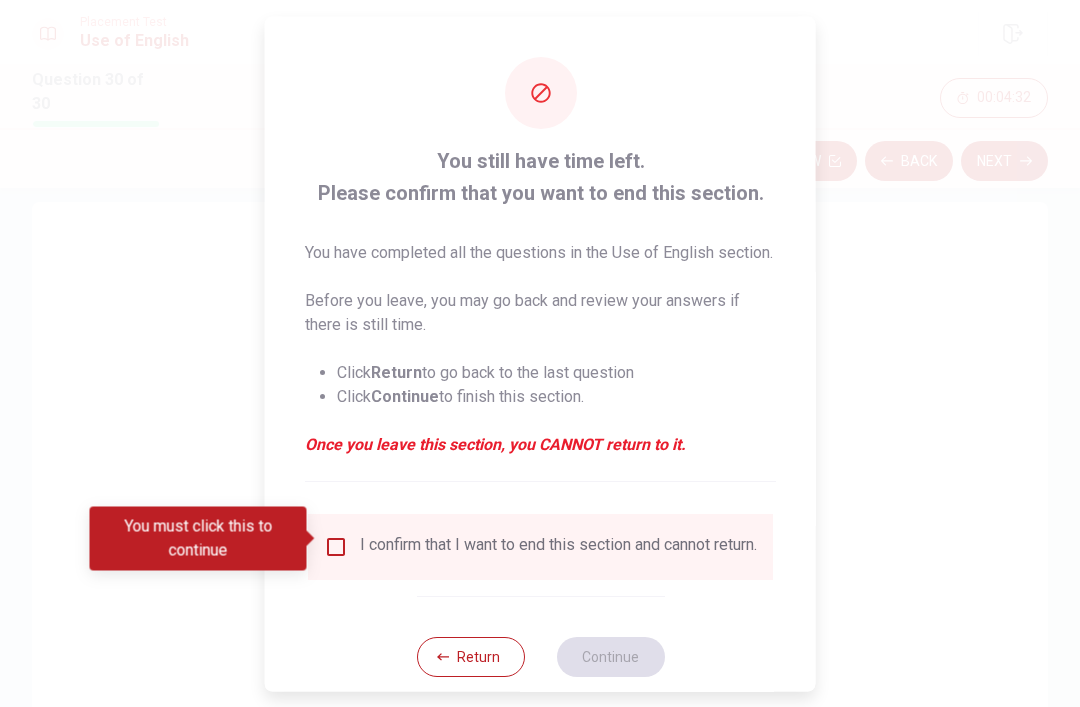 click on "I confirm that I want to end this section and cannot return." at bounding box center (558, 546) 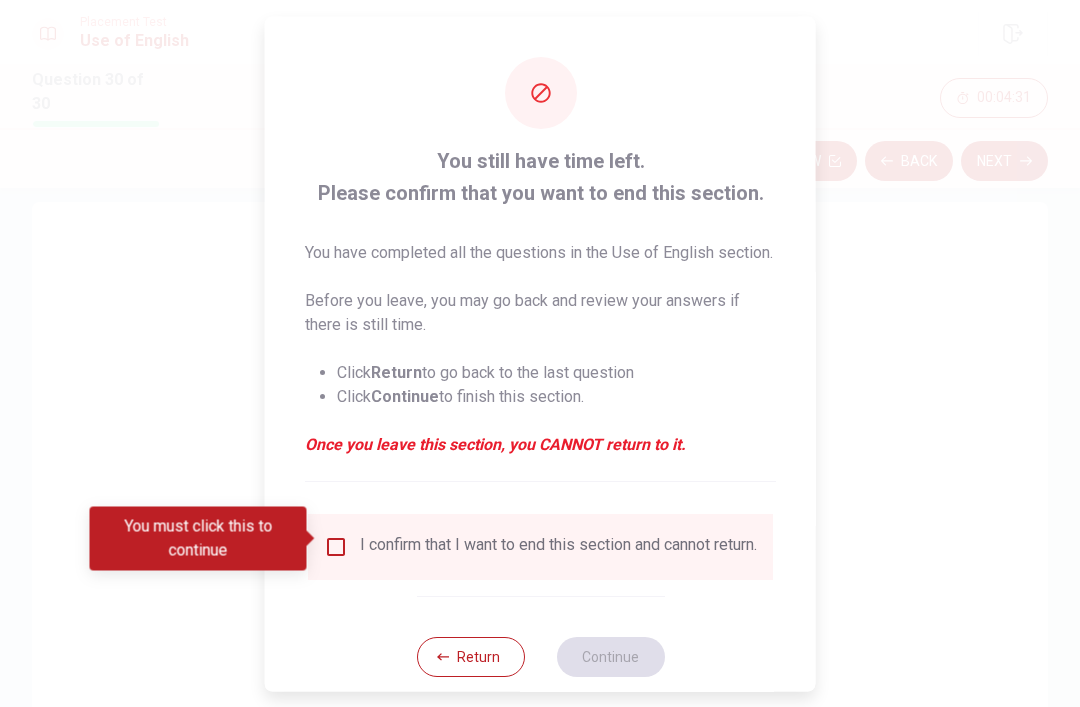 click on "I confirm that I want to end this section and cannot return." at bounding box center [558, 546] 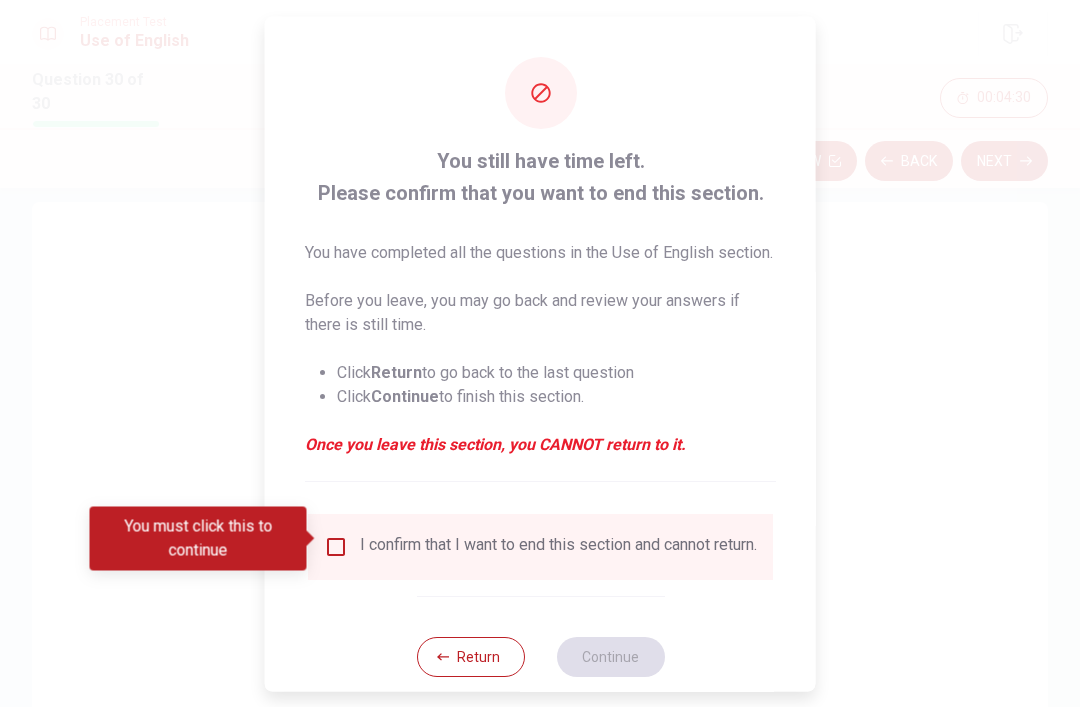 click on "I confirm that I want to end this section and cannot return." at bounding box center (558, 546) 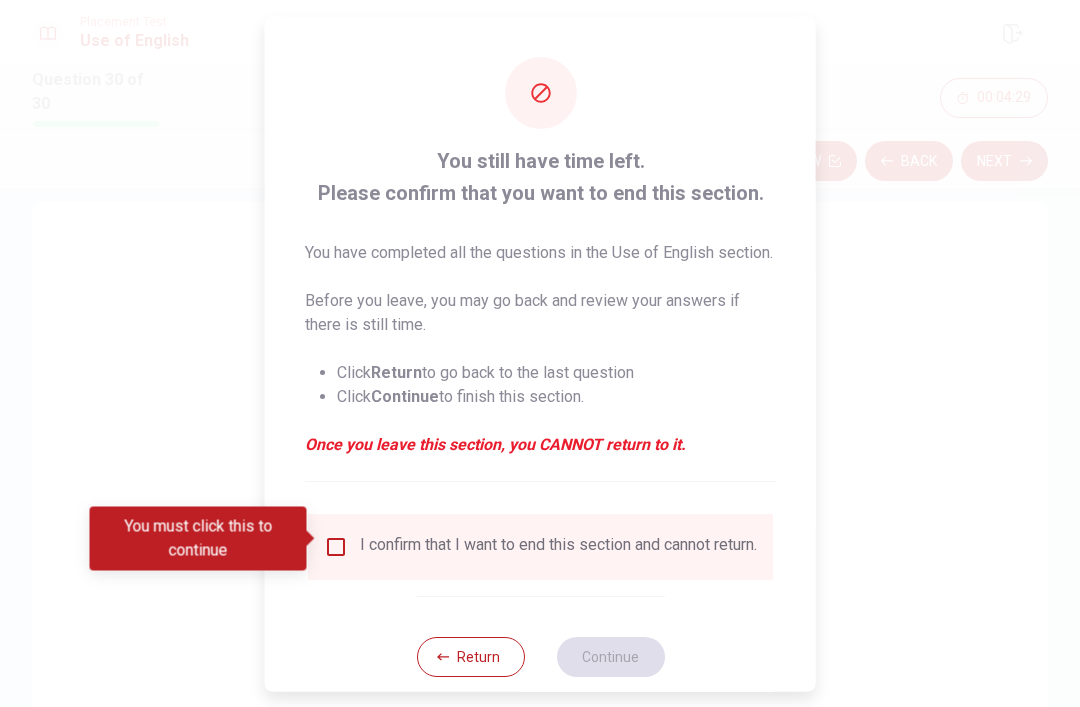 click at bounding box center (336, 546) 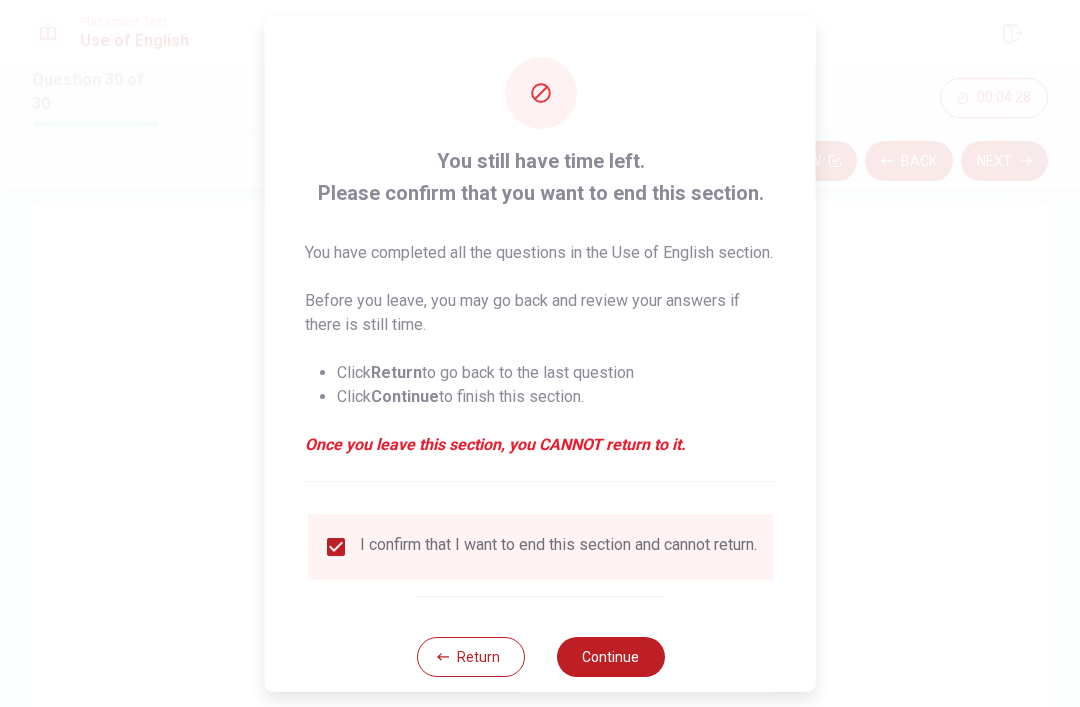 click on "Continue" at bounding box center [610, 656] 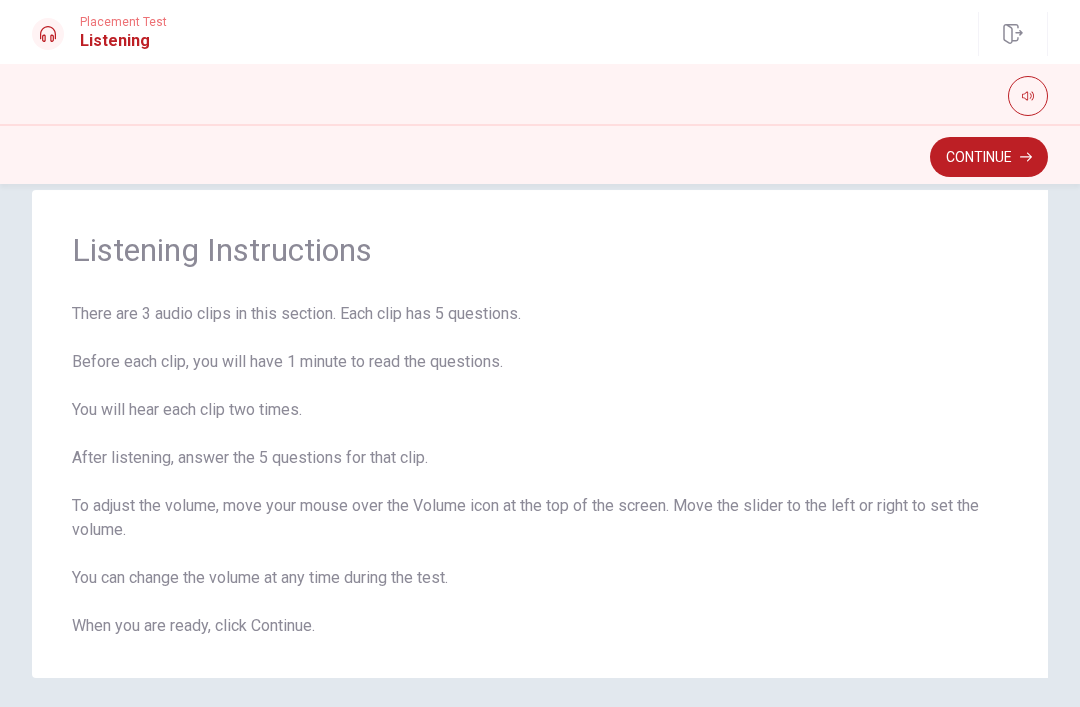 scroll, scrollTop: 36, scrollLeft: 0, axis: vertical 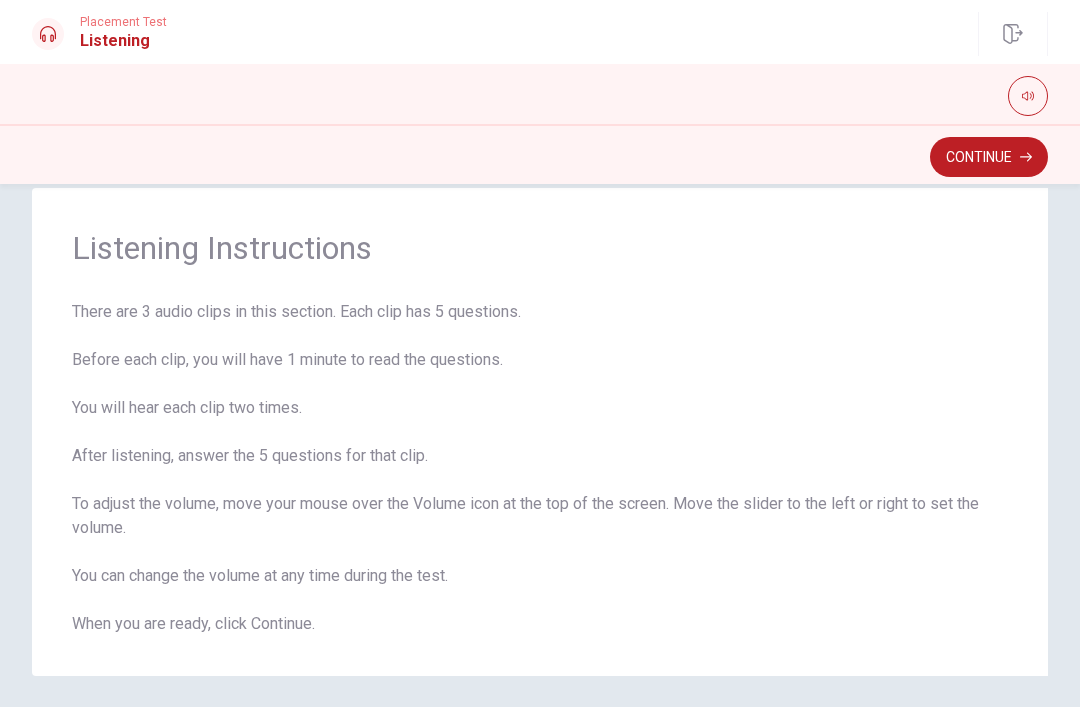 click on "Continue" at bounding box center [989, 157] 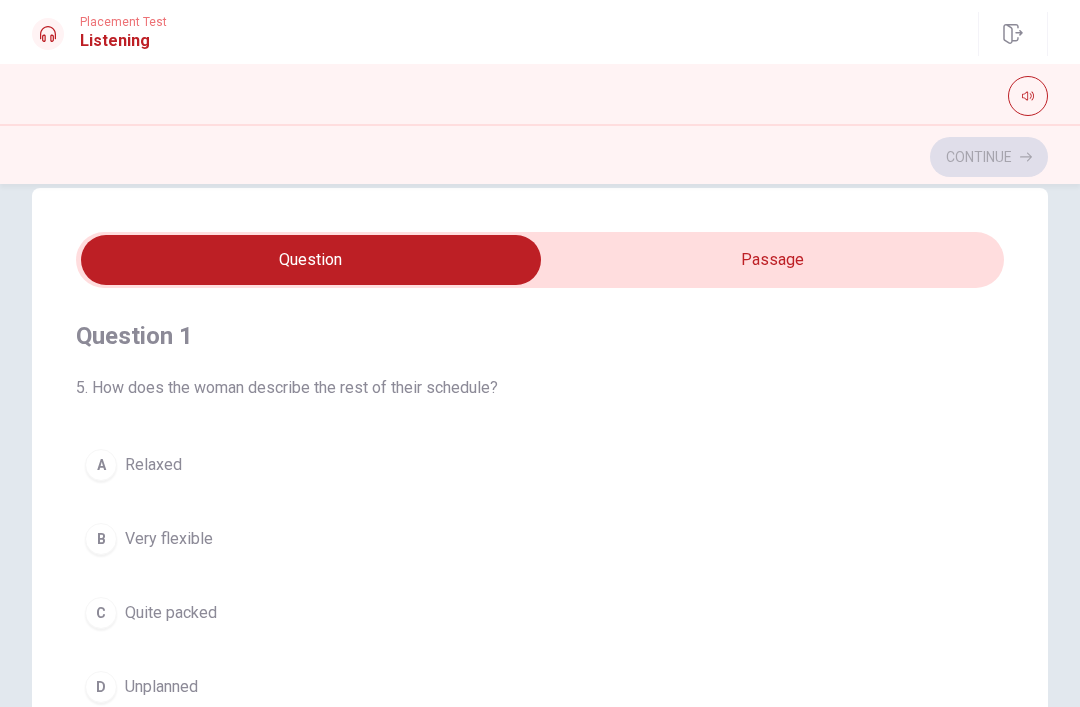 type on "8" 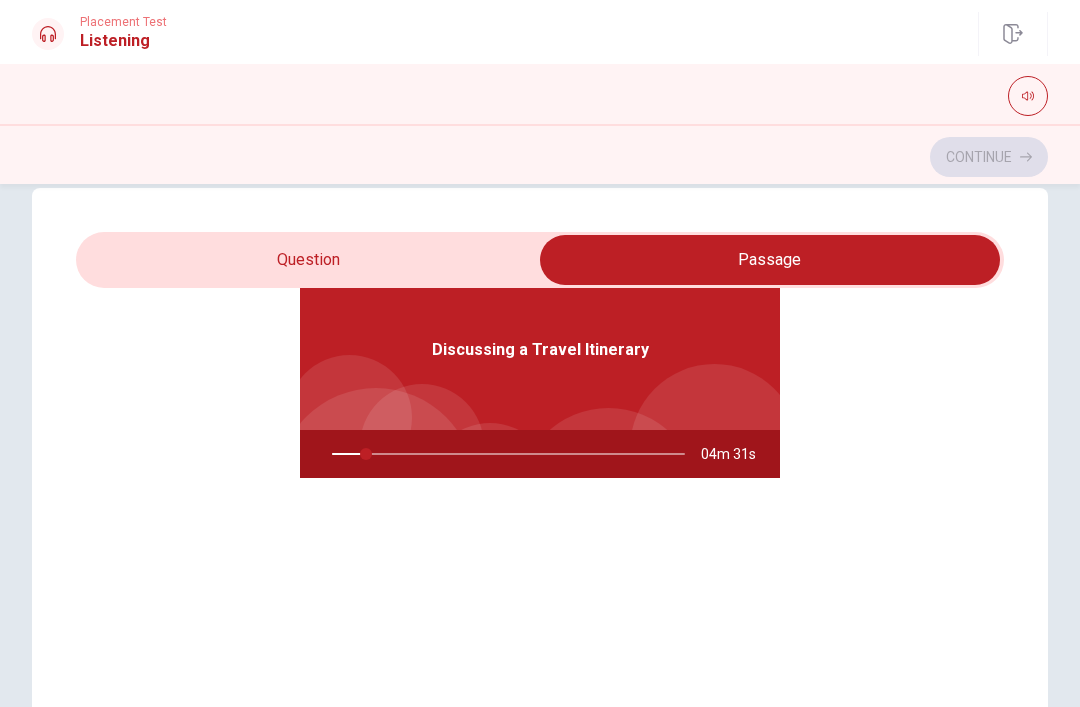 scroll, scrollTop: 112, scrollLeft: 0, axis: vertical 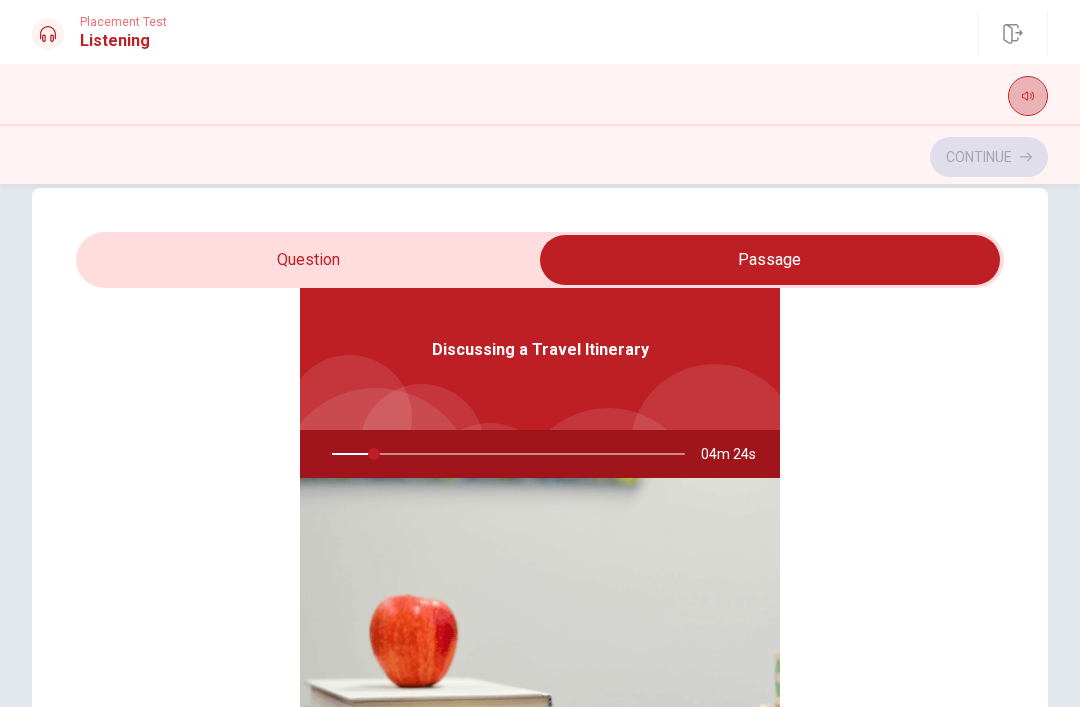 click 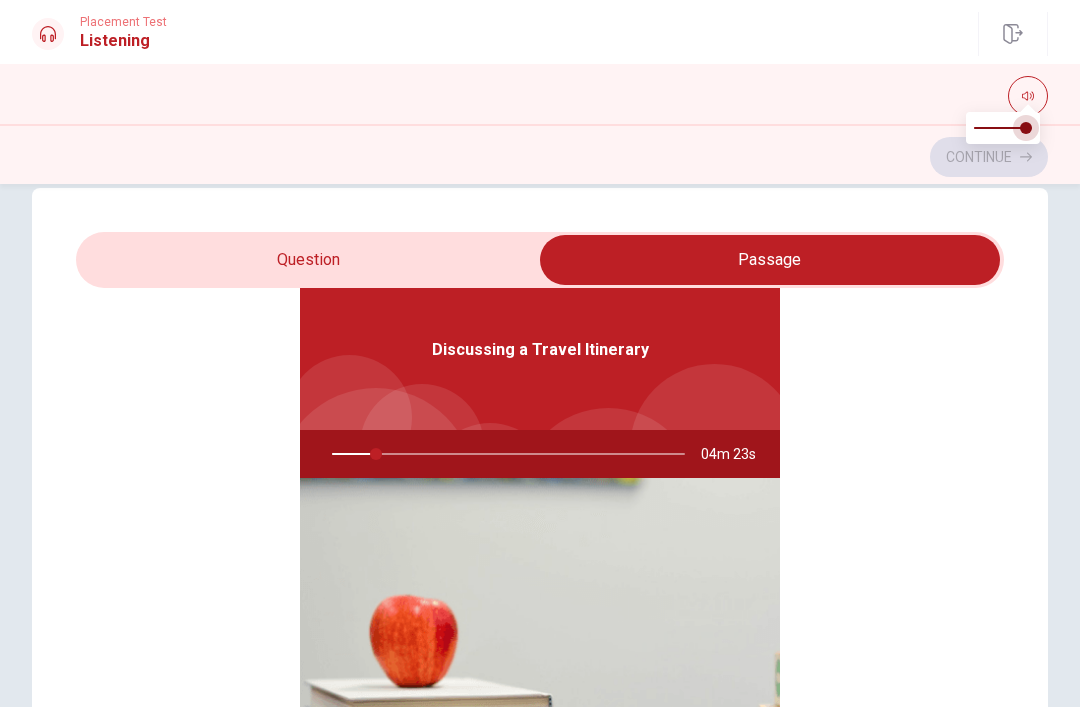 type on "12" 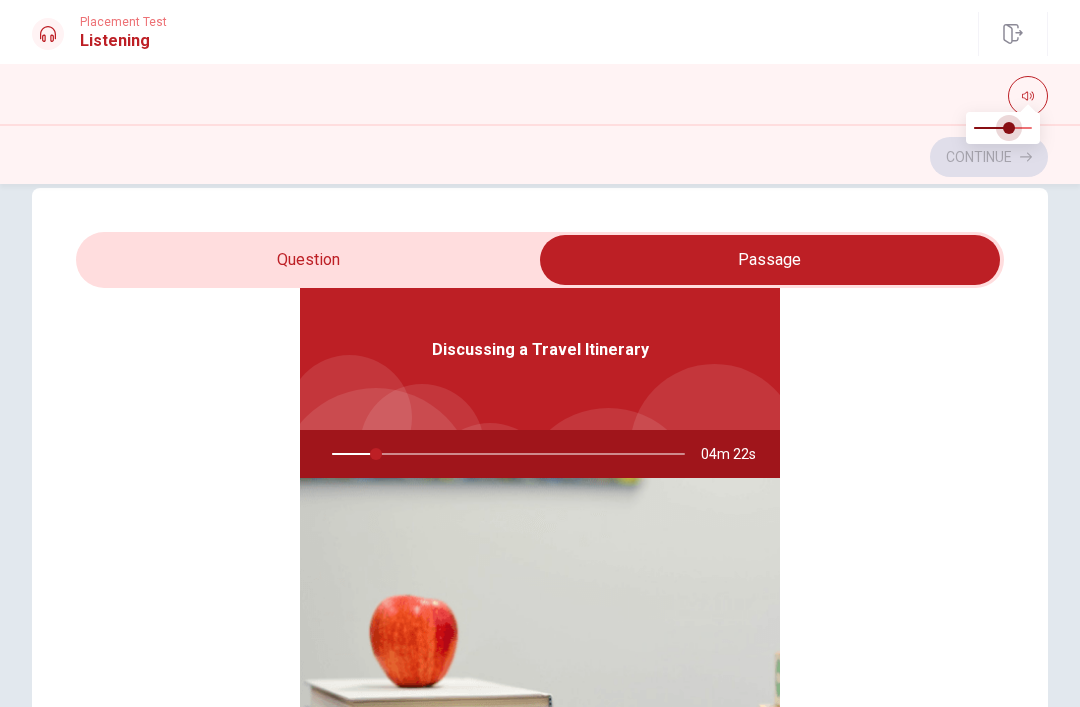 type on "13" 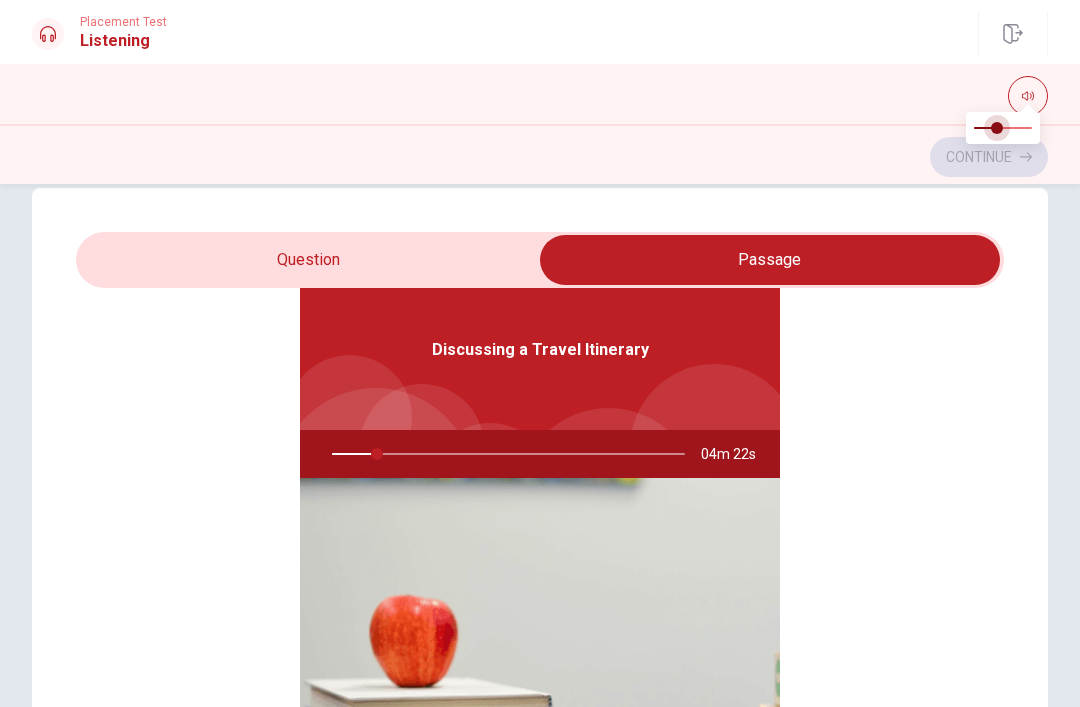 click at bounding box center (1003, 128) 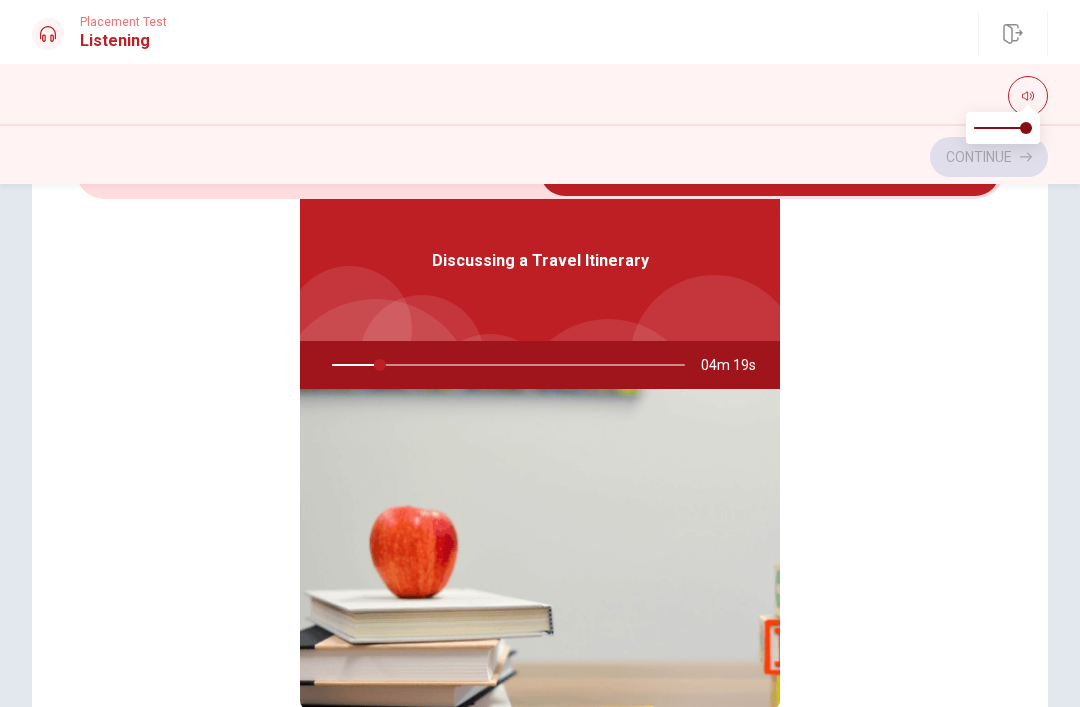 scroll, scrollTop: 128, scrollLeft: 0, axis: vertical 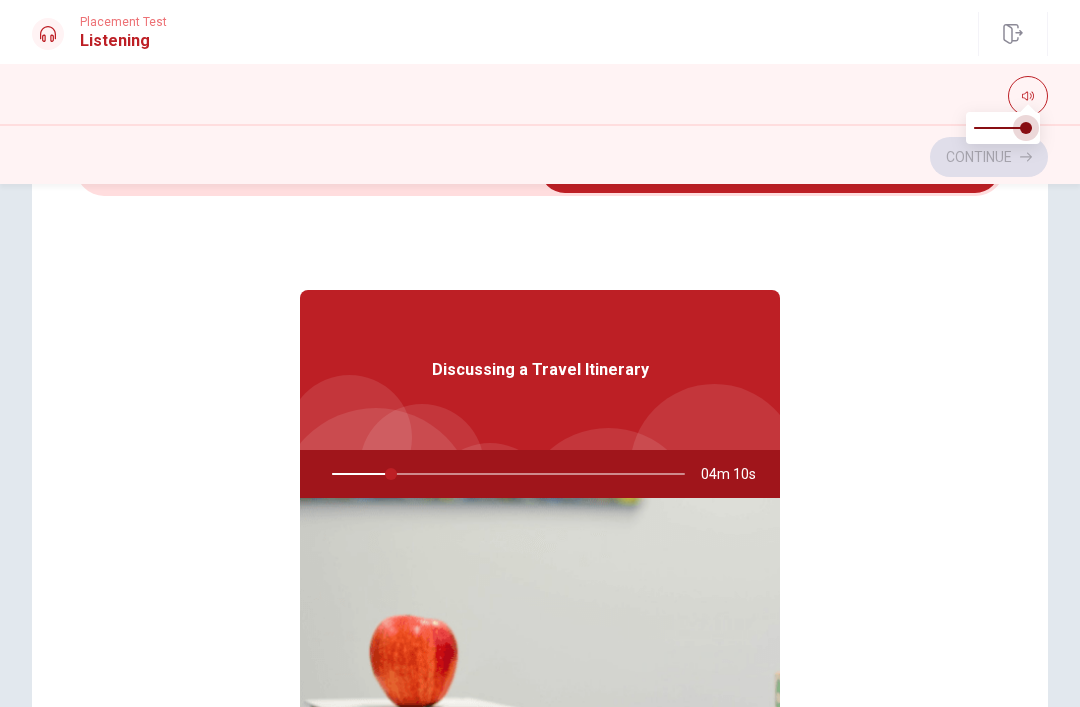 type on "17" 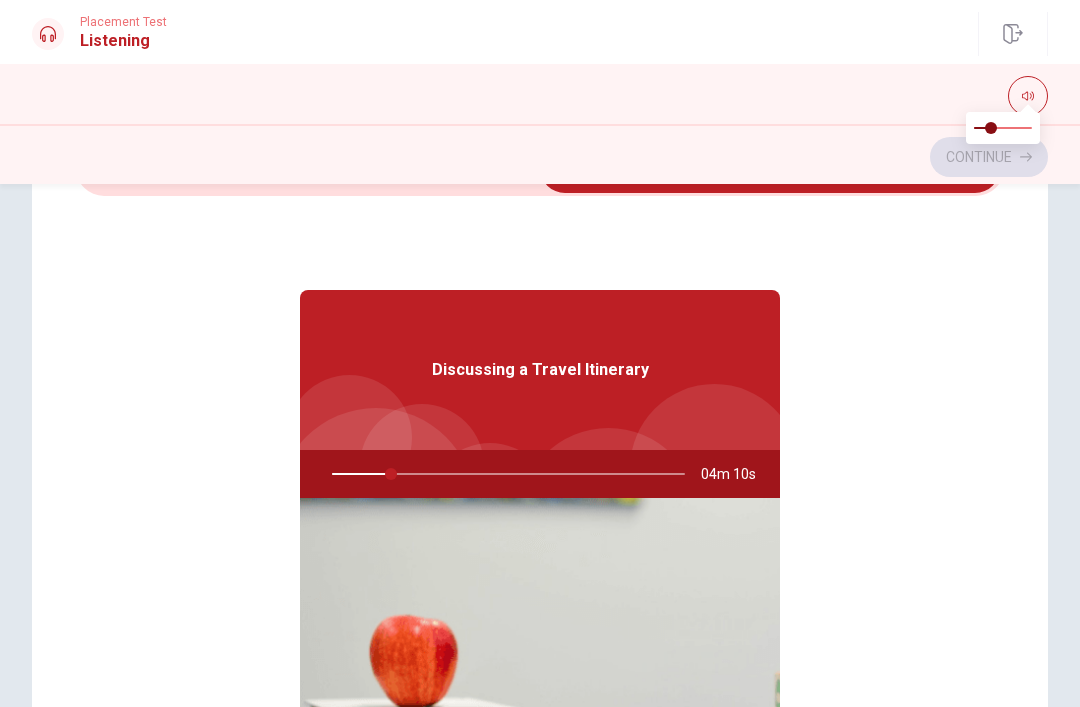 click at bounding box center (1003, 128) 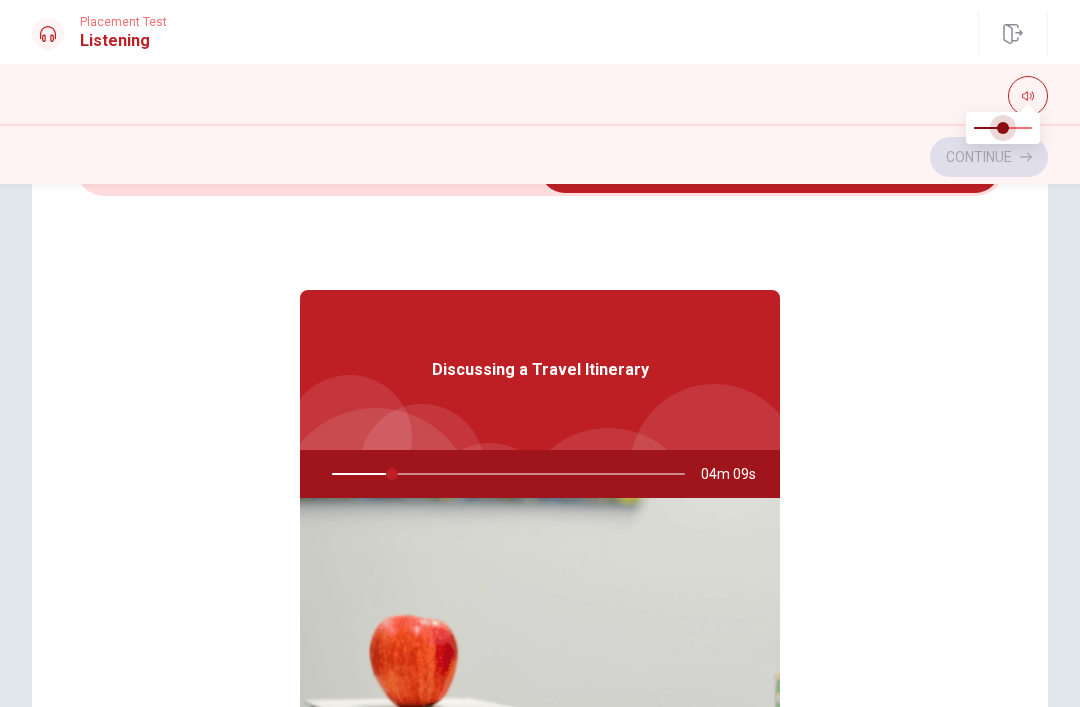 type on "17" 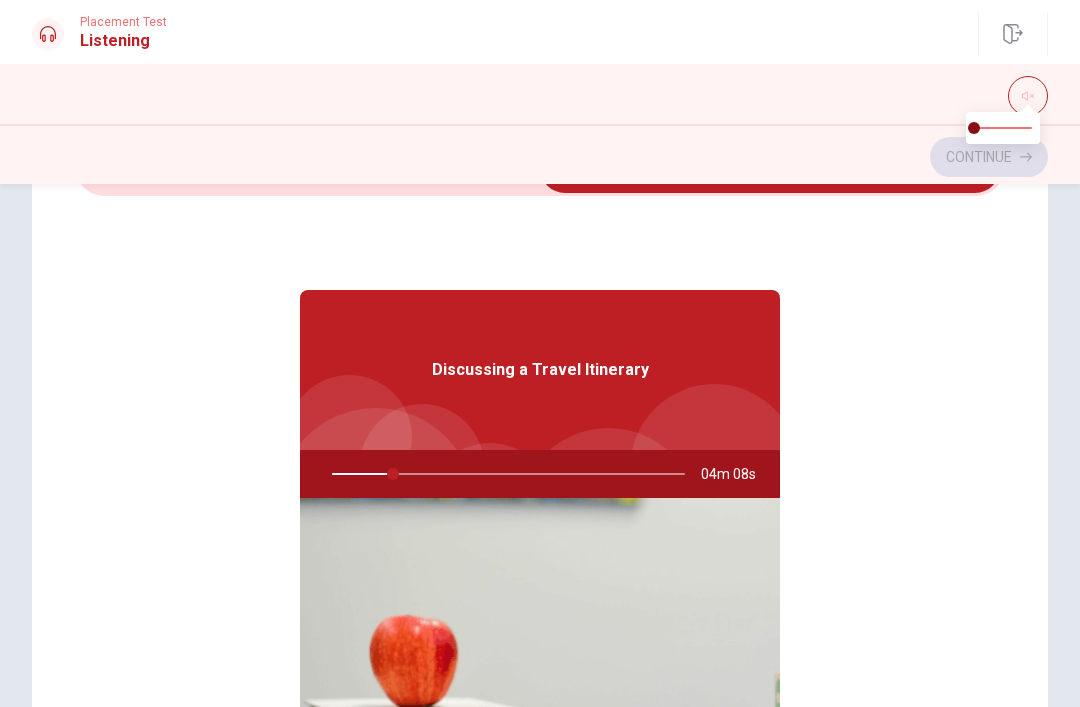 type on "17" 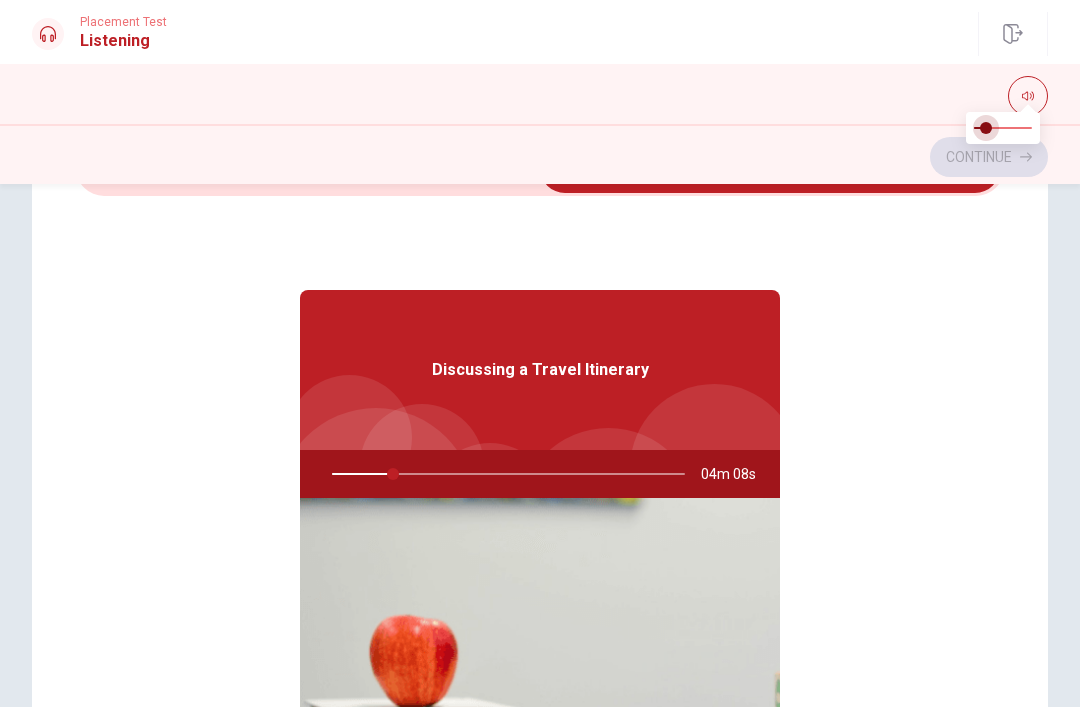 type on "17" 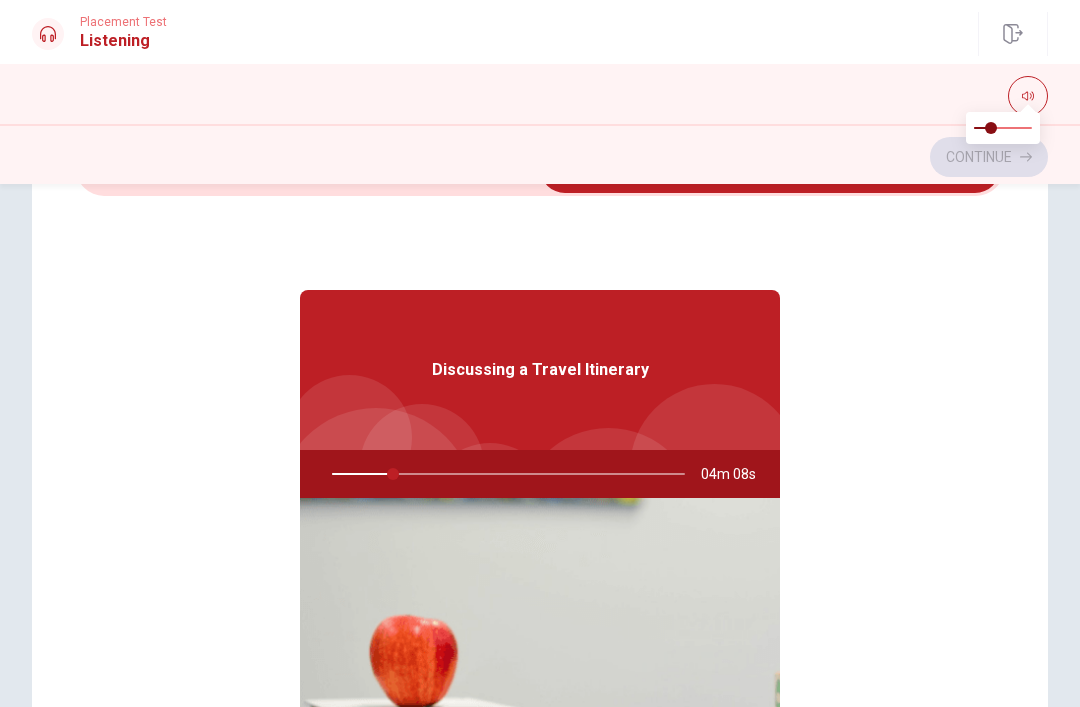 click at bounding box center (991, 128) 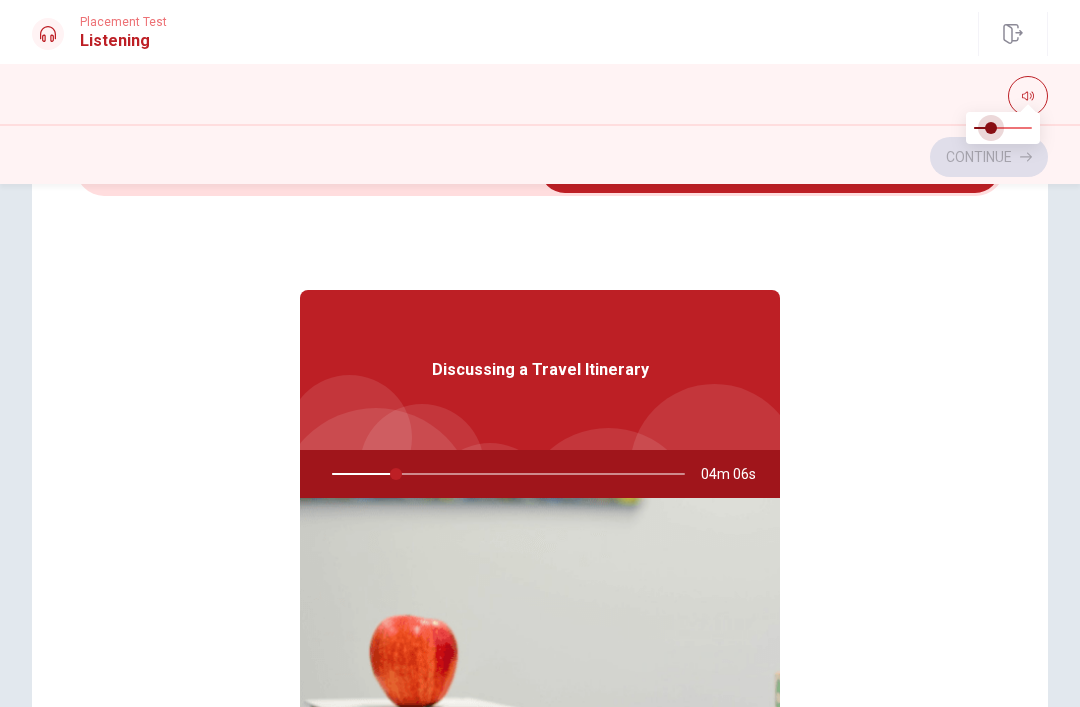 type on "18" 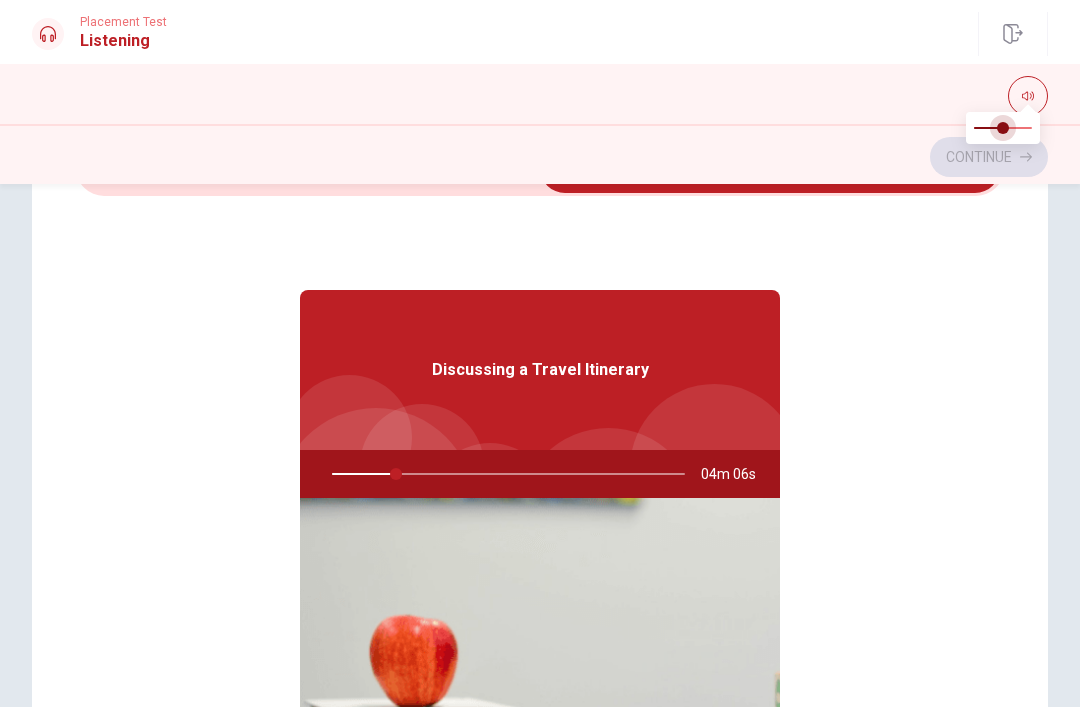 click at bounding box center [1003, 128] 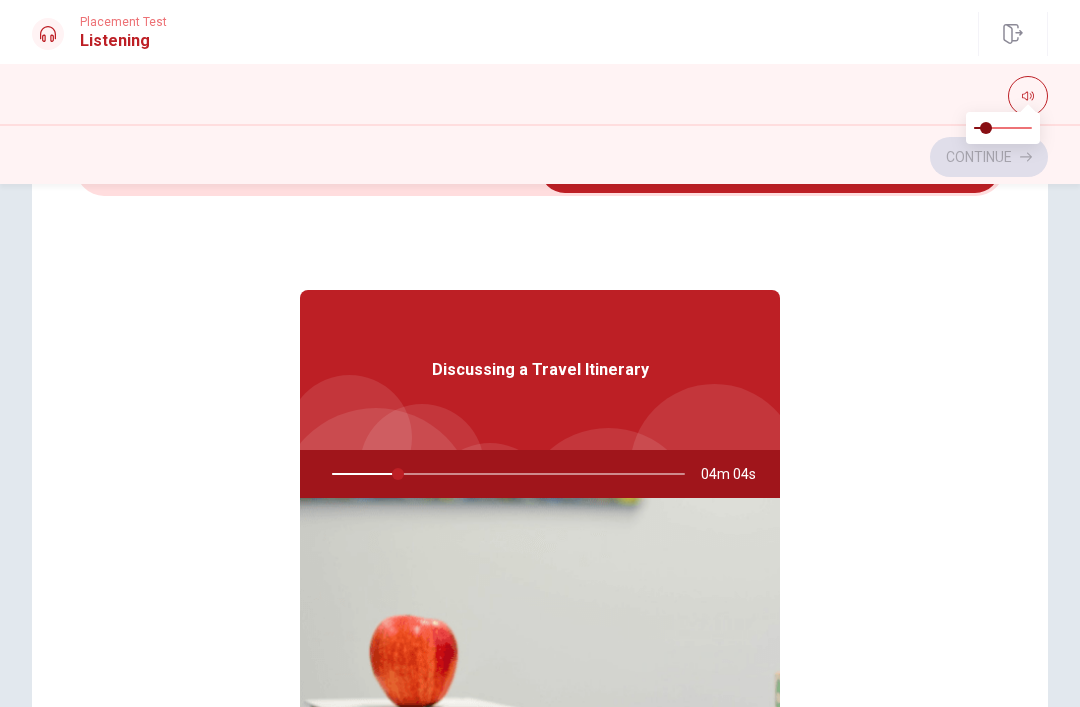 type on "19" 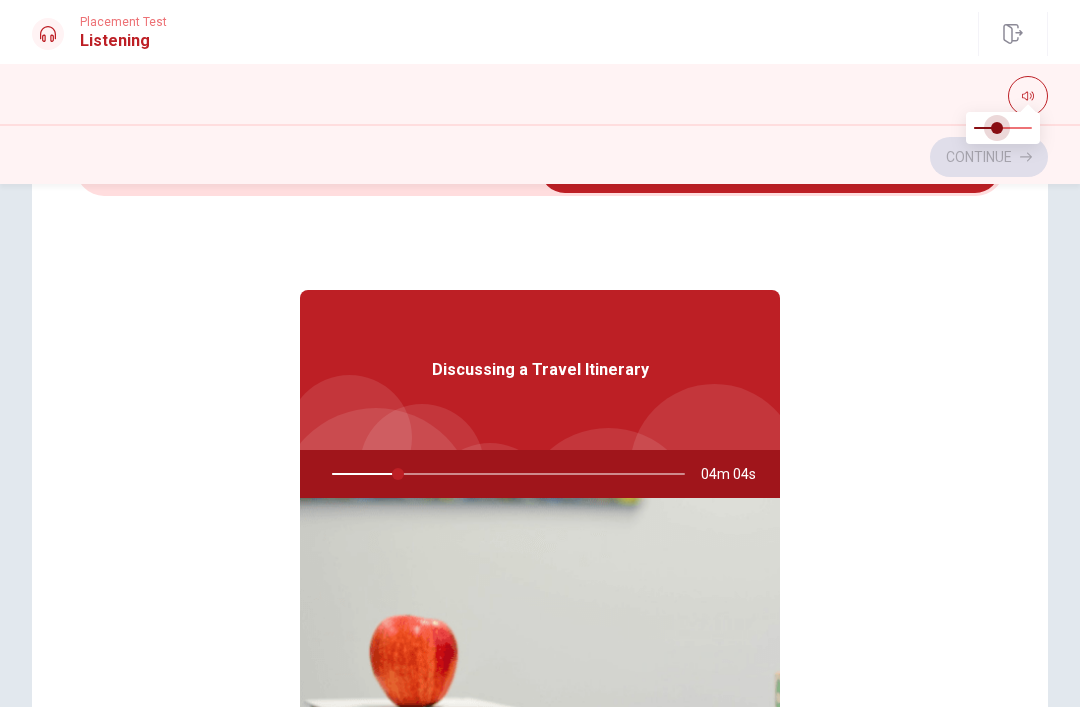 type on "19" 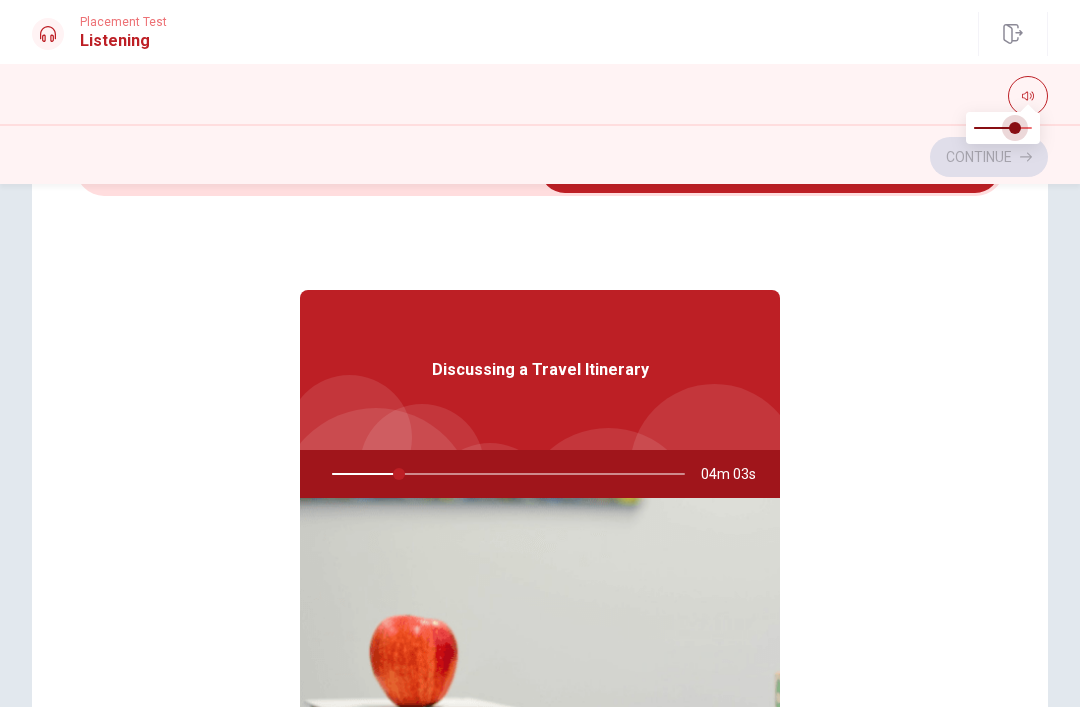 click at bounding box center [1003, 128] 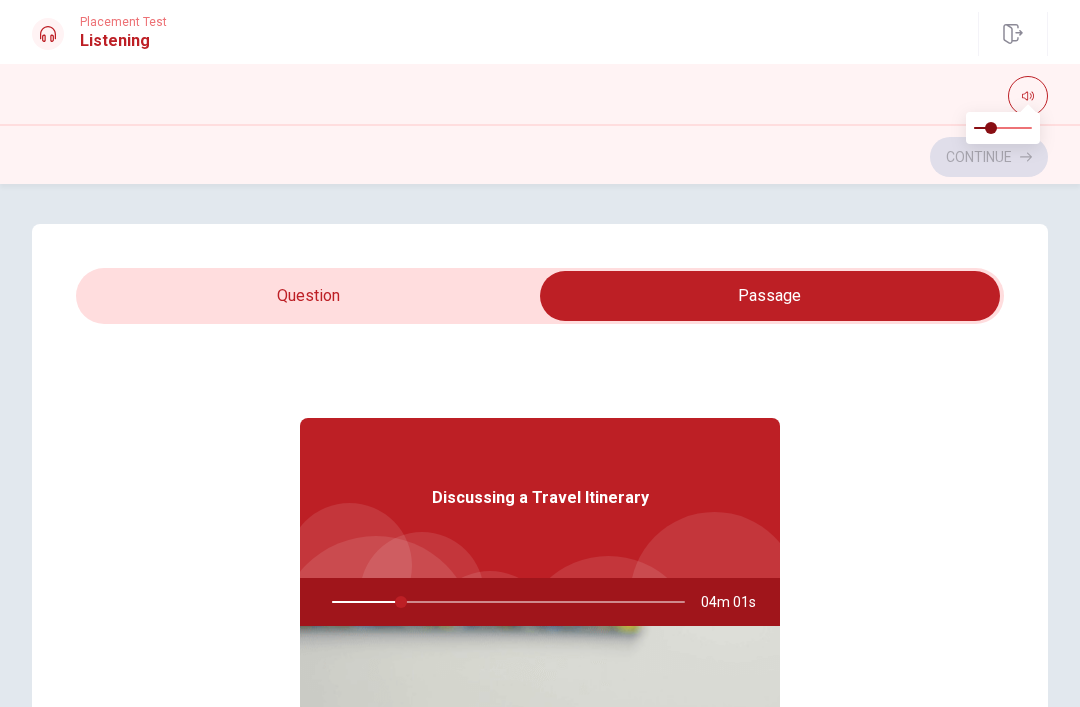 scroll, scrollTop: -1, scrollLeft: 0, axis: vertical 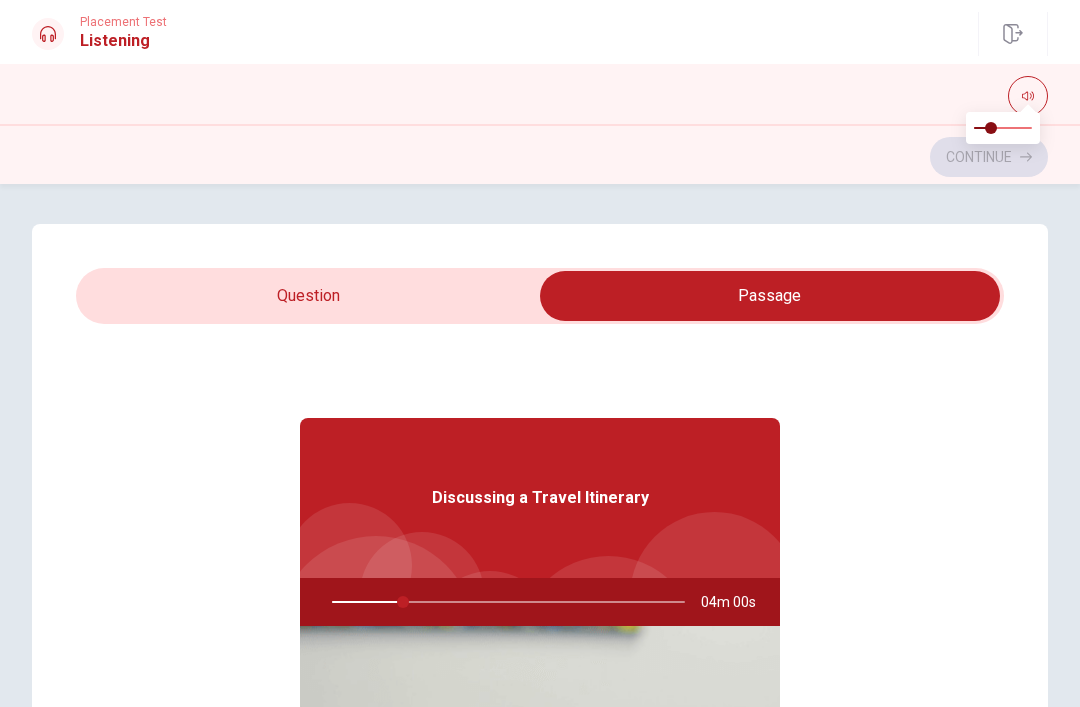 click at bounding box center [770, 296] 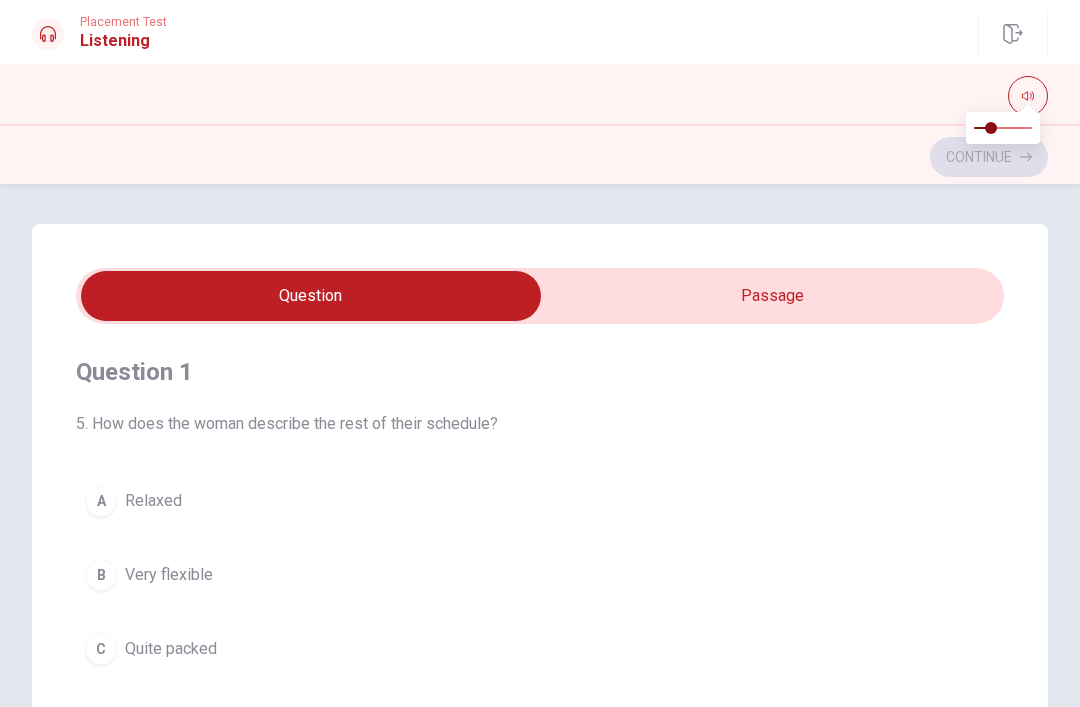 scroll, scrollTop: 0, scrollLeft: 0, axis: both 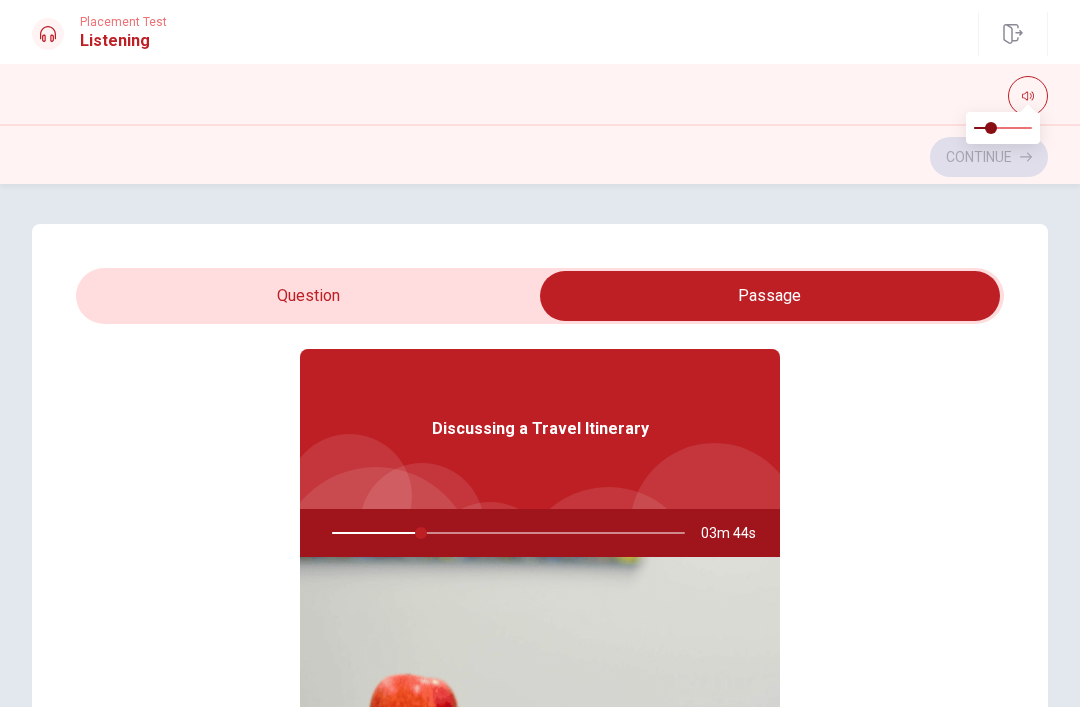 type on "26" 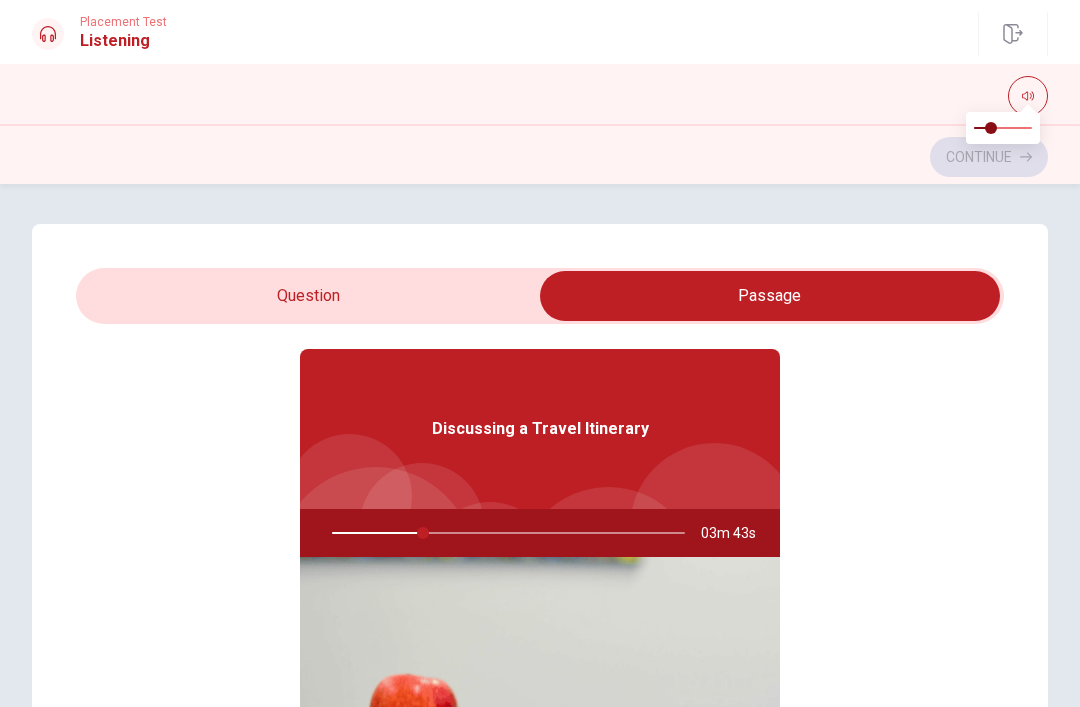 click at bounding box center [770, 296] 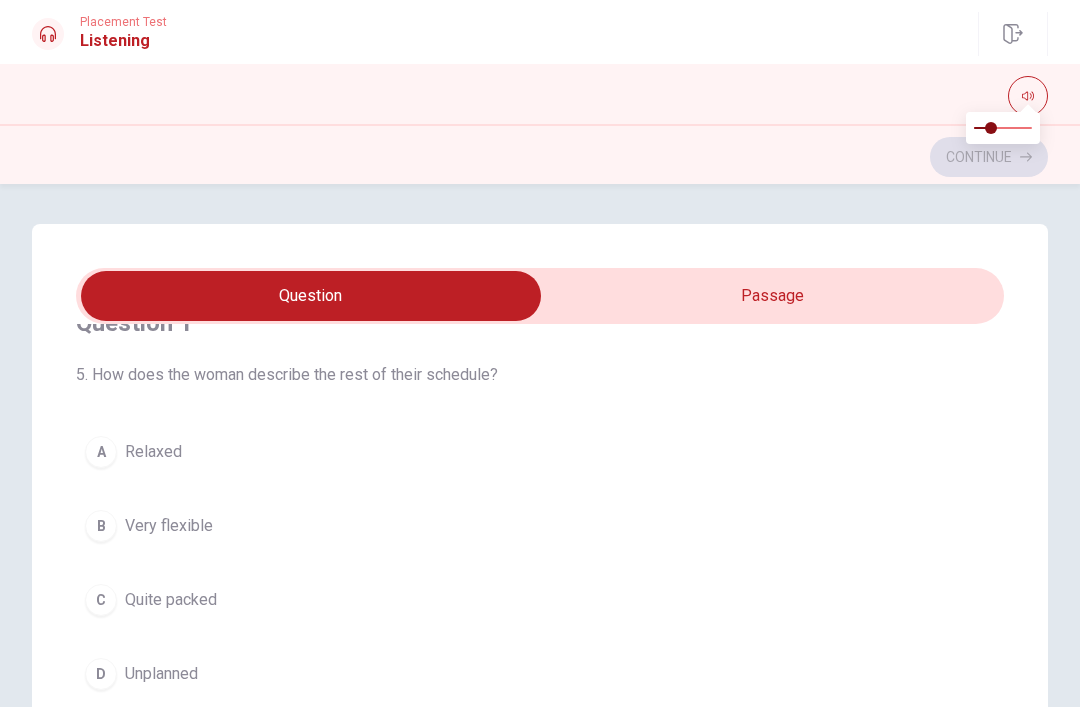 scroll, scrollTop: 48, scrollLeft: 0, axis: vertical 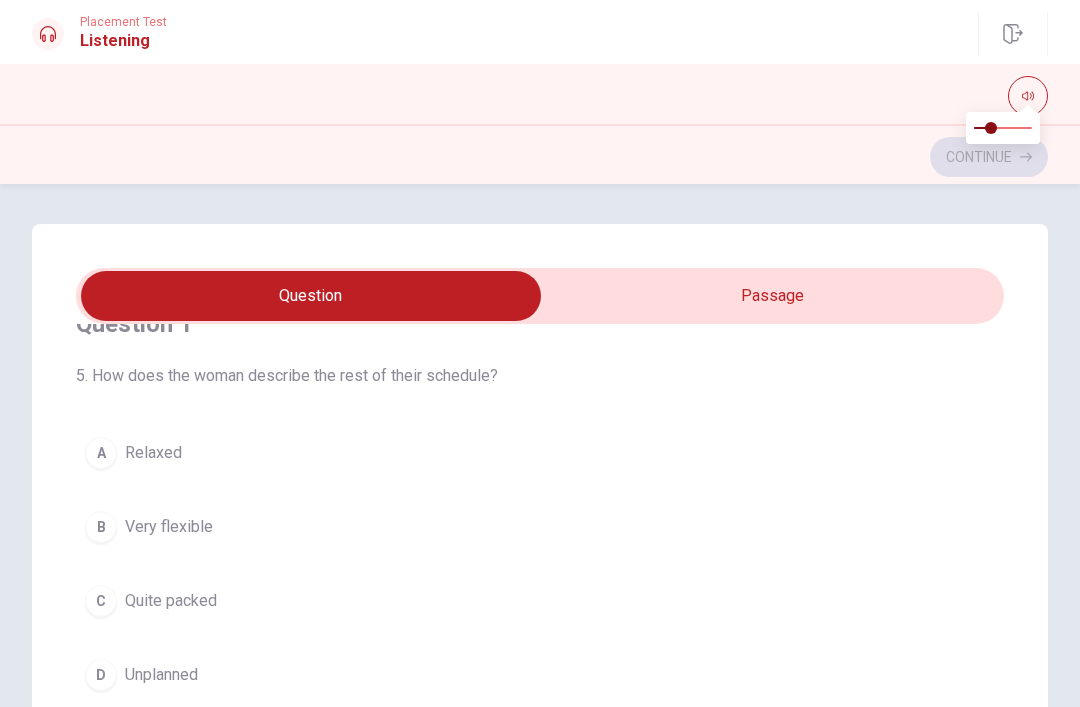 click on "Question 1 5. How does the woman describe the rest of their schedule? A Relaxed B Very flexible C Quite packed D Unplanned" at bounding box center [540, 504] 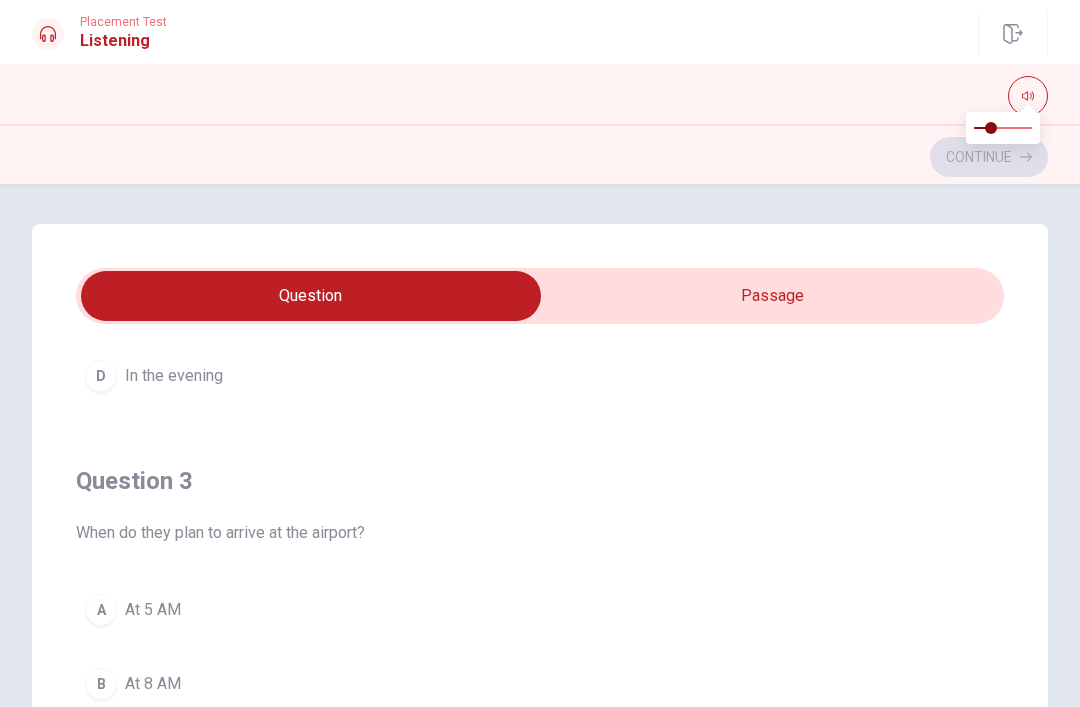 type on "31" 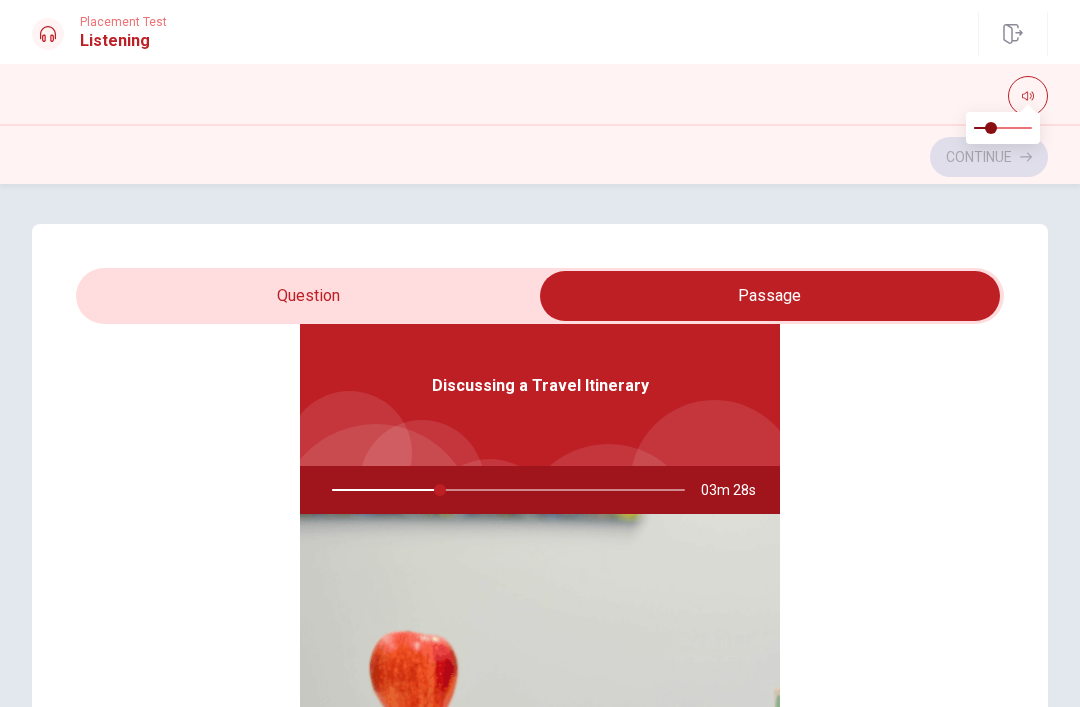 scroll, scrollTop: 112, scrollLeft: 0, axis: vertical 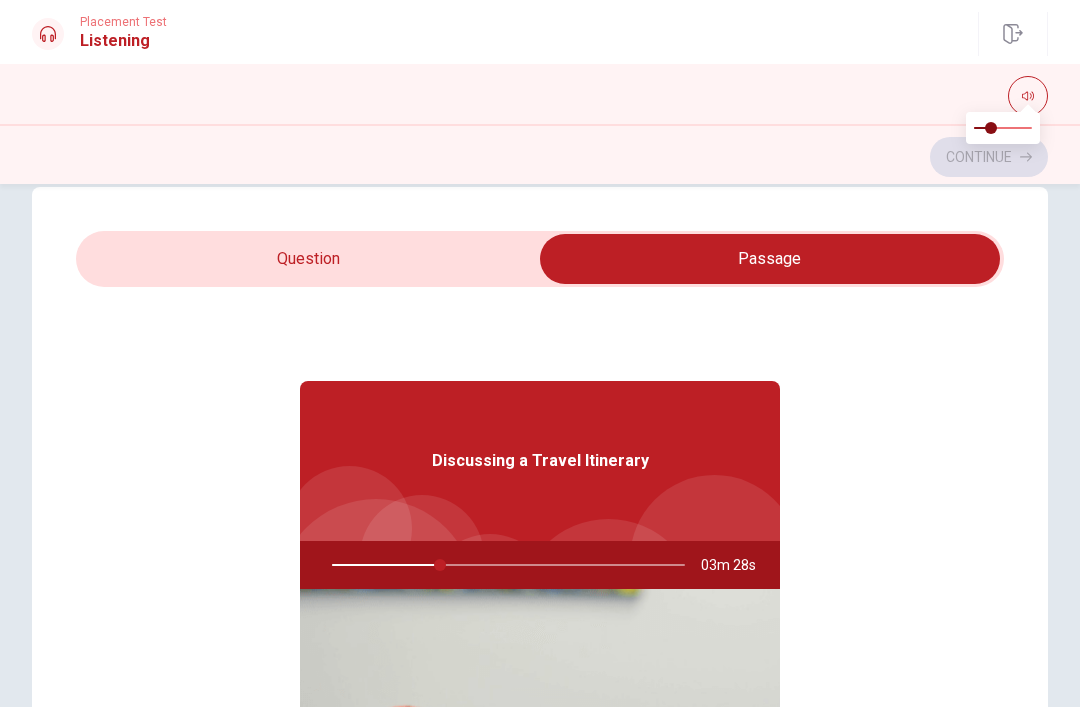 type on "31" 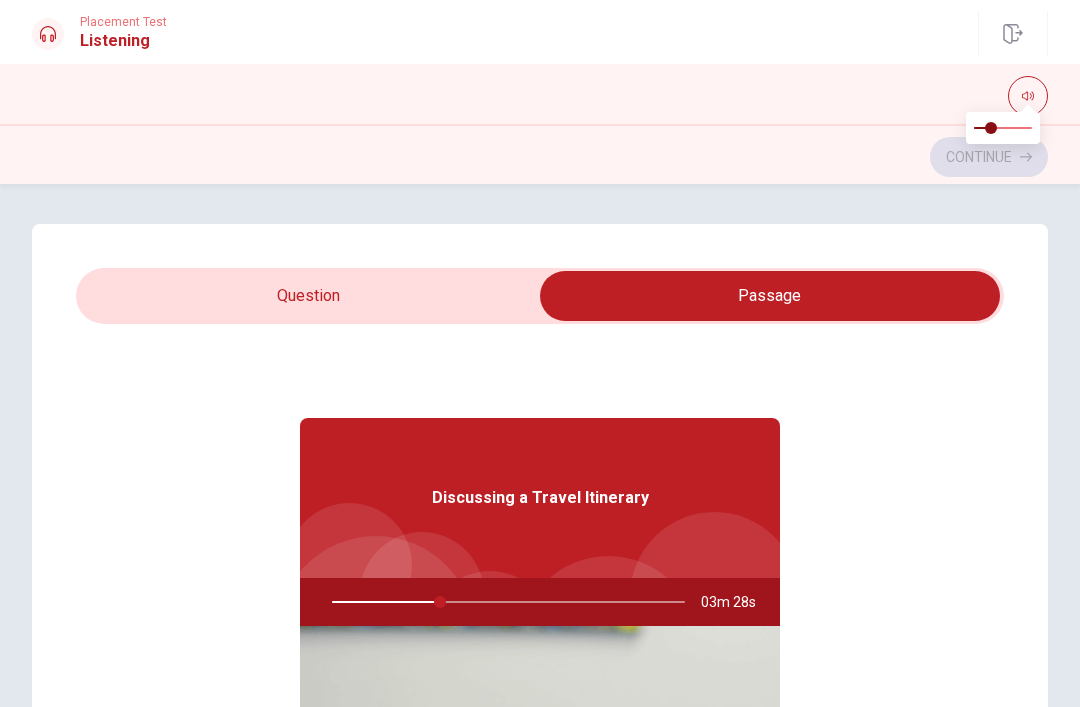 click at bounding box center (770, 296) 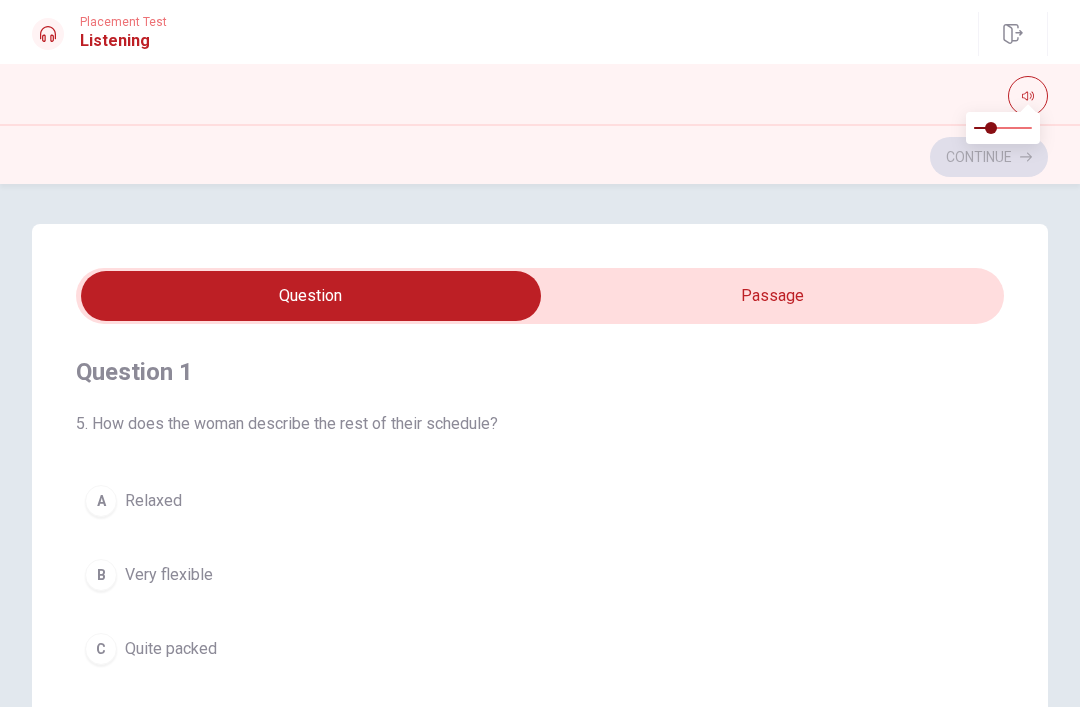 scroll, scrollTop: 0, scrollLeft: 0, axis: both 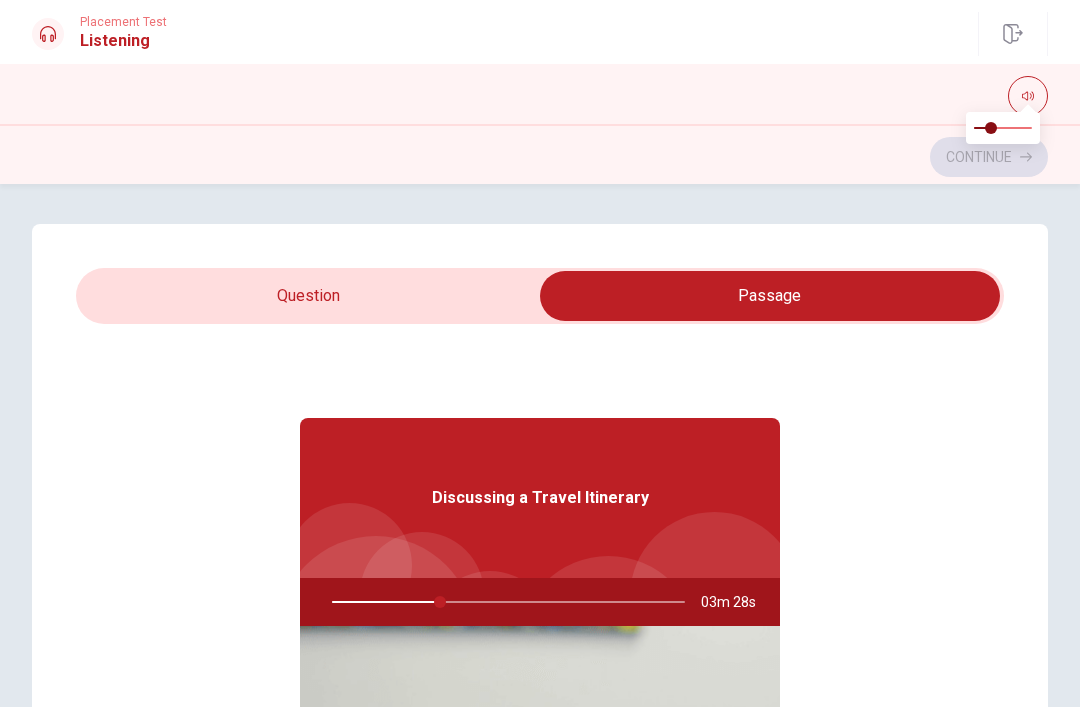 click at bounding box center [770, 296] 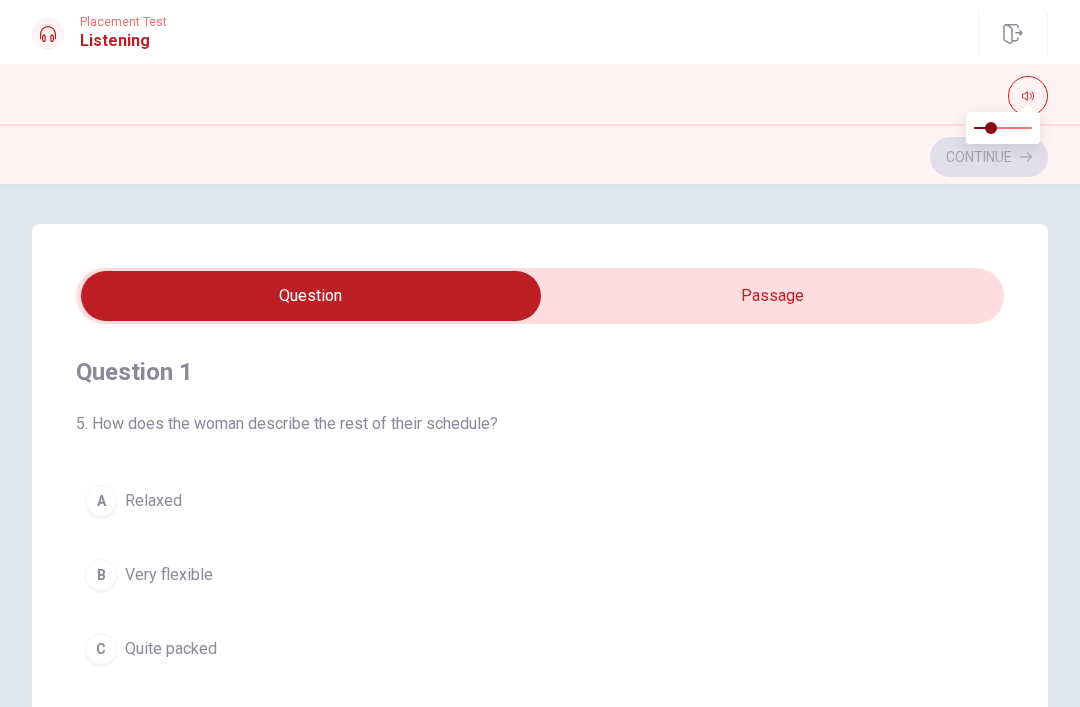 type on "31" 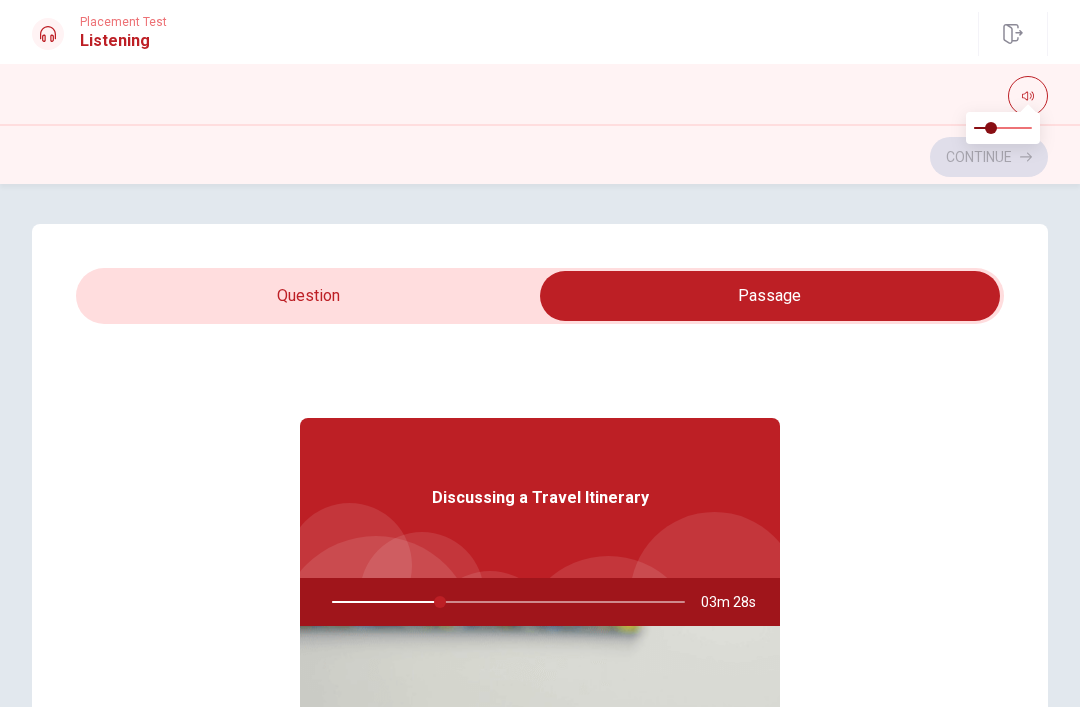click at bounding box center (504, 602) 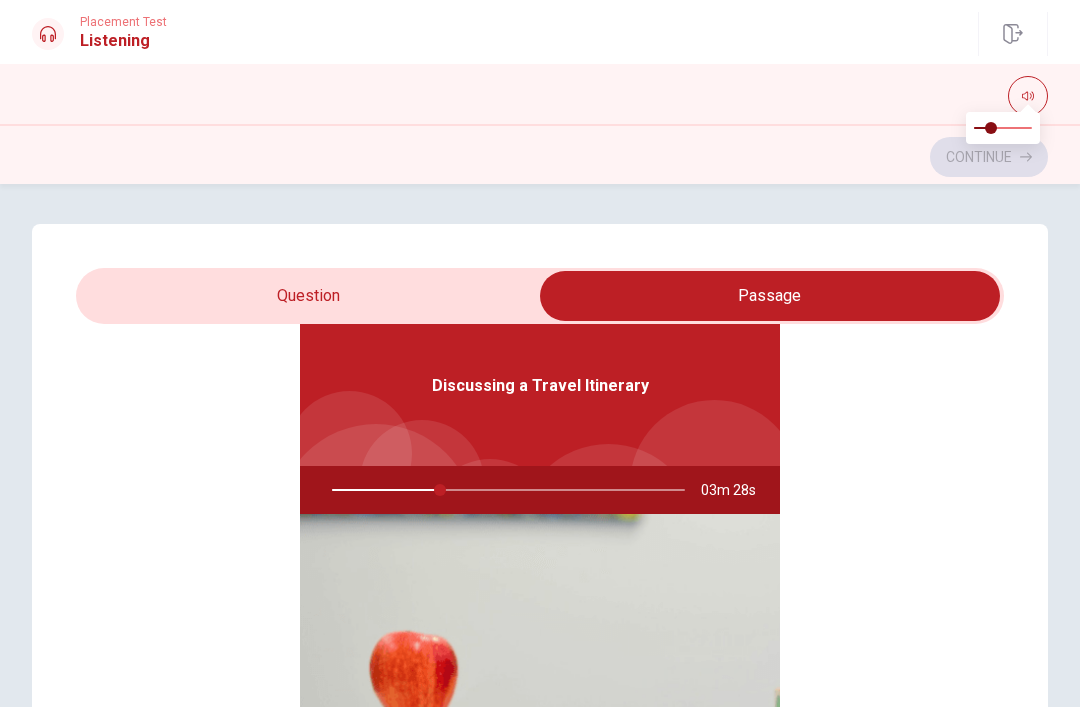 type on "31" 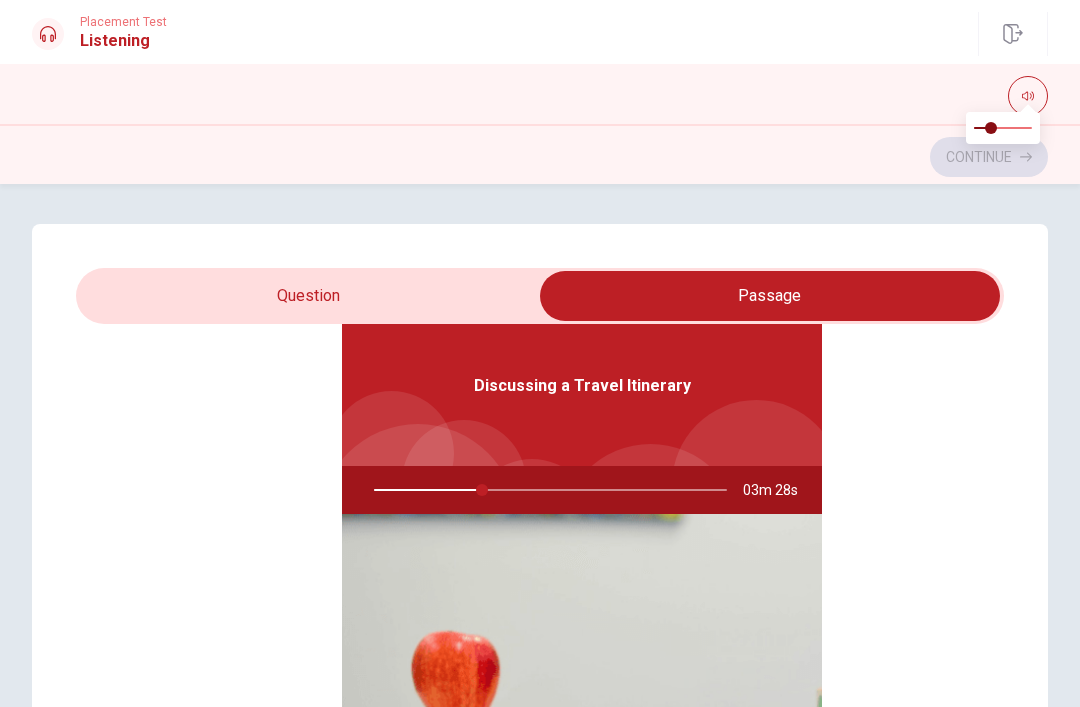 checkbox on "false" 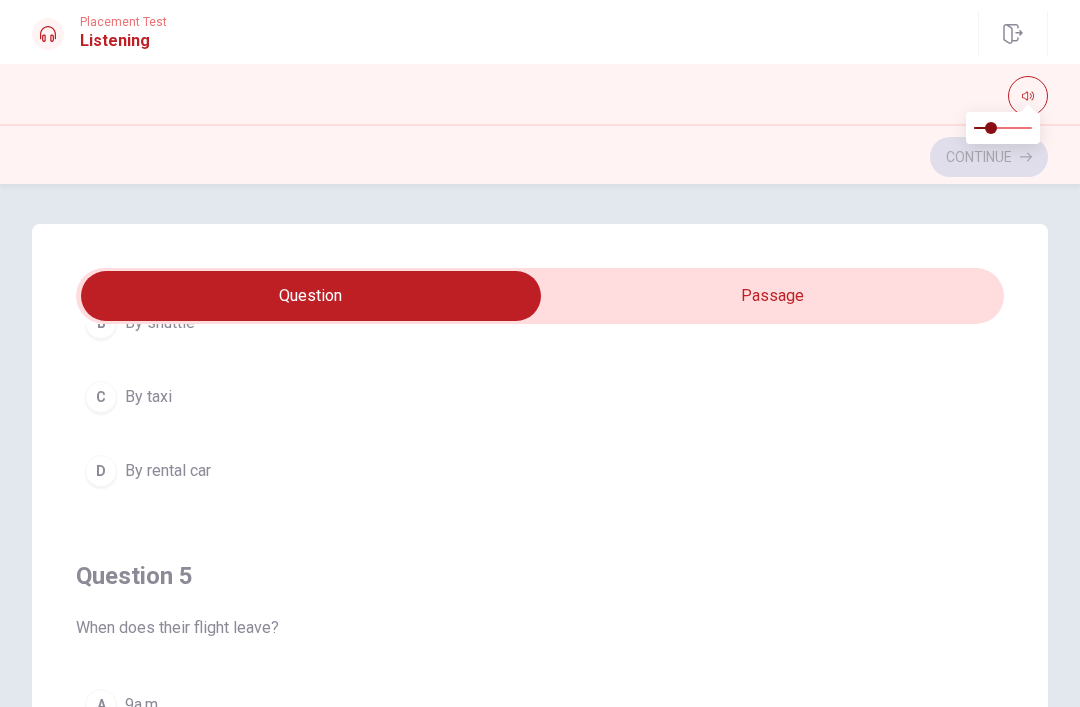 scroll, scrollTop: 1620, scrollLeft: 0, axis: vertical 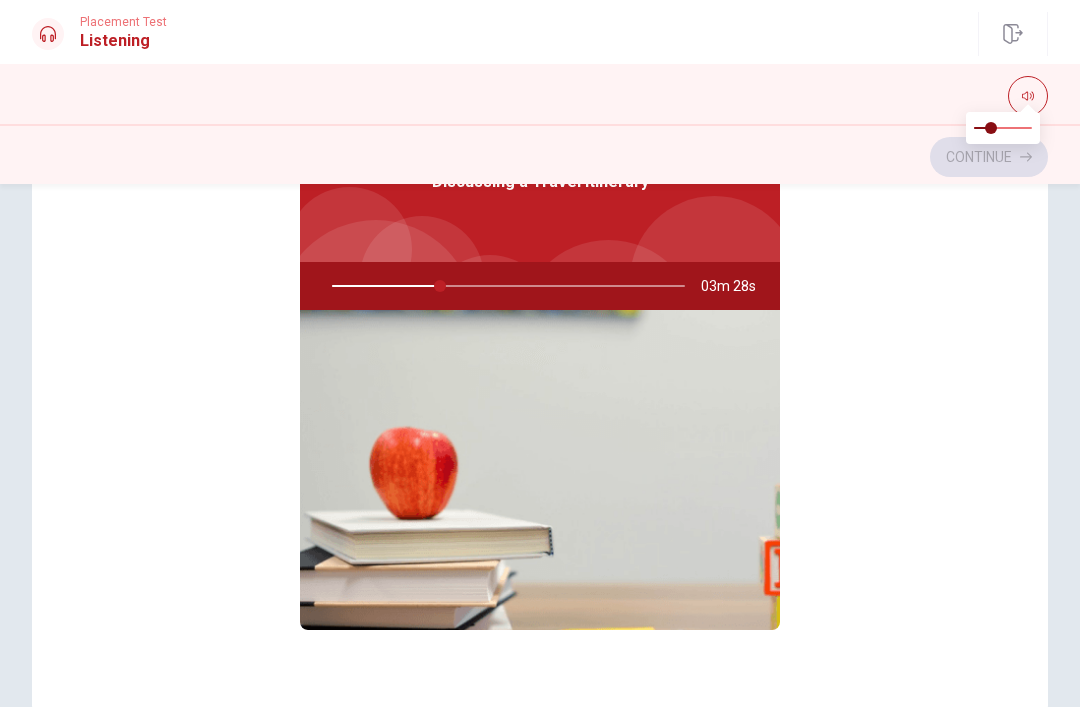 click at bounding box center [540, 470] 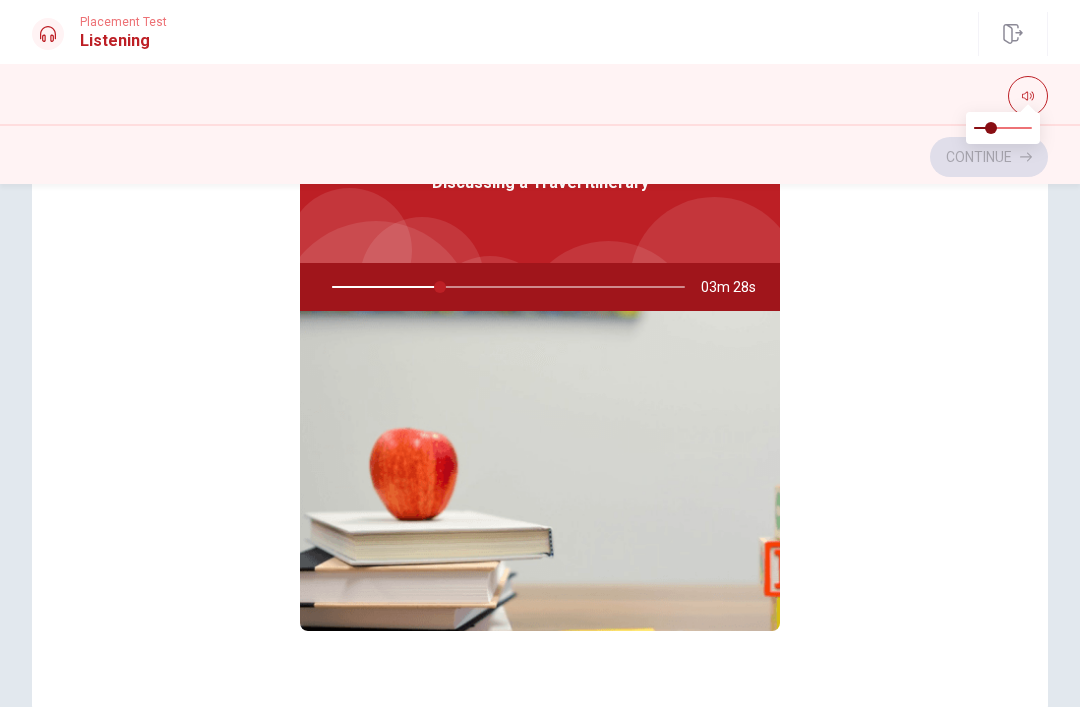 scroll, scrollTop: 0, scrollLeft: 0, axis: both 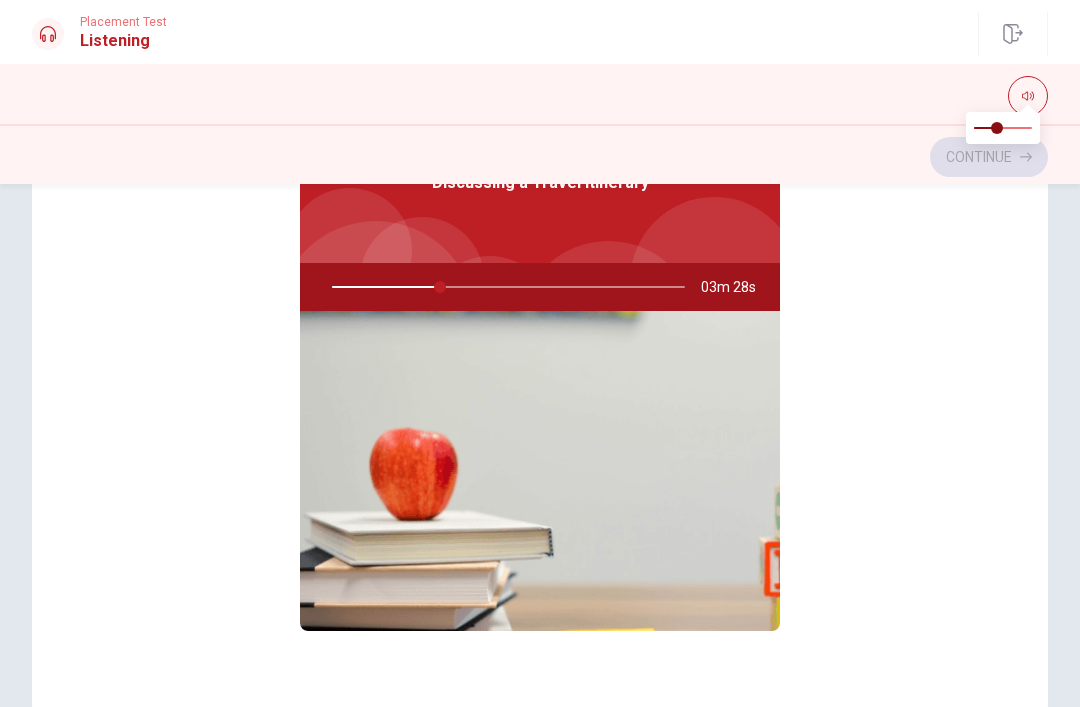 click at bounding box center (997, 128) 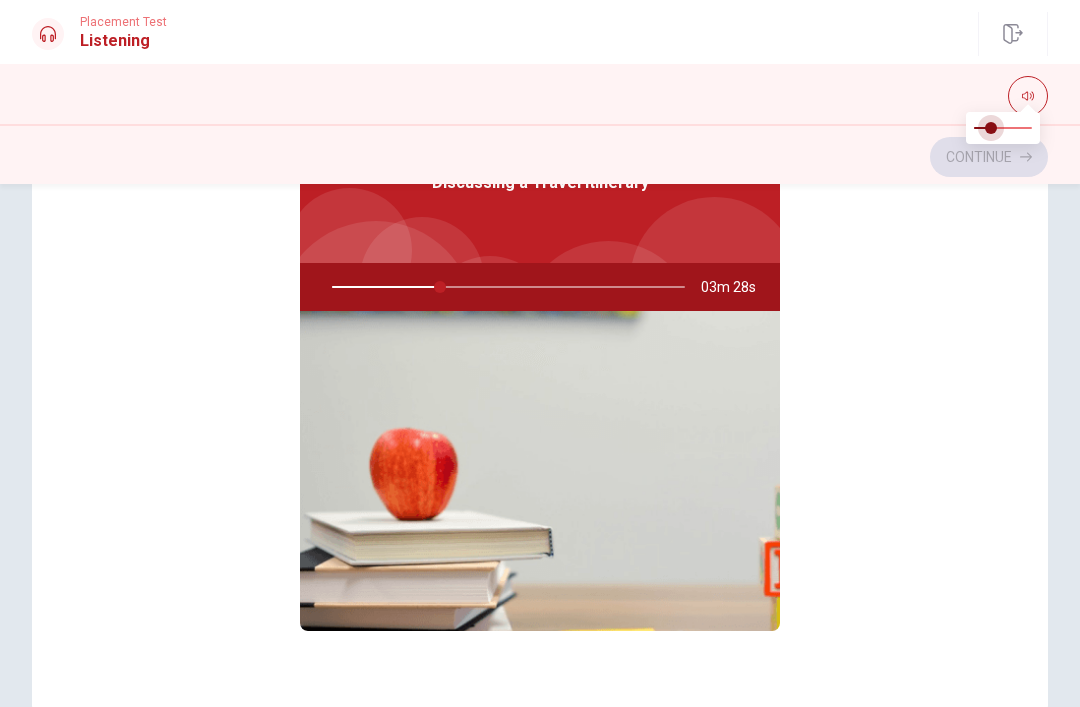 type on "31" 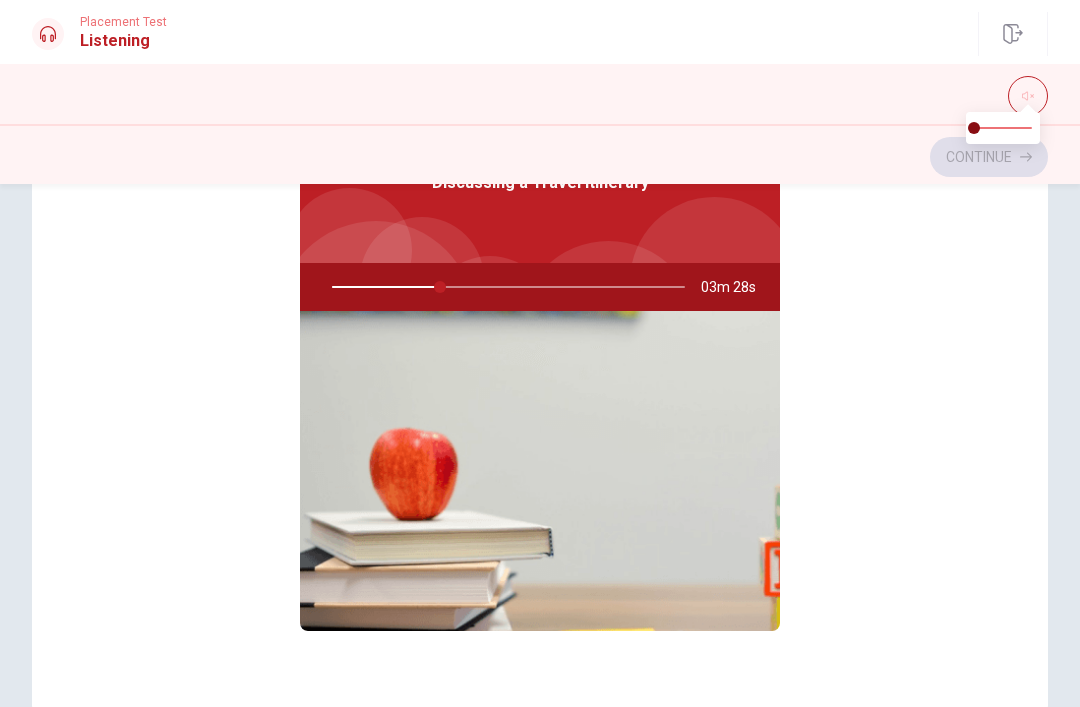 click at bounding box center [974, 128] 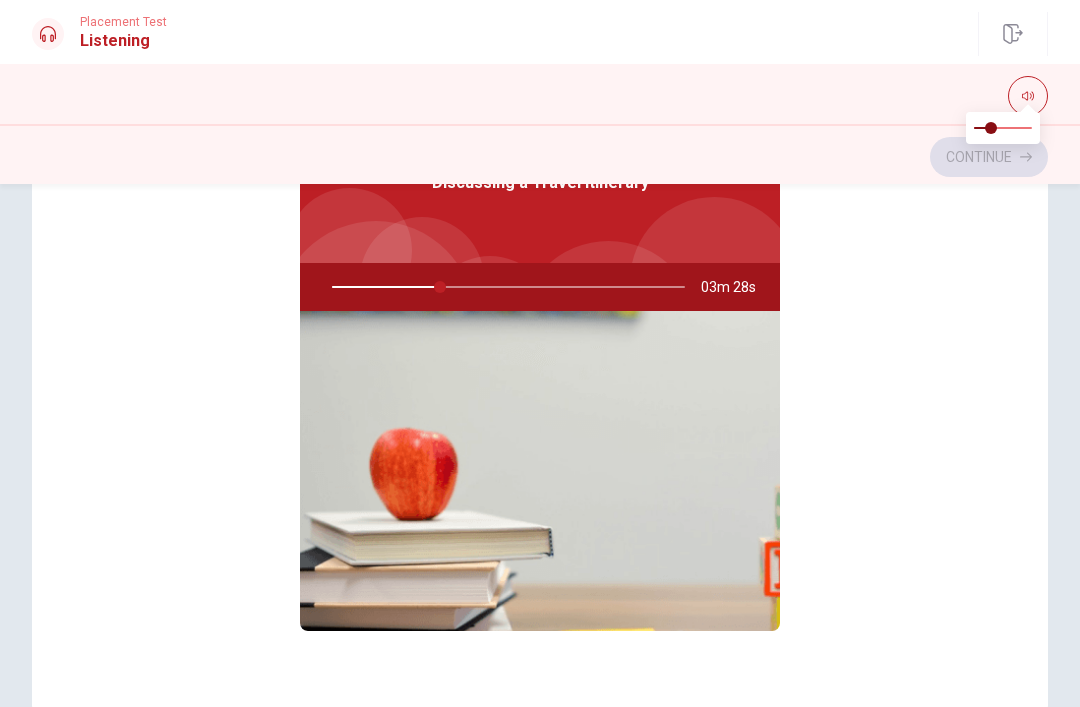 click on "Discussing a Travel Itinerary 03m 28s" at bounding box center [540, 395] 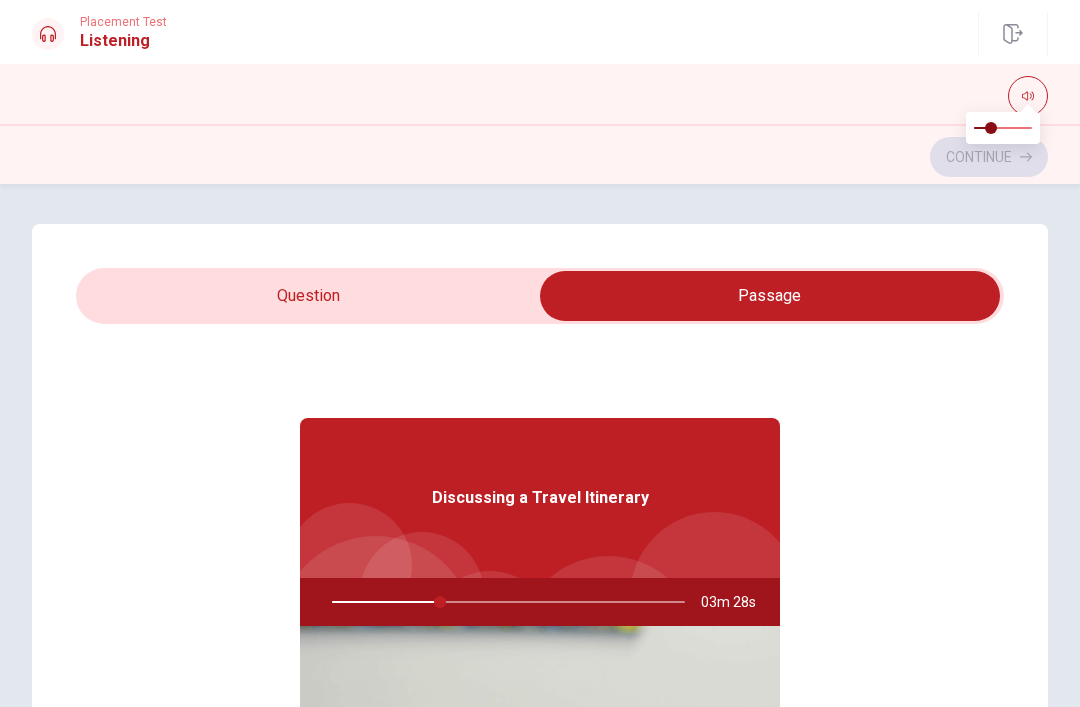 scroll, scrollTop: 0, scrollLeft: 0, axis: both 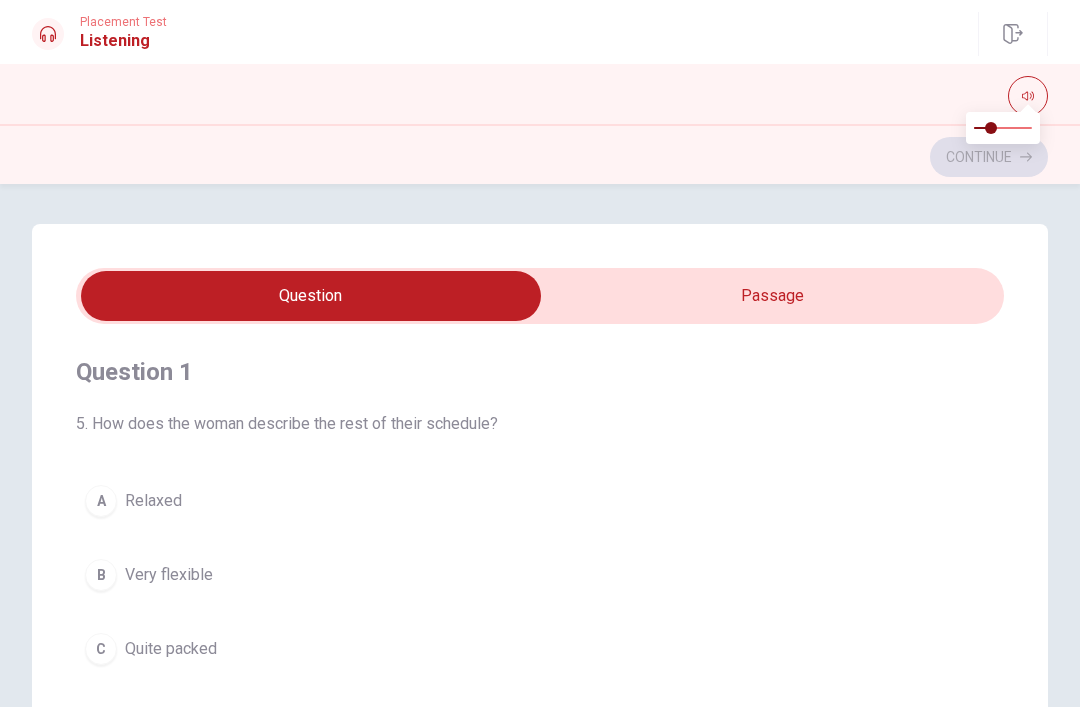 type on "31" 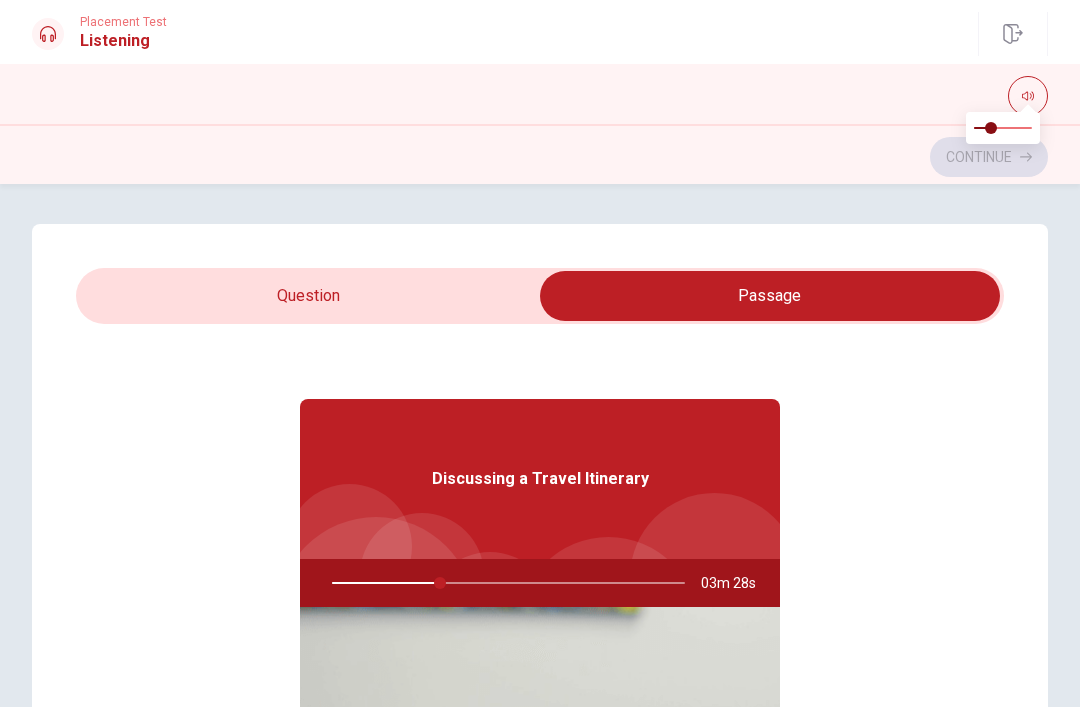 scroll, scrollTop: 23, scrollLeft: 0, axis: vertical 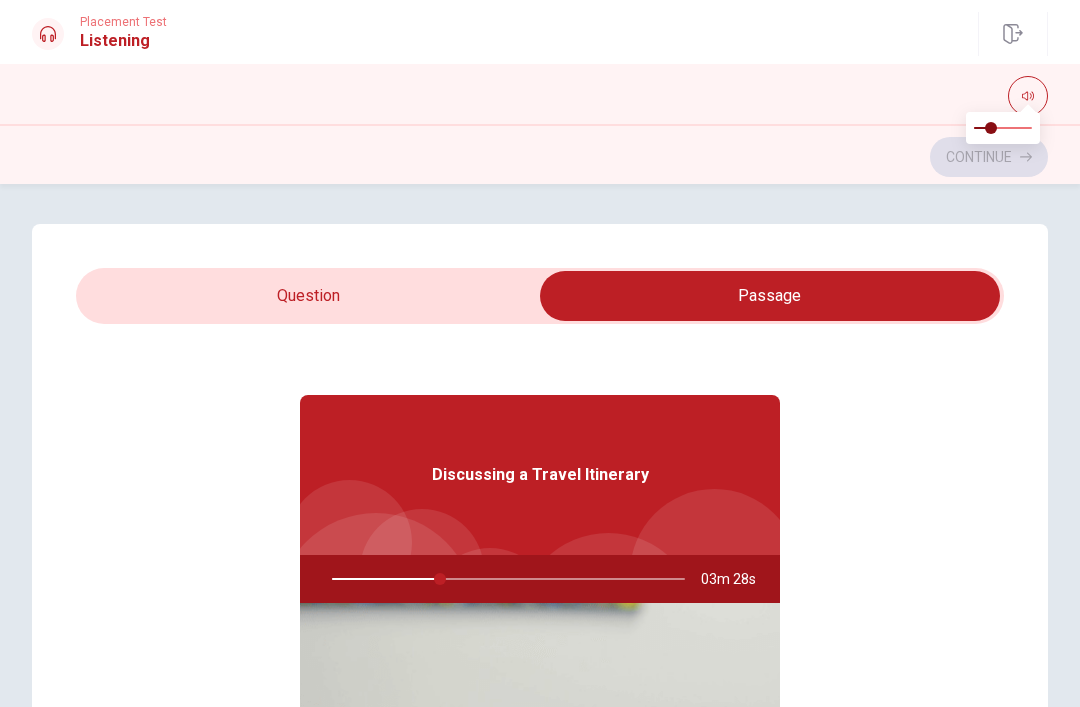 click at bounding box center (504, 579) 